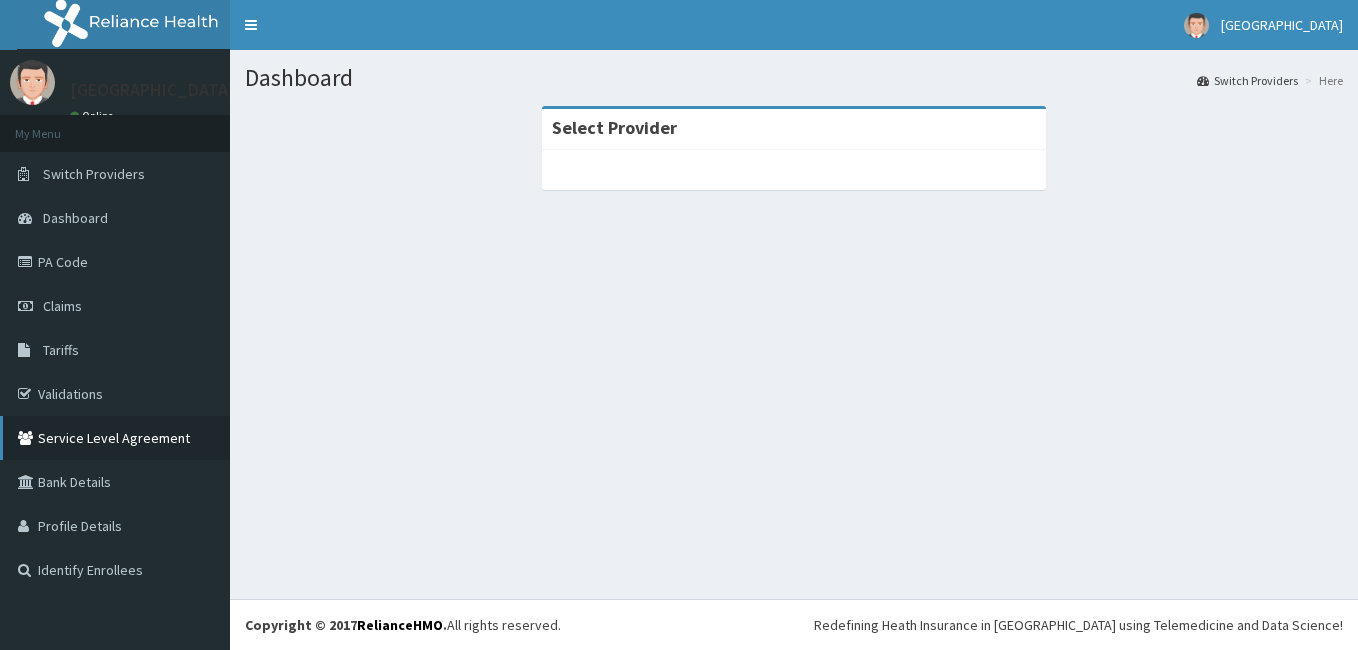 scroll, scrollTop: 0, scrollLeft: 0, axis: both 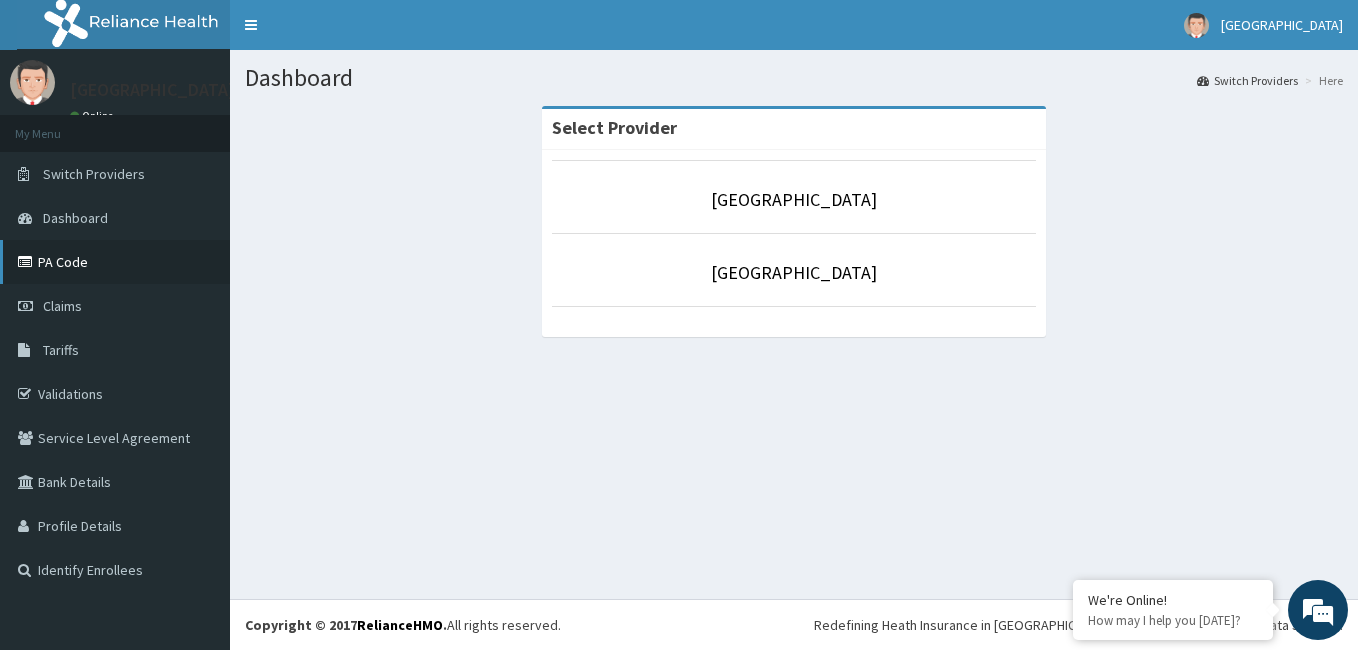 click on "PA Code" at bounding box center (115, 262) 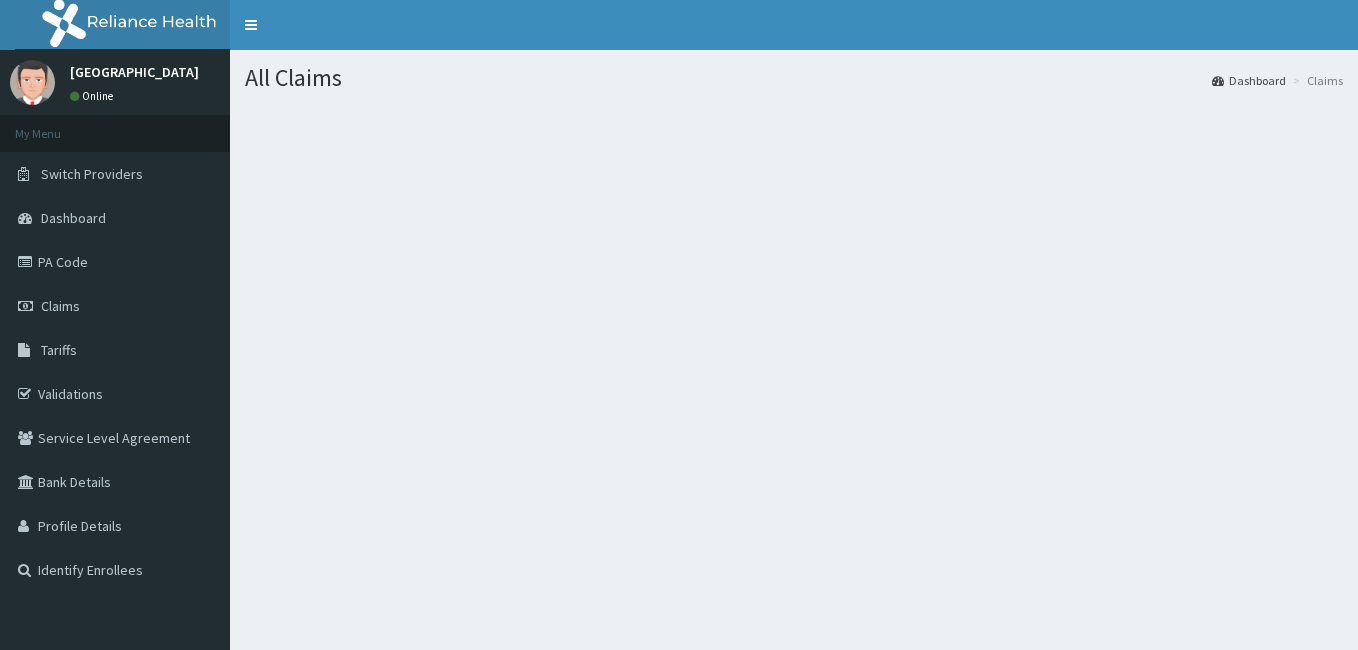 scroll, scrollTop: 0, scrollLeft: 0, axis: both 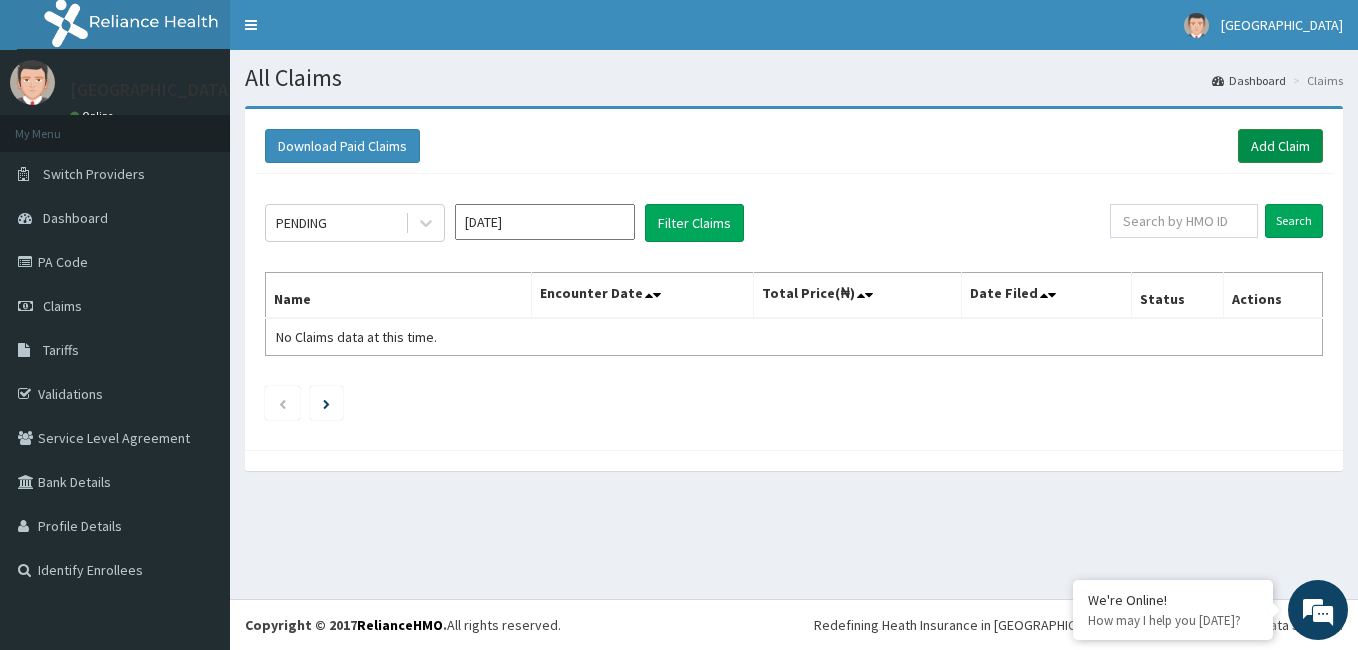 click on "Add Claim" at bounding box center [1280, 146] 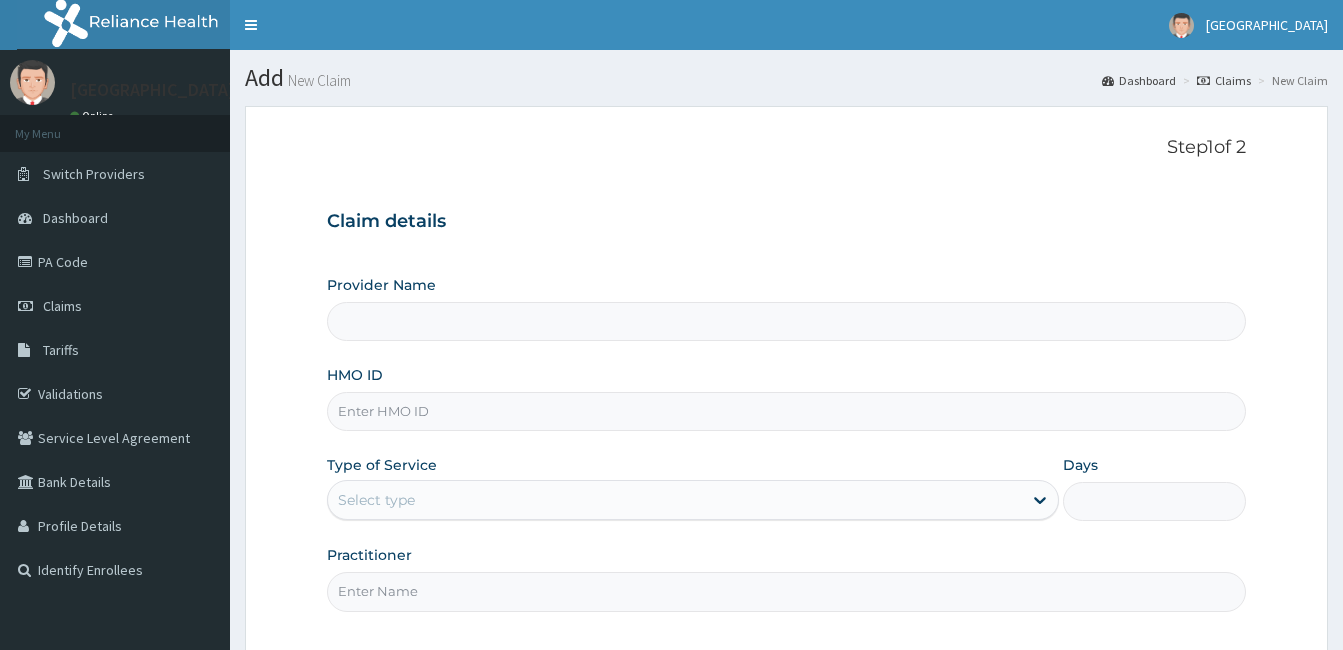 scroll, scrollTop: 0, scrollLeft: 0, axis: both 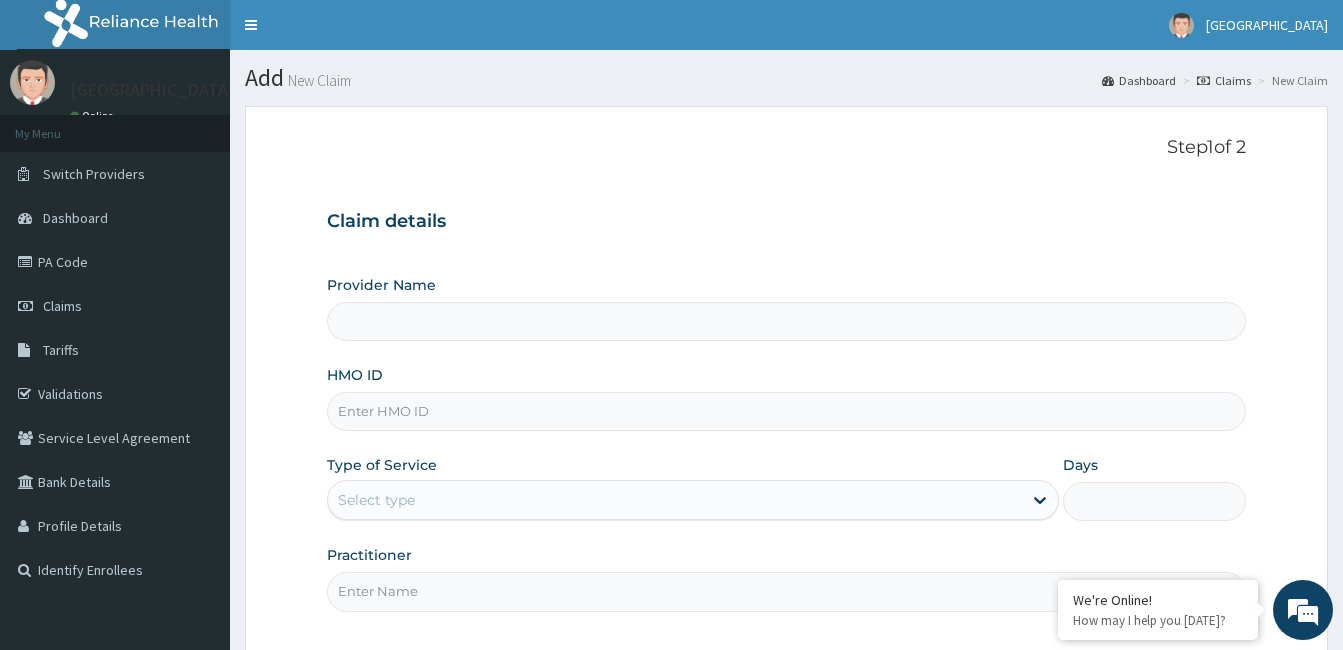 type on "[GEOGRAPHIC_DATA]" 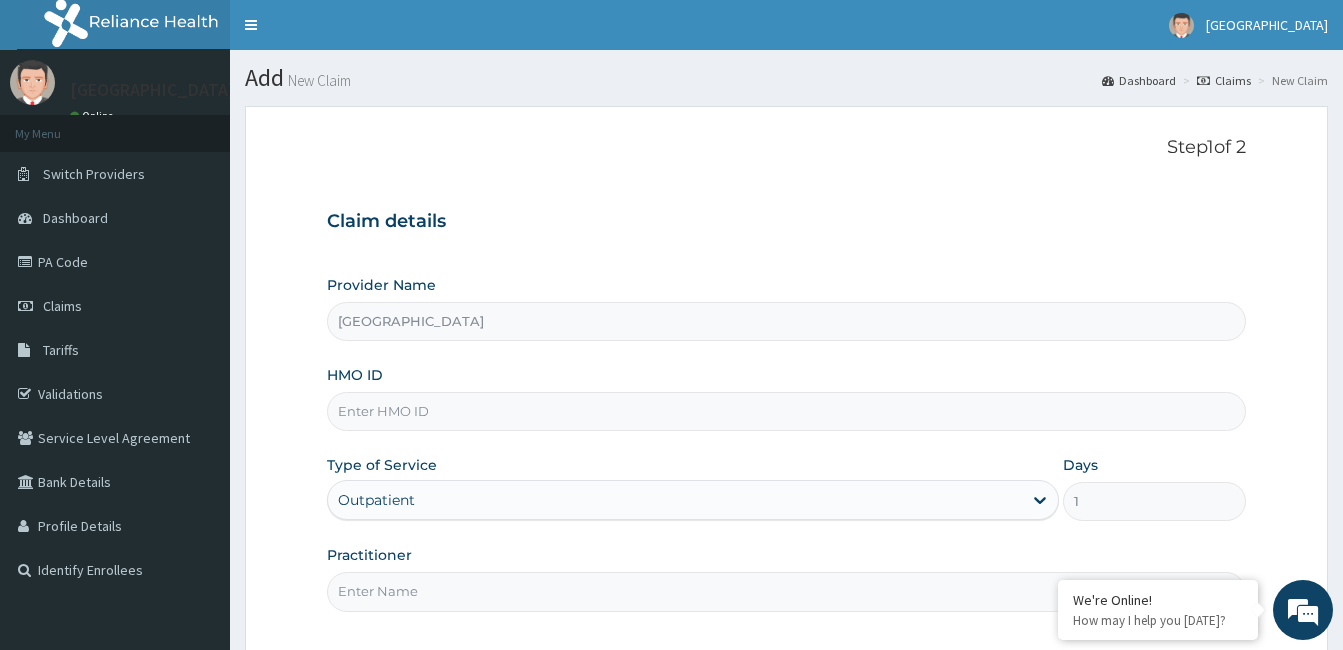 scroll, scrollTop: 0, scrollLeft: 0, axis: both 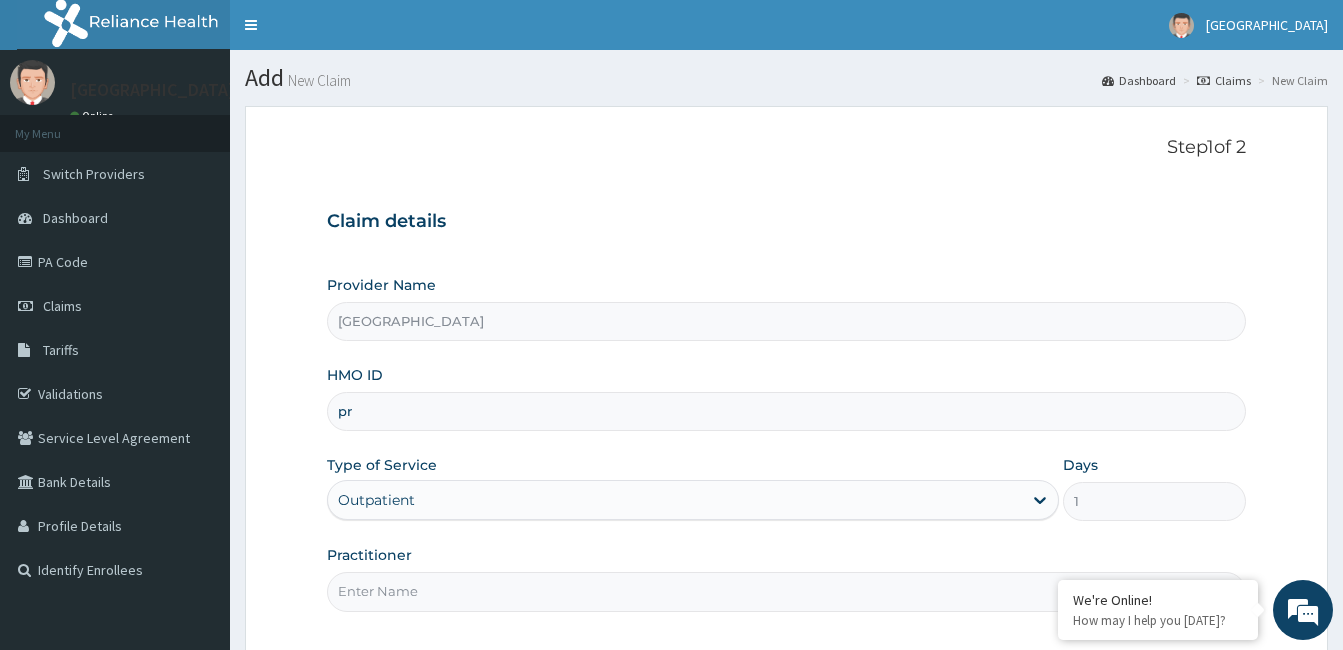 type on "p" 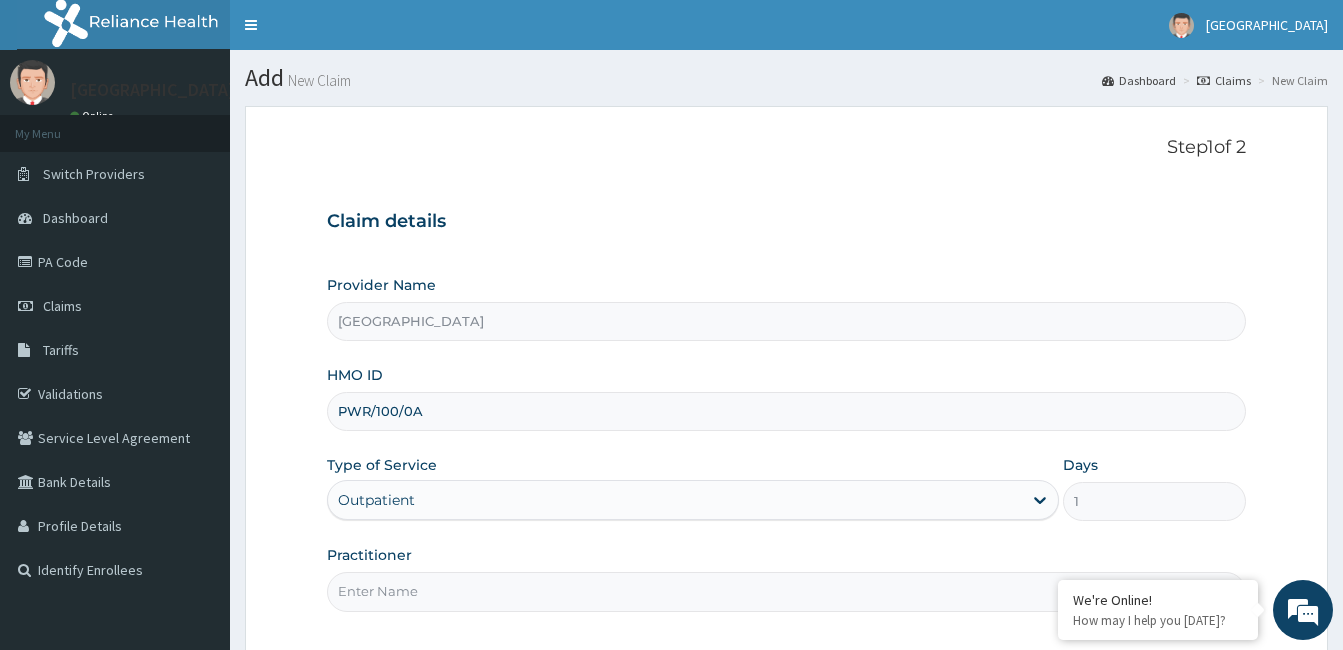 click on "PWR/100/0A" at bounding box center (786, 411) 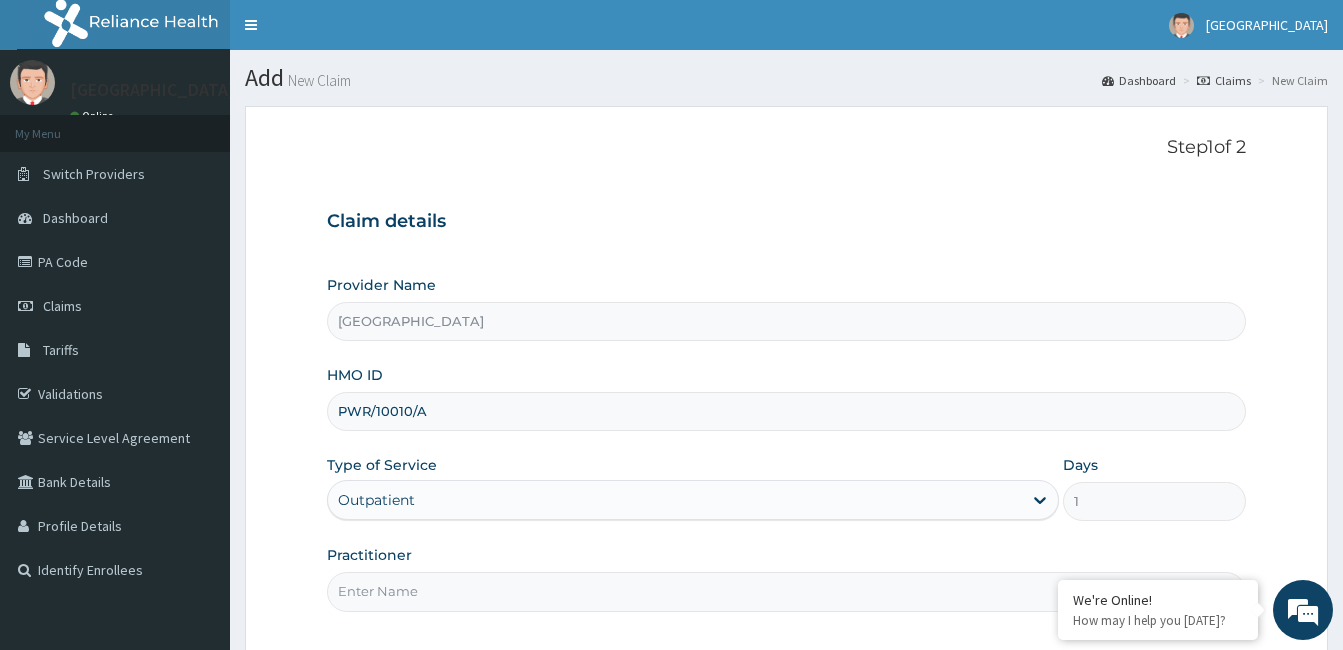 type on "PWR/10010/A" 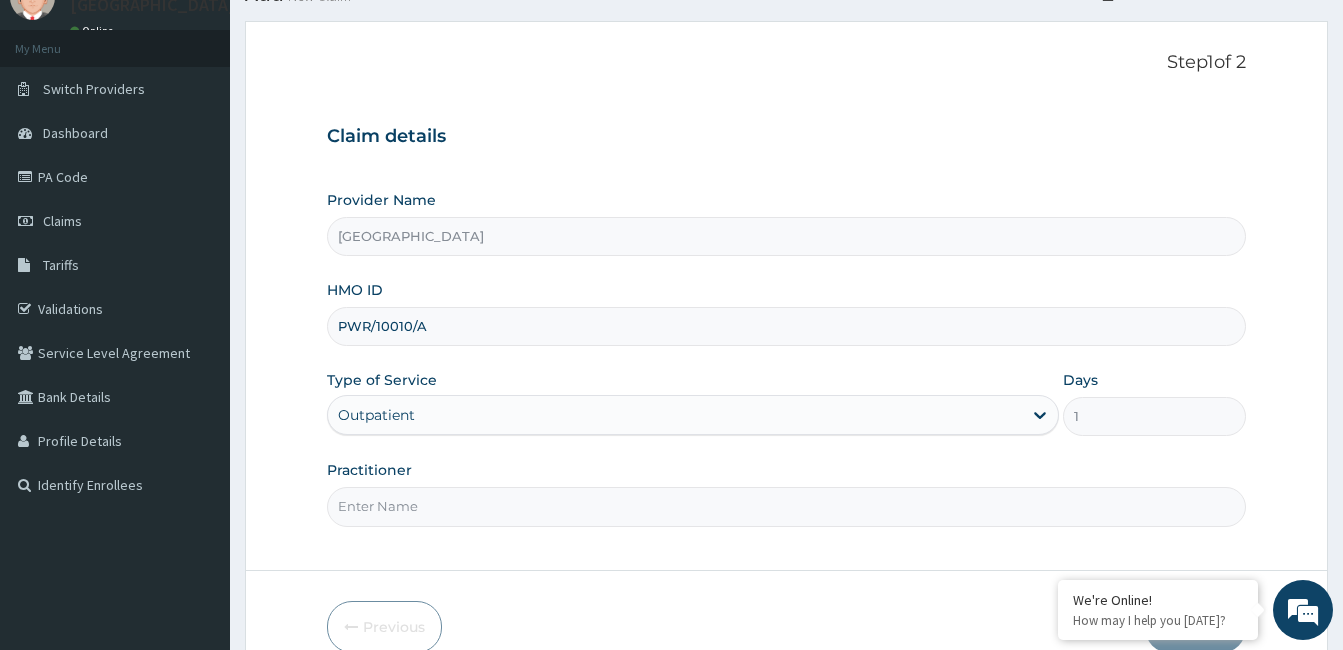 scroll, scrollTop: 185, scrollLeft: 0, axis: vertical 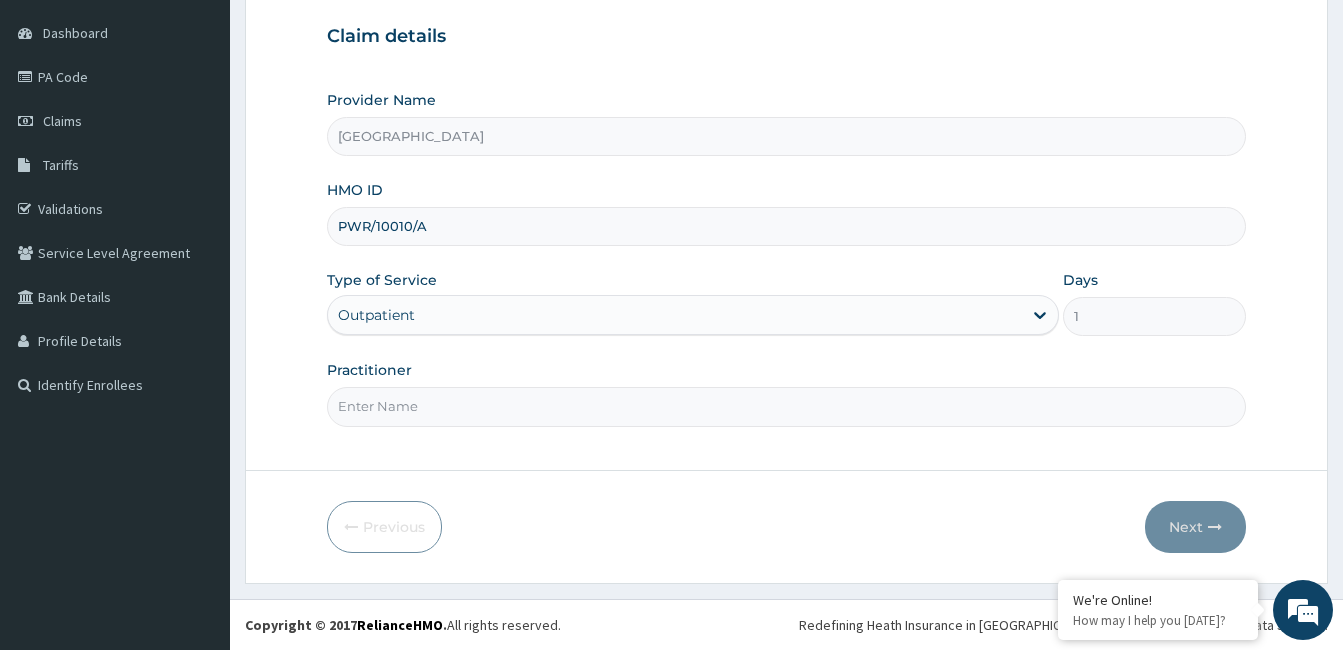 click on "Practitioner" at bounding box center [786, 406] 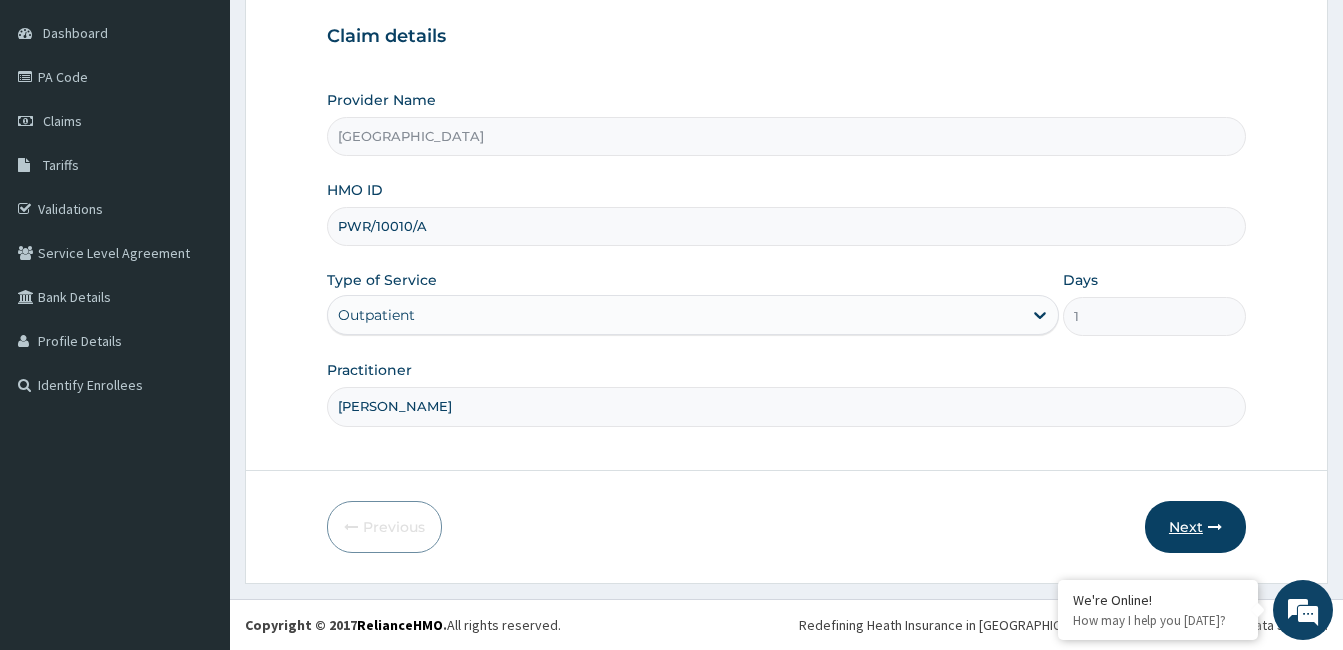 type on "ALEX" 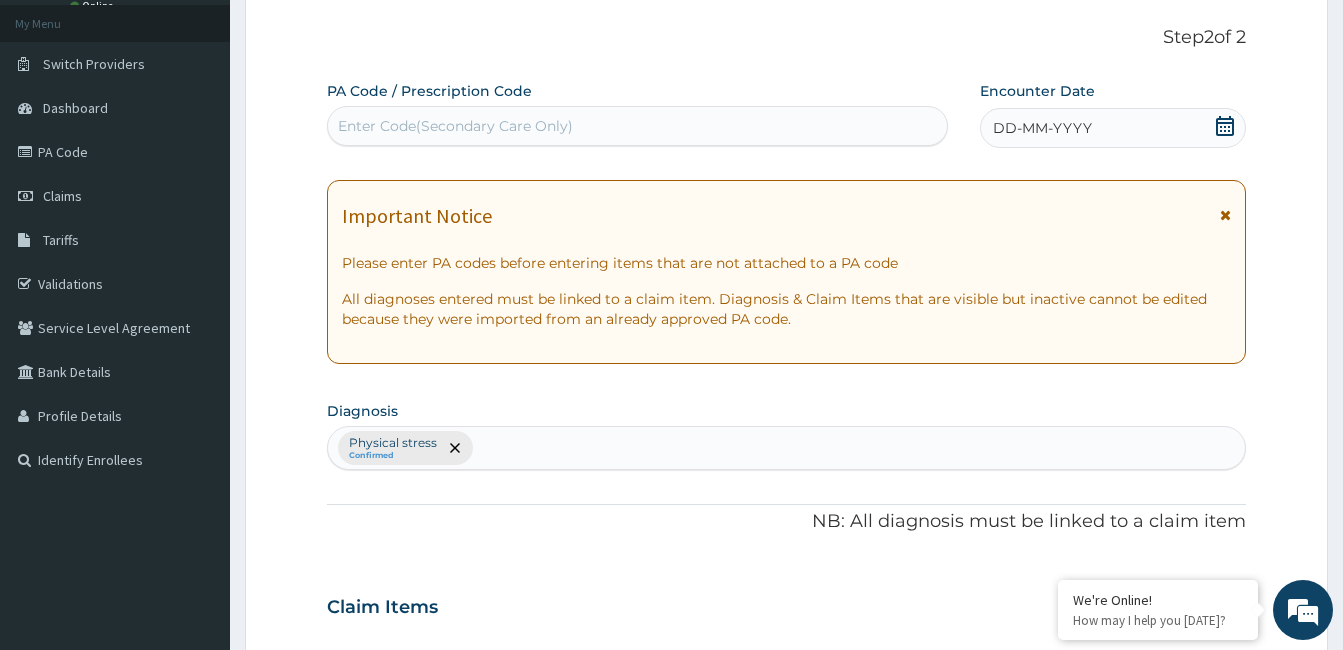 scroll, scrollTop: 0, scrollLeft: 0, axis: both 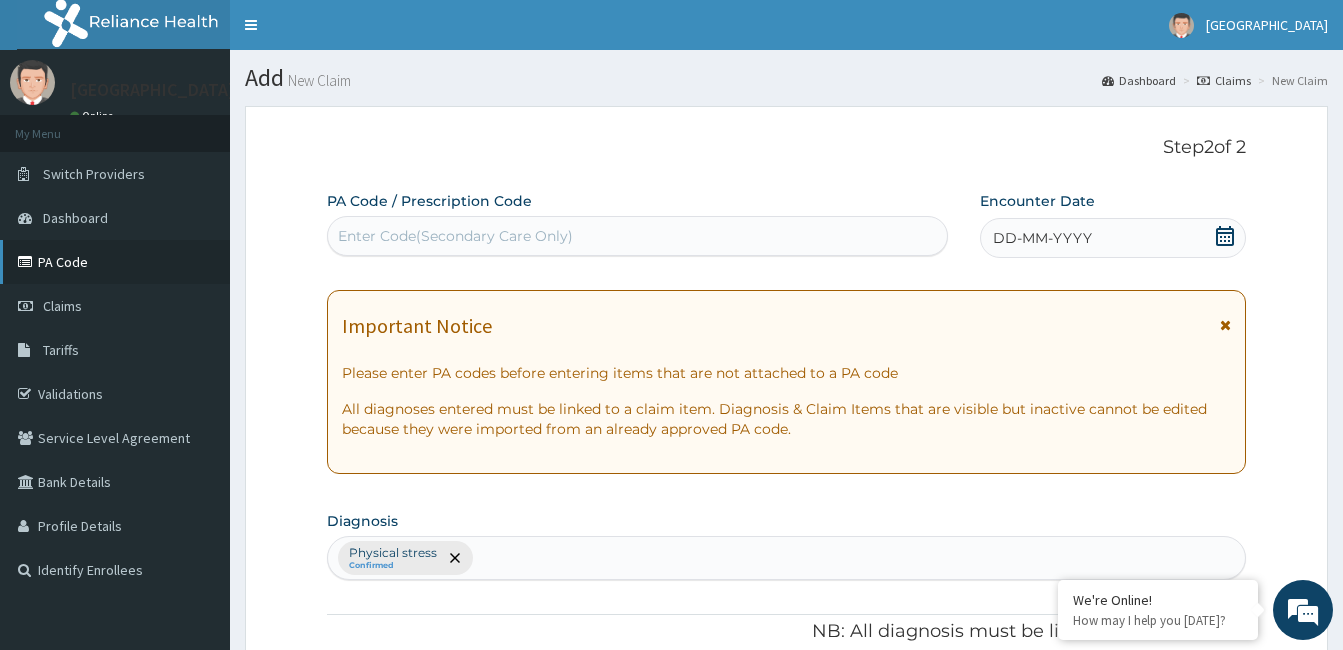 click on "PA Code" at bounding box center [115, 262] 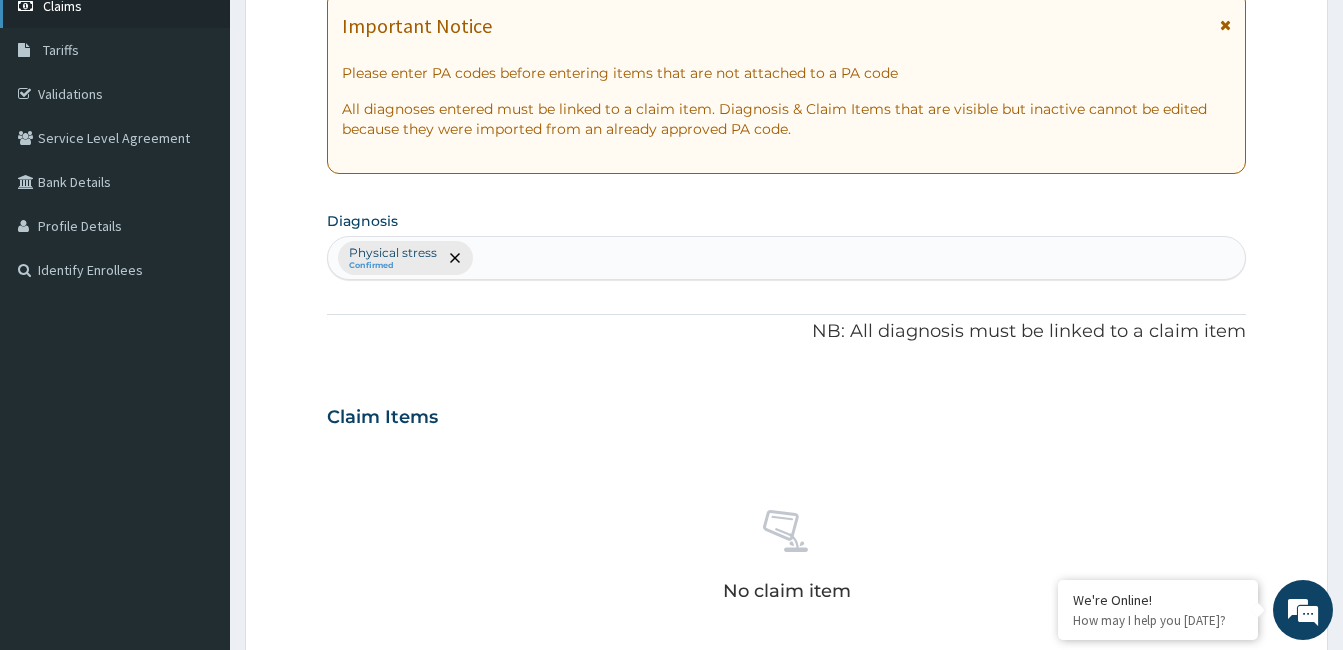 scroll, scrollTop: 150, scrollLeft: 0, axis: vertical 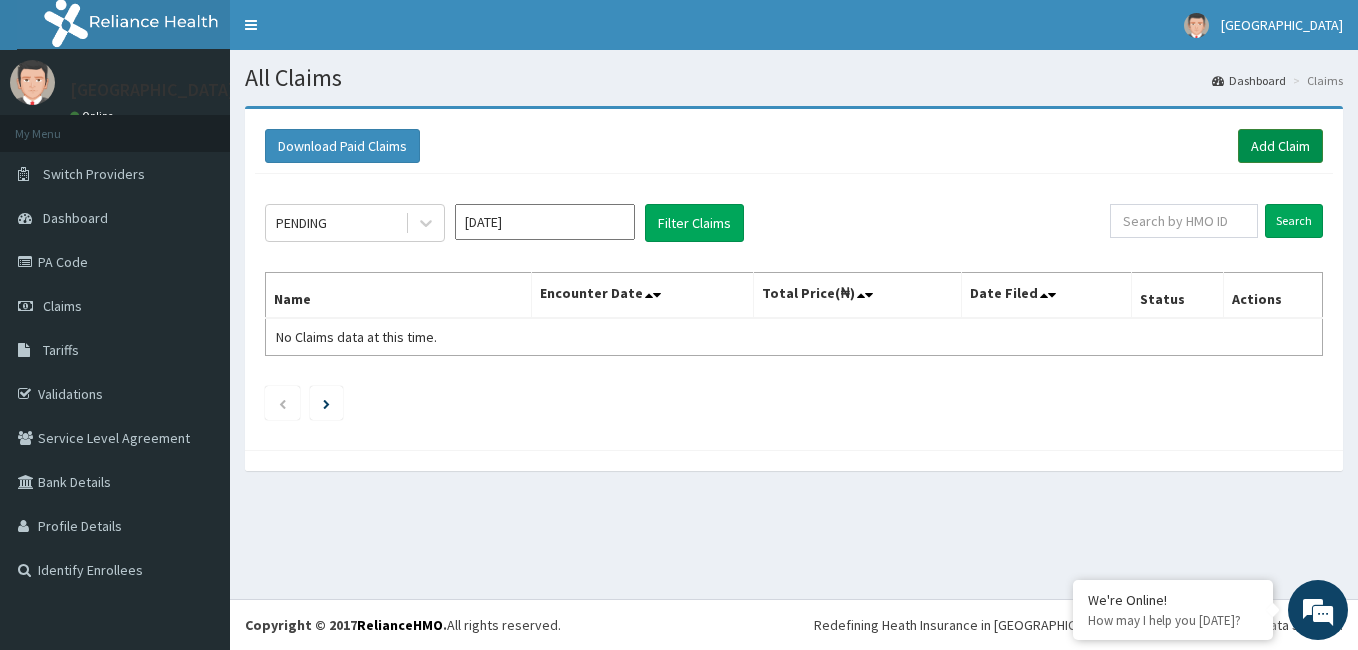 click on "Add Claim" at bounding box center [1280, 146] 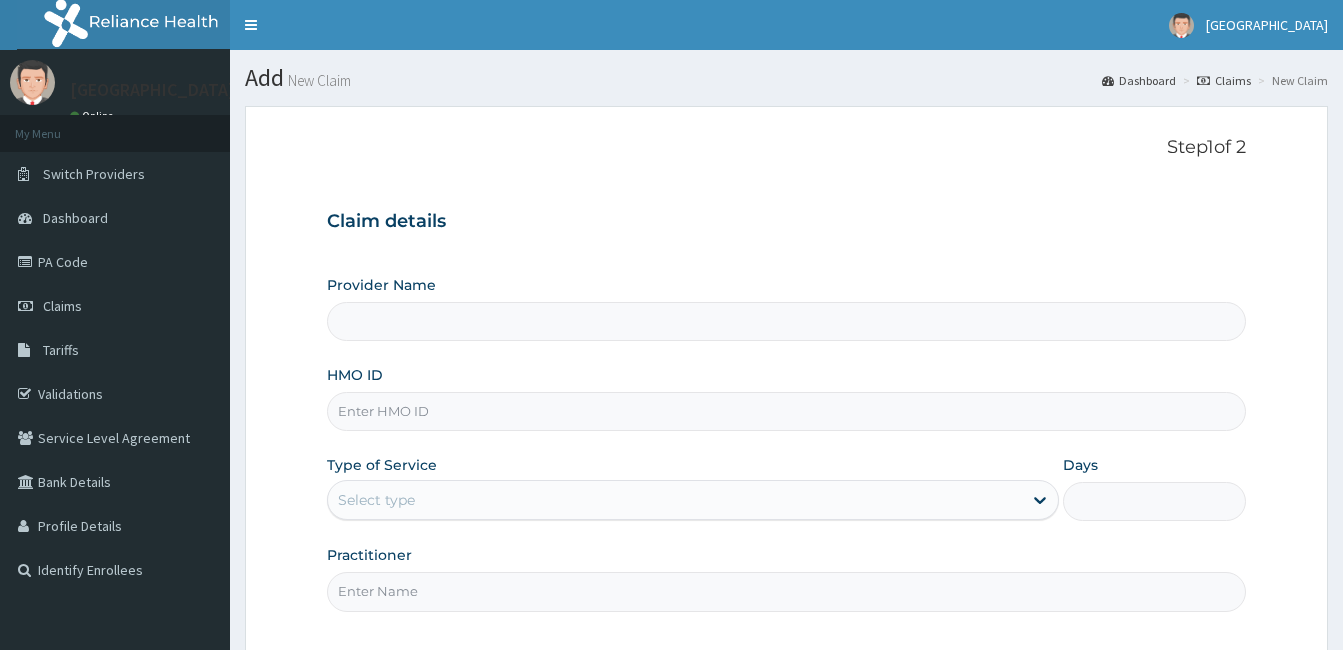 scroll, scrollTop: 0, scrollLeft: 0, axis: both 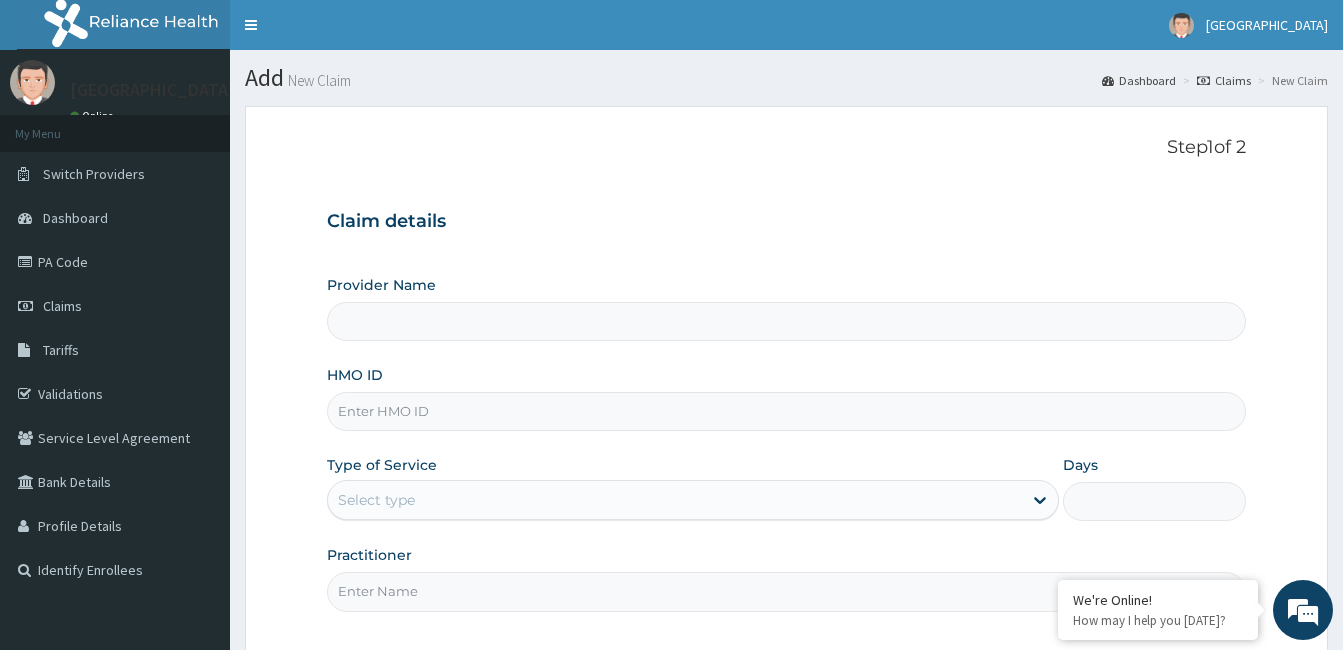 type on "[GEOGRAPHIC_DATA]" 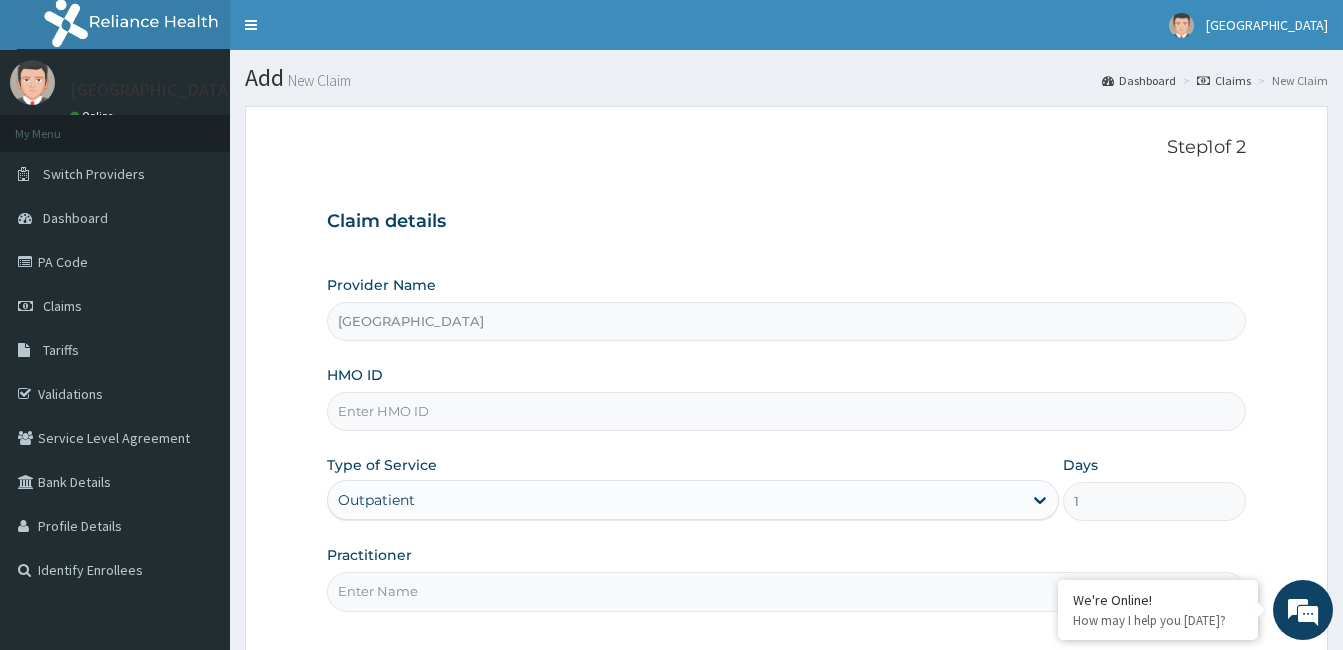 click on "HMO ID" at bounding box center (786, 411) 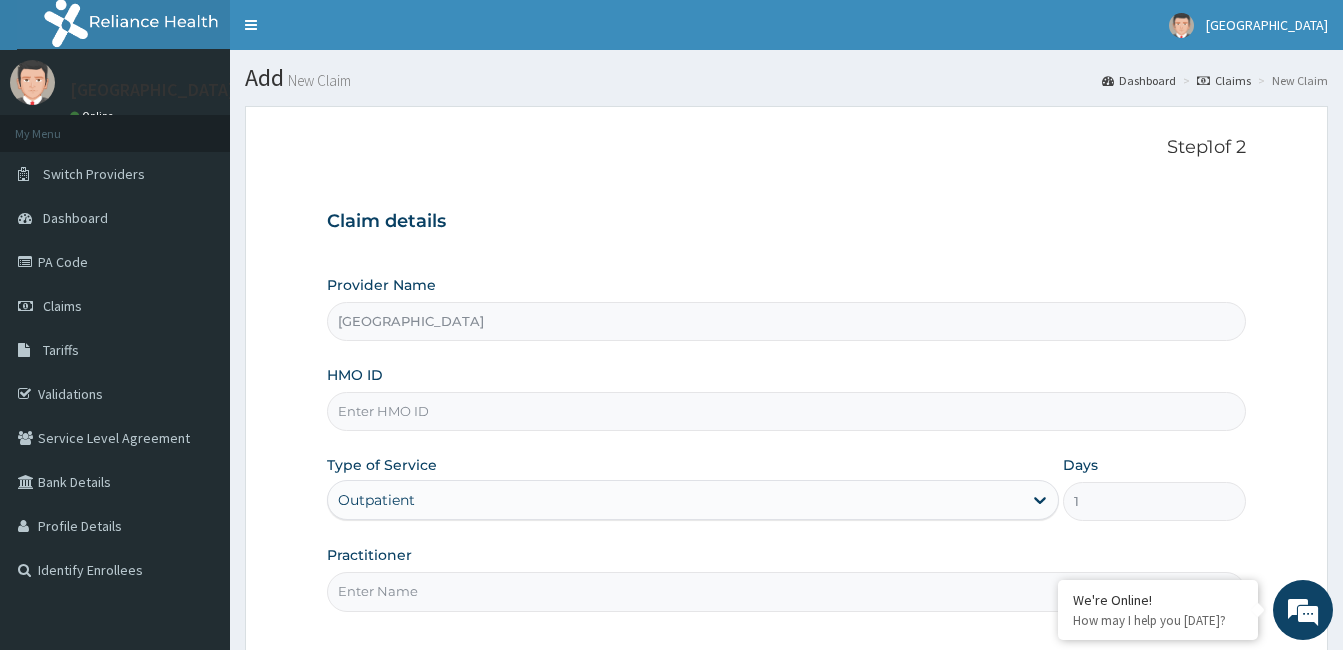scroll, scrollTop: 0, scrollLeft: 0, axis: both 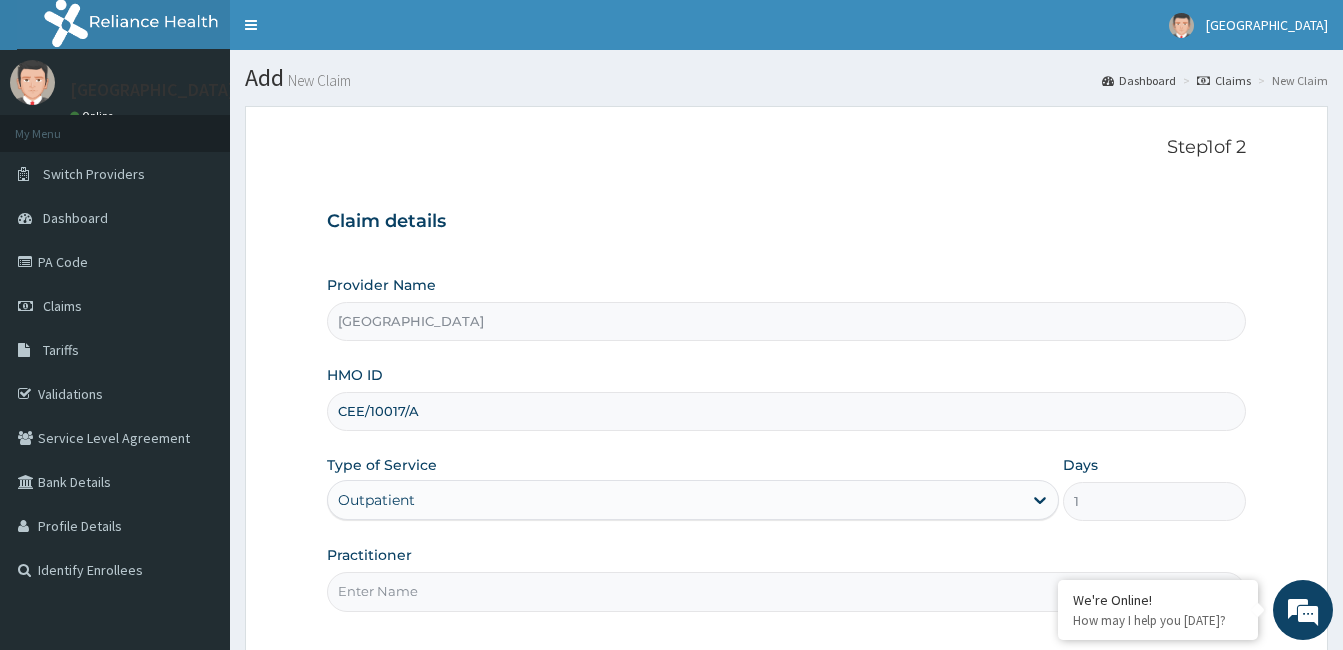 type on "CEE/10017/A" 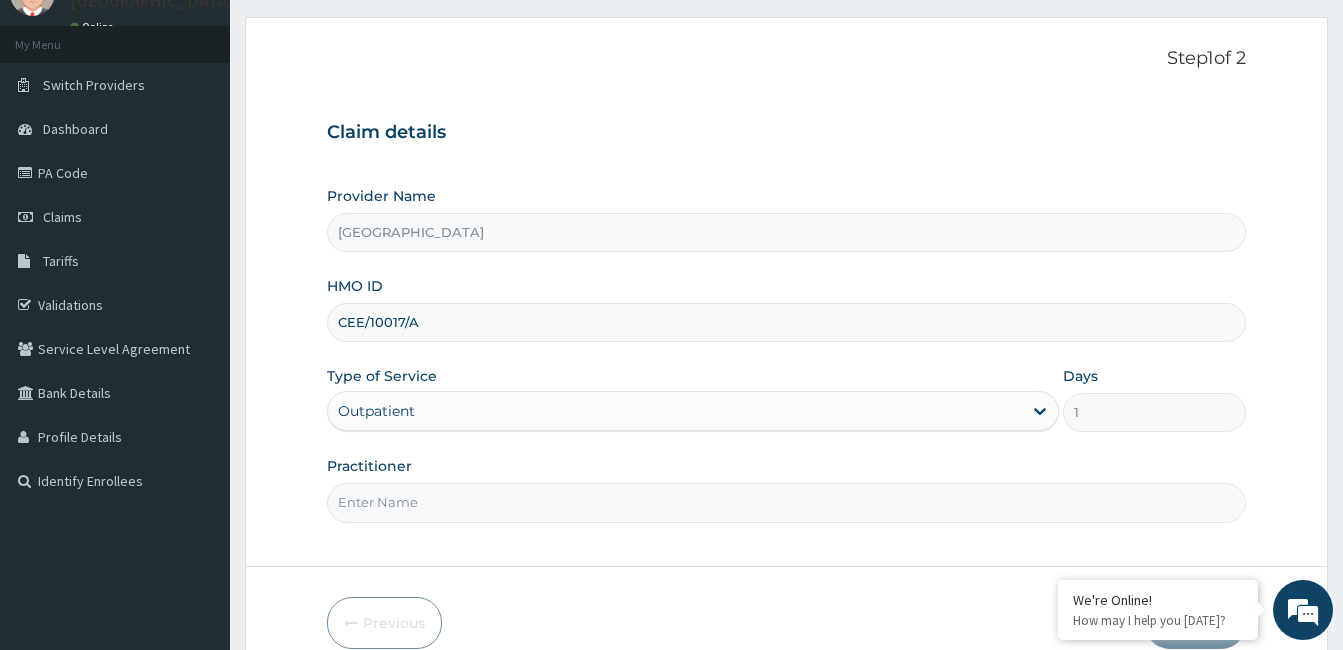 scroll, scrollTop: 185, scrollLeft: 0, axis: vertical 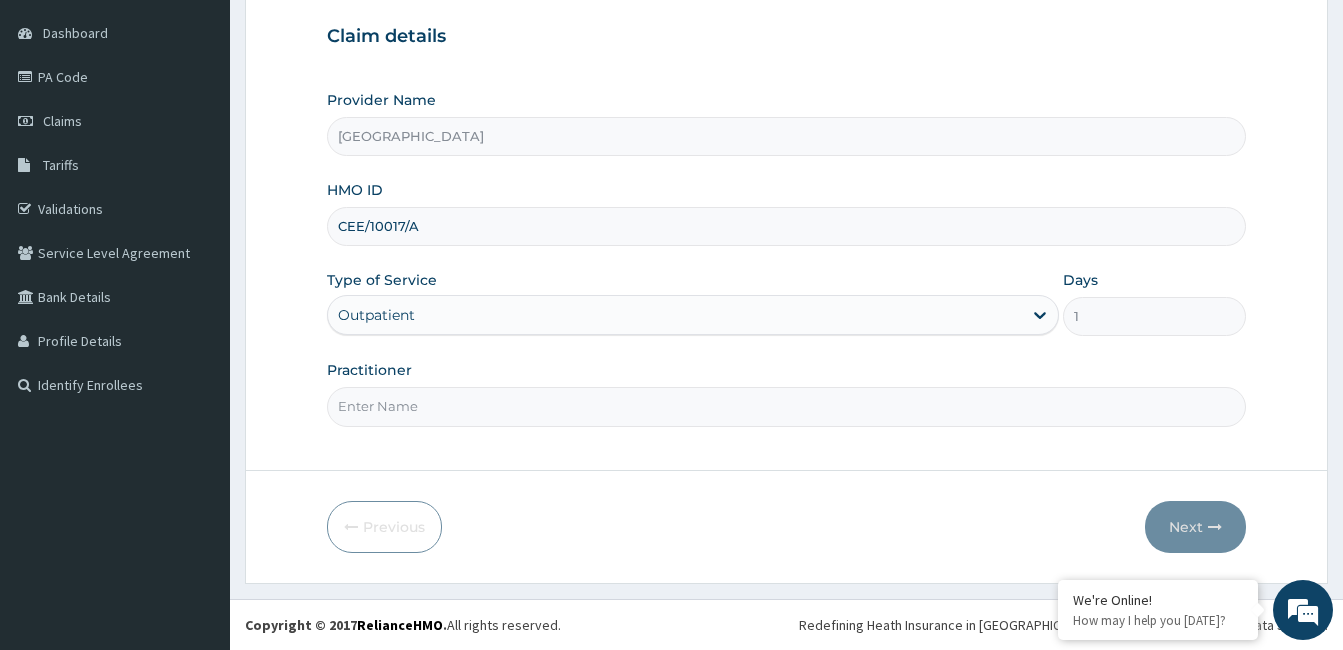 click on "Practitioner" at bounding box center (786, 406) 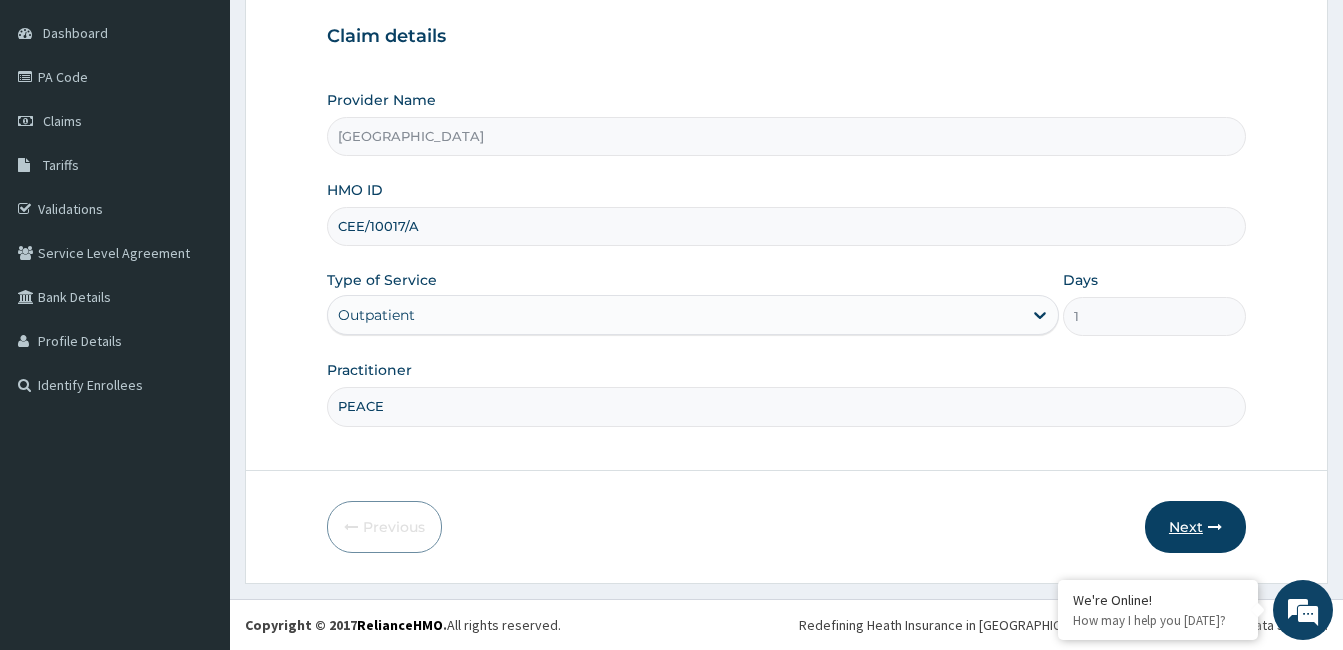 type on "PEACE" 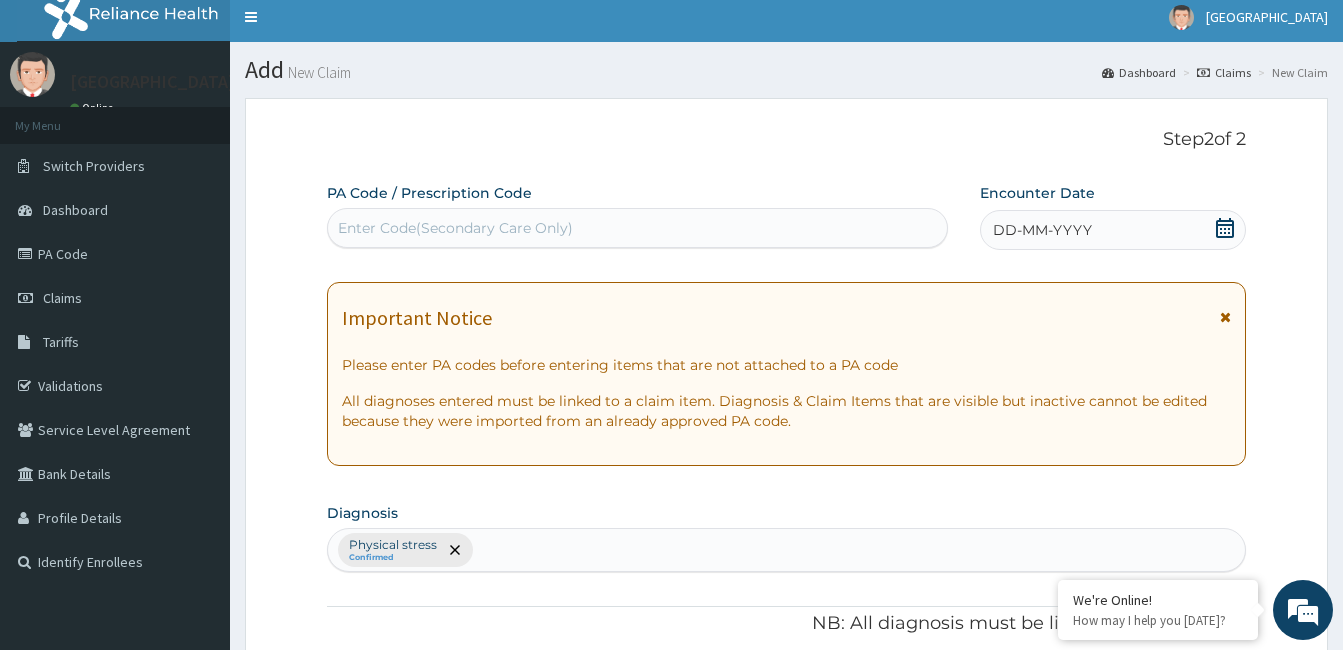 scroll, scrollTop: 0, scrollLeft: 0, axis: both 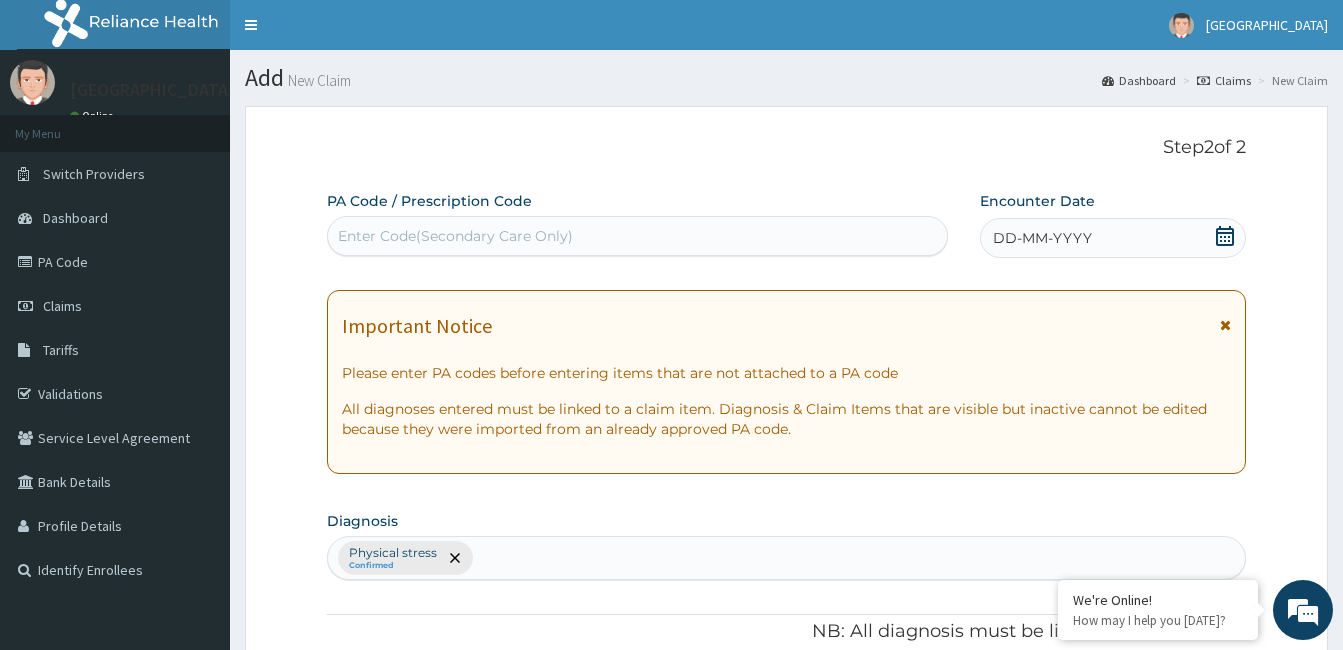 click on "Enter Code(Secondary Care Only)" at bounding box center (455, 236) 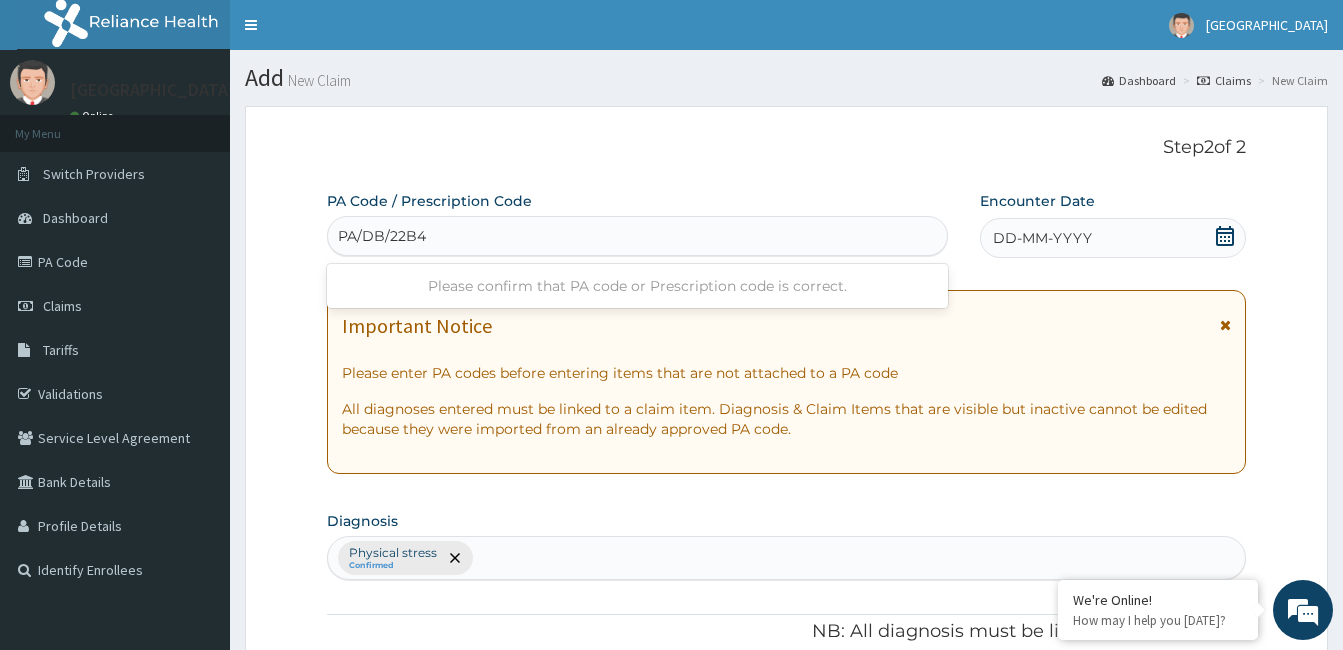 type on "PA/DB/22B4" 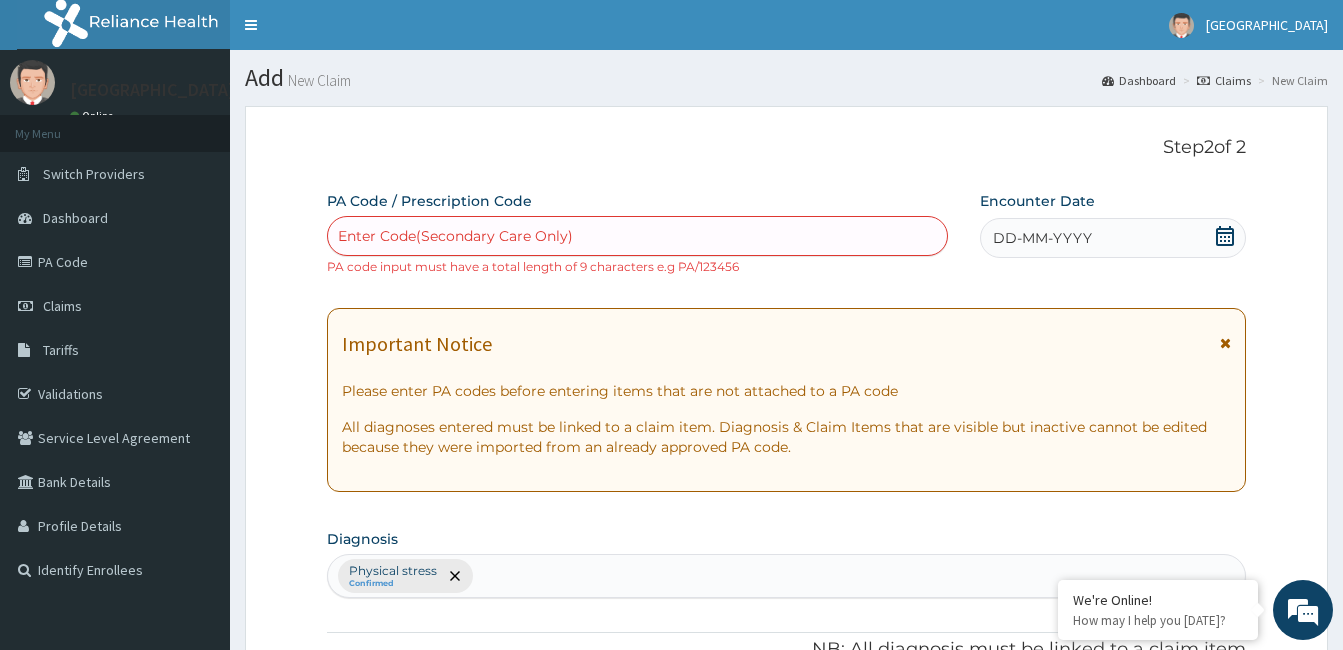click 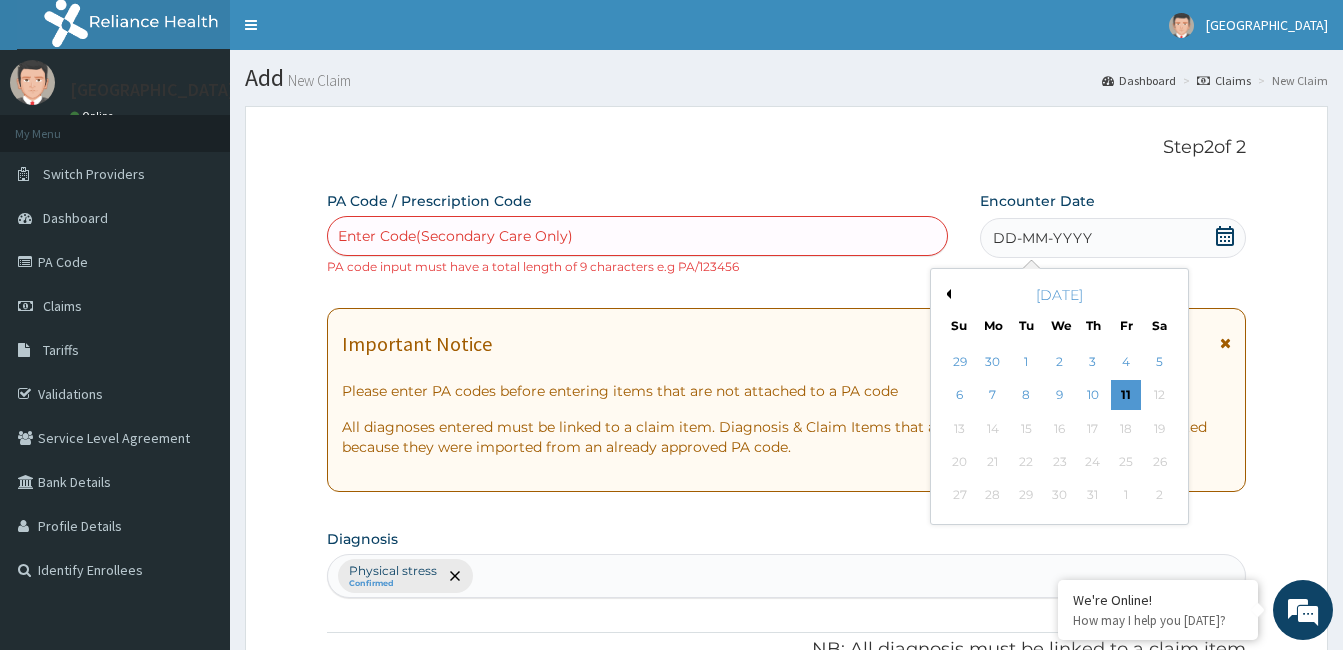 click on "July 2025" at bounding box center [1059, 295] 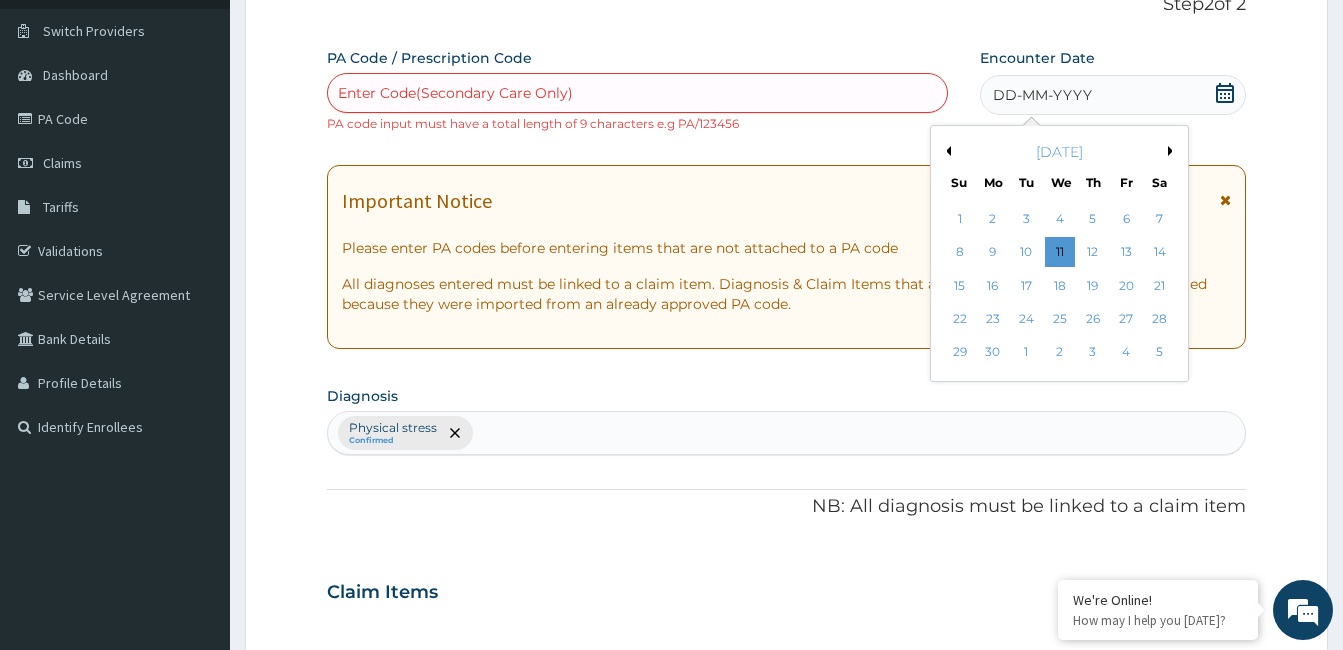 scroll, scrollTop: 0, scrollLeft: 0, axis: both 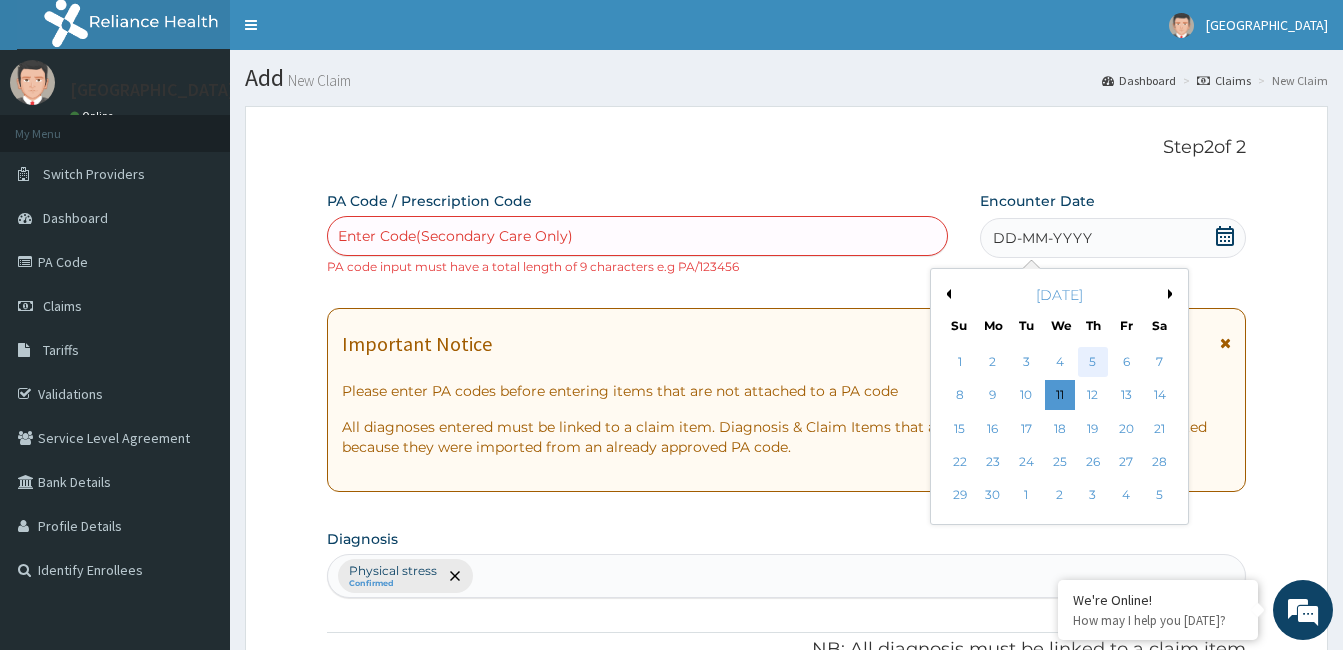 click on "5" at bounding box center (1093, 362) 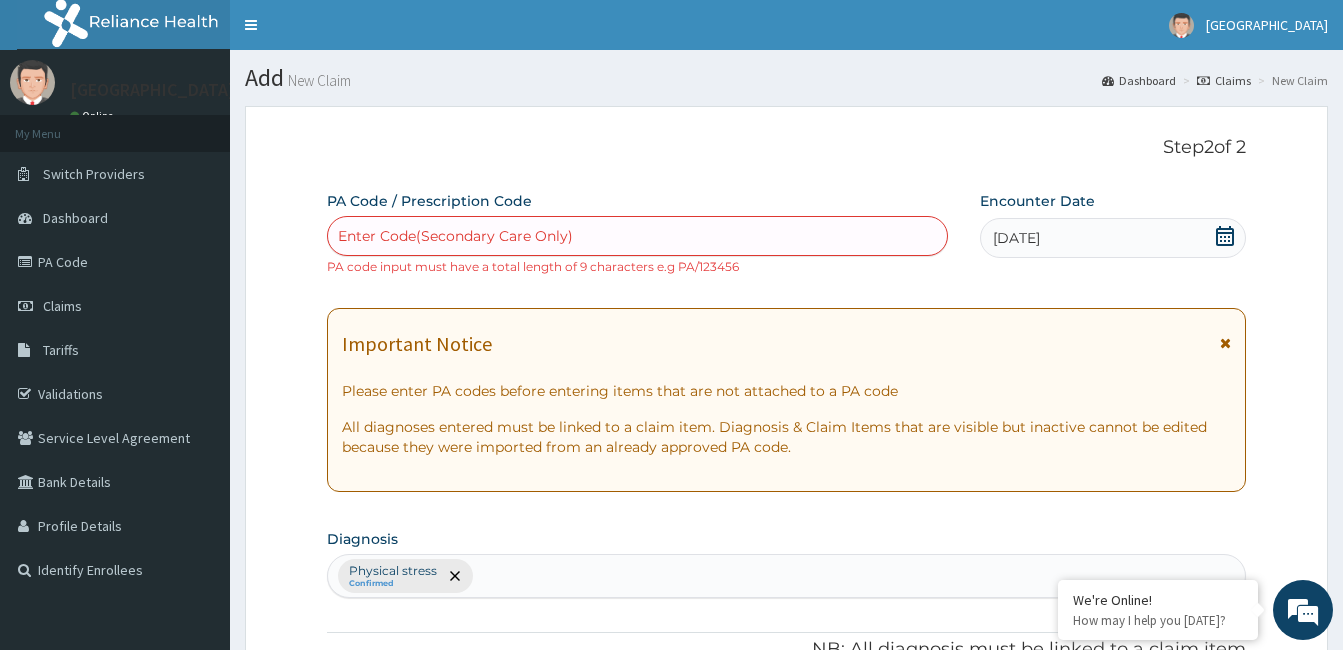 click on "Enter Code(Secondary Care Only)" at bounding box center [455, 236] 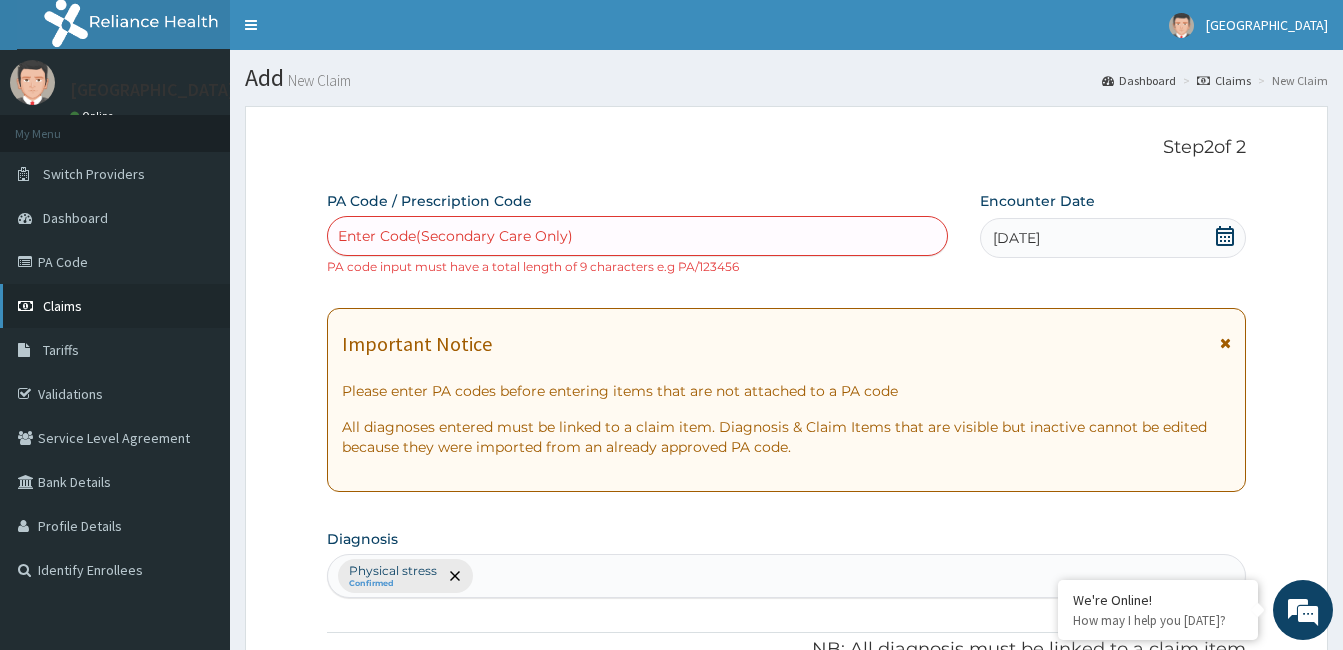 click on "Claims" at bounding box center (62, 306) 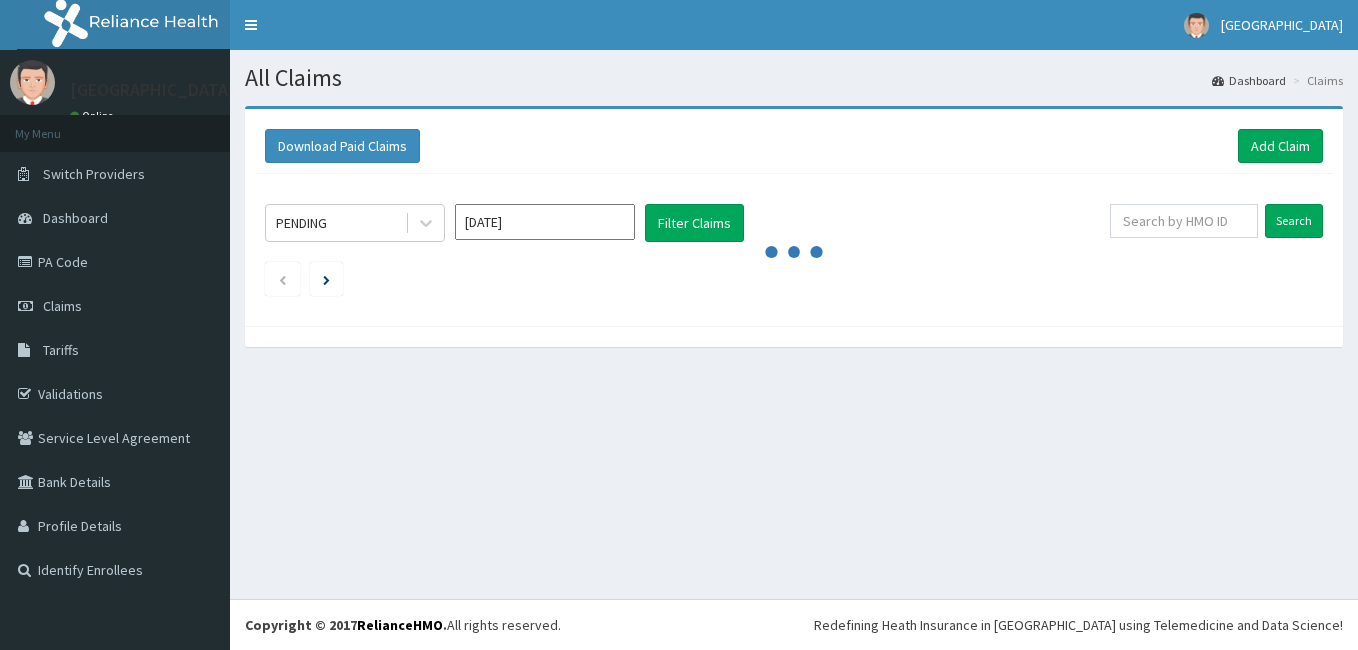 scroll, scrollTop: 0, scrollLeft: 0, axis: both 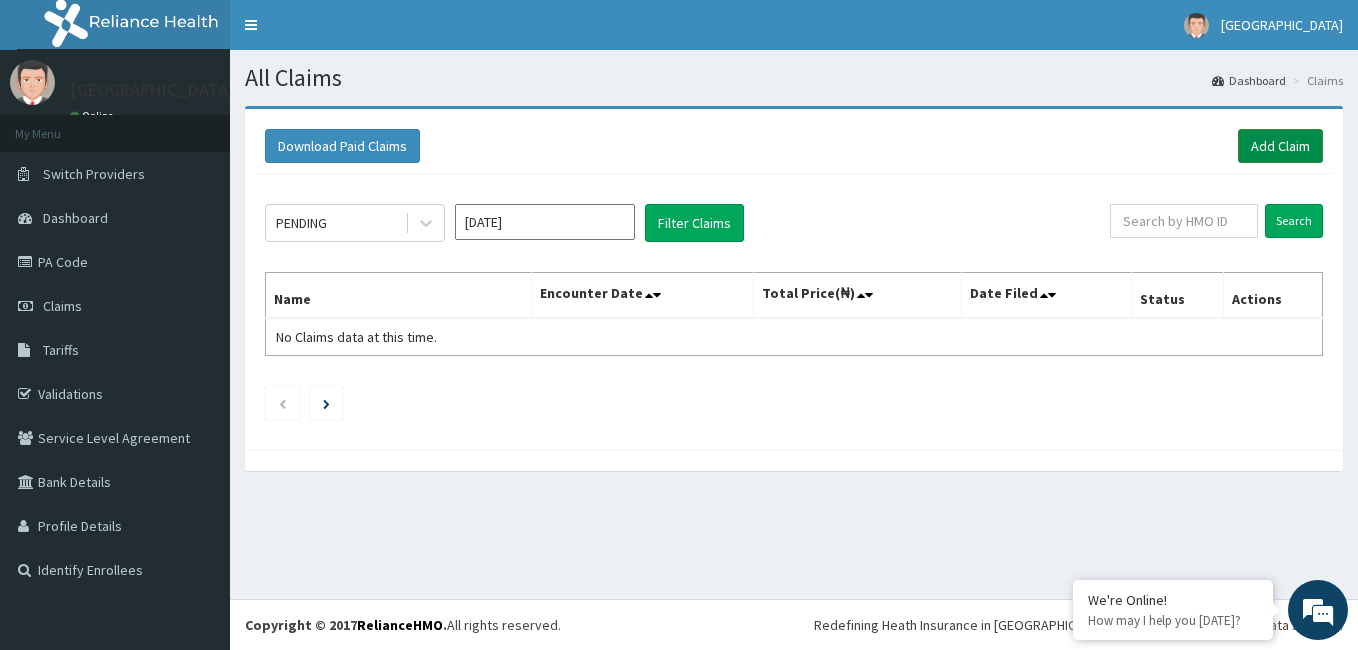 click on "Add Claim" at bounding box center [1280, 146] 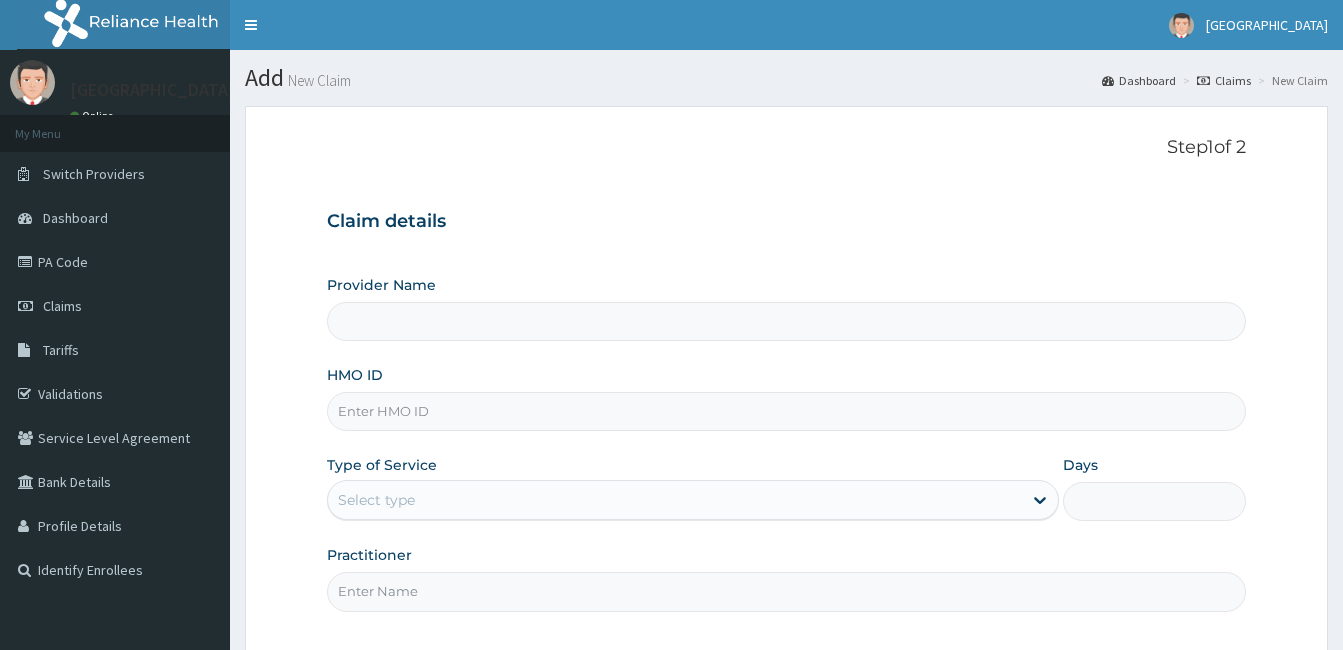 scroll, scrollTop: 0, scrollLeft: 0, axis: both 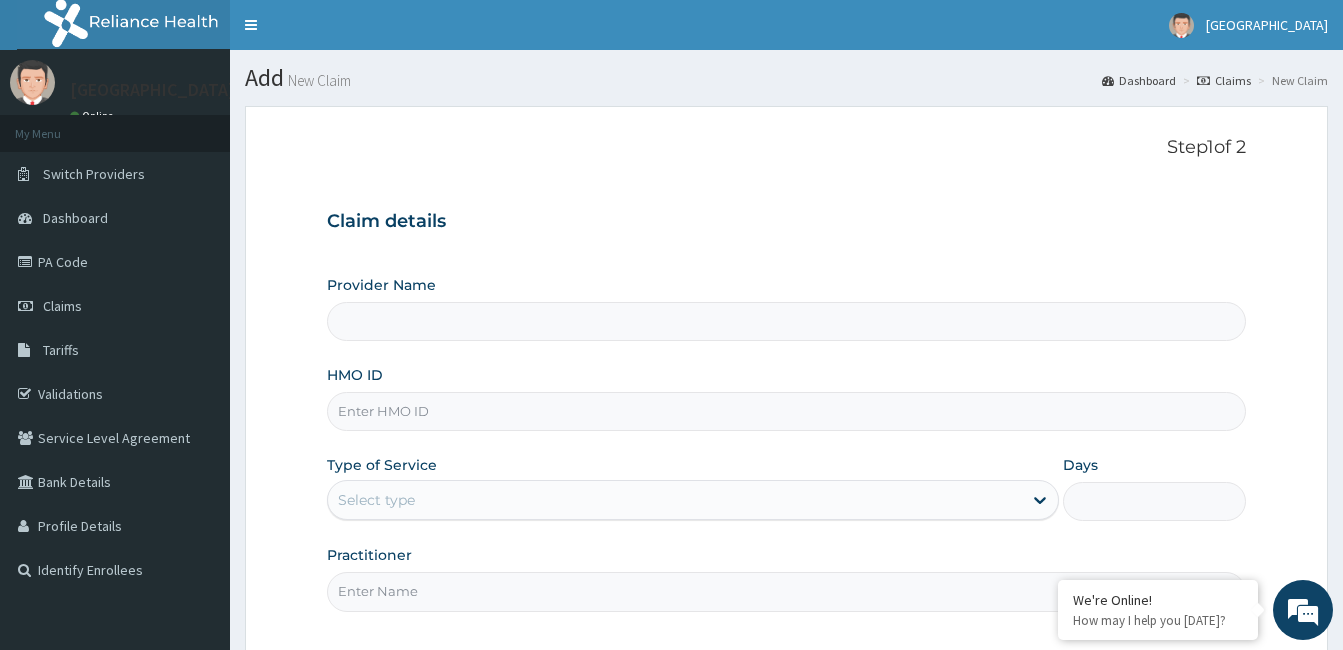 type on "[GEOGRAPHIC_DATA]" 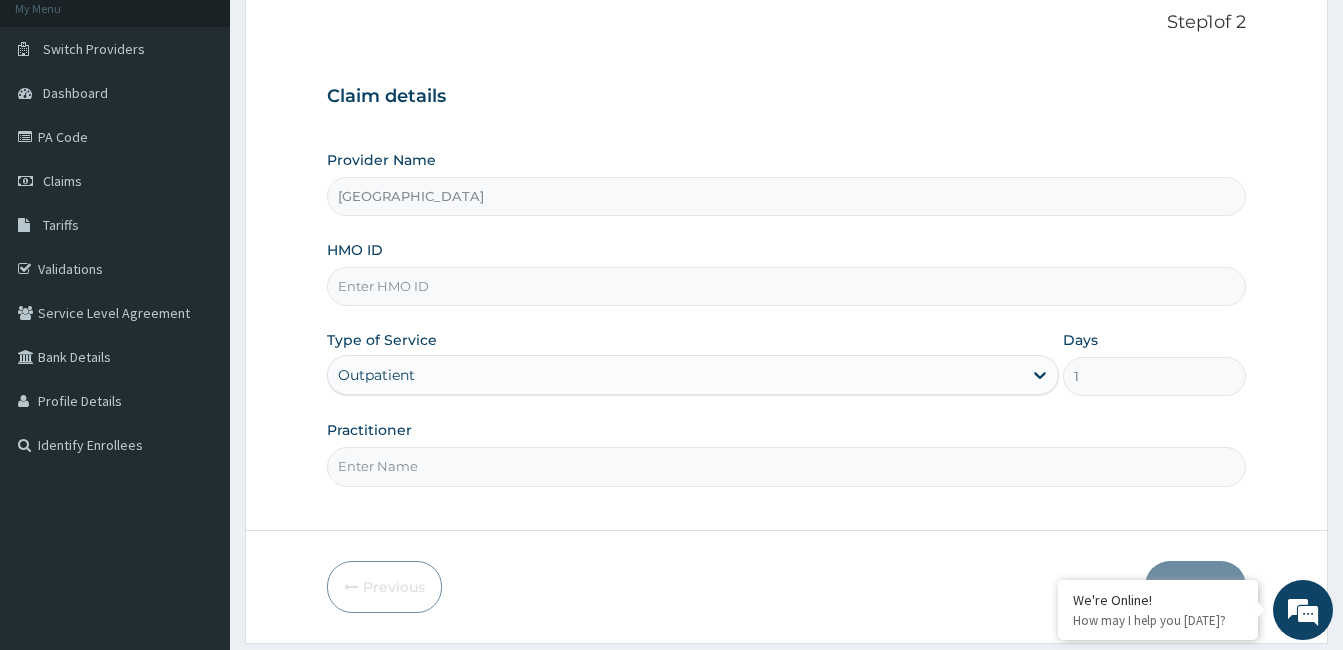 scroll, scrollTop: 185, scrollLeft: 0, axis: vertical 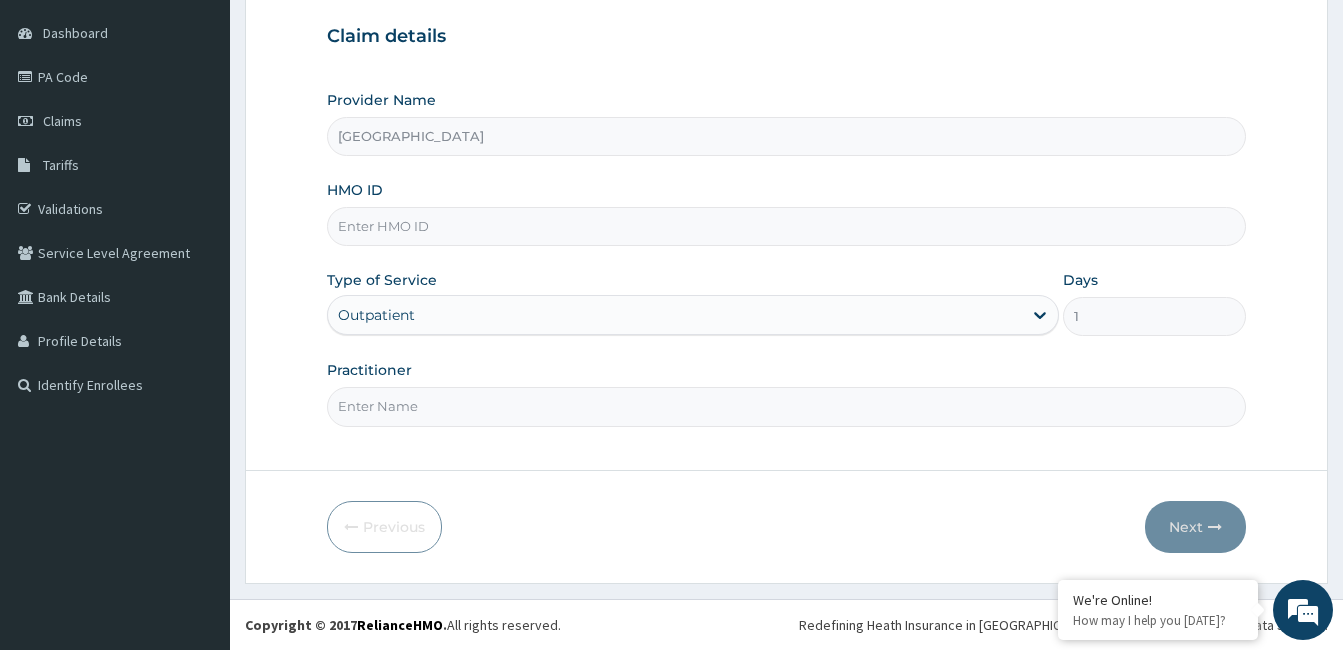click on "Outpatient" at bounding box center [693, 315] 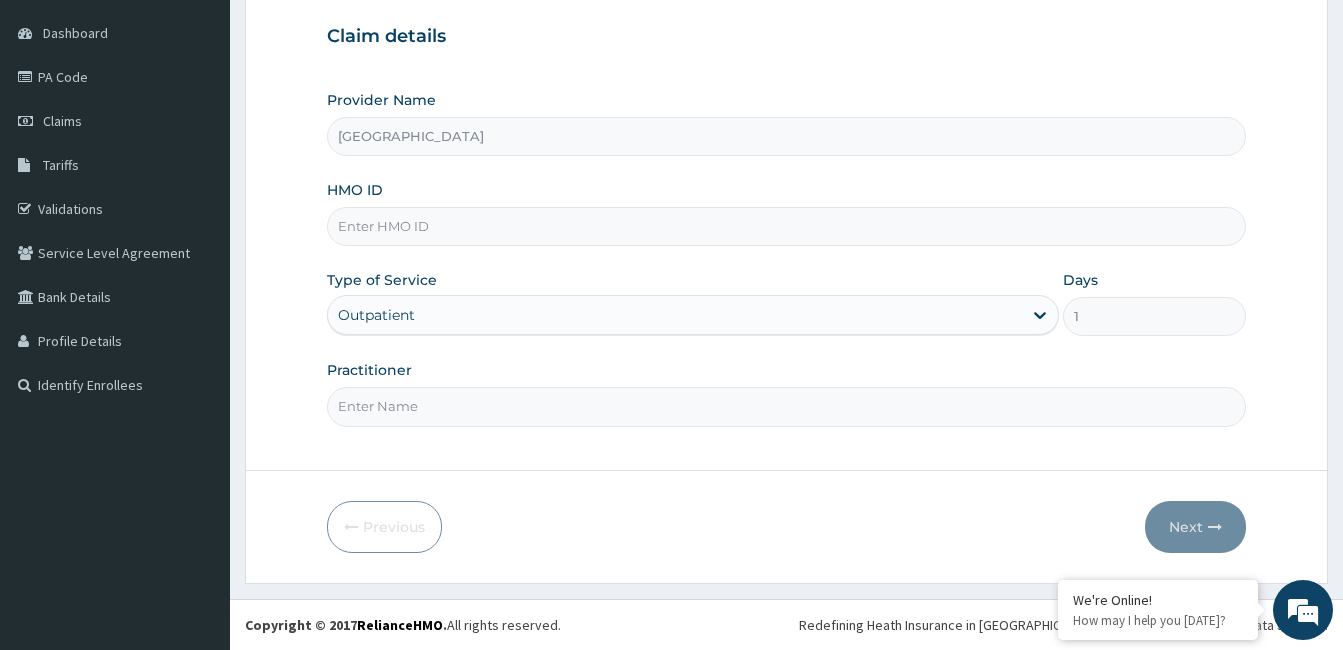 scroll, scrollTop: 0, scrollLeft: 0, axis: both 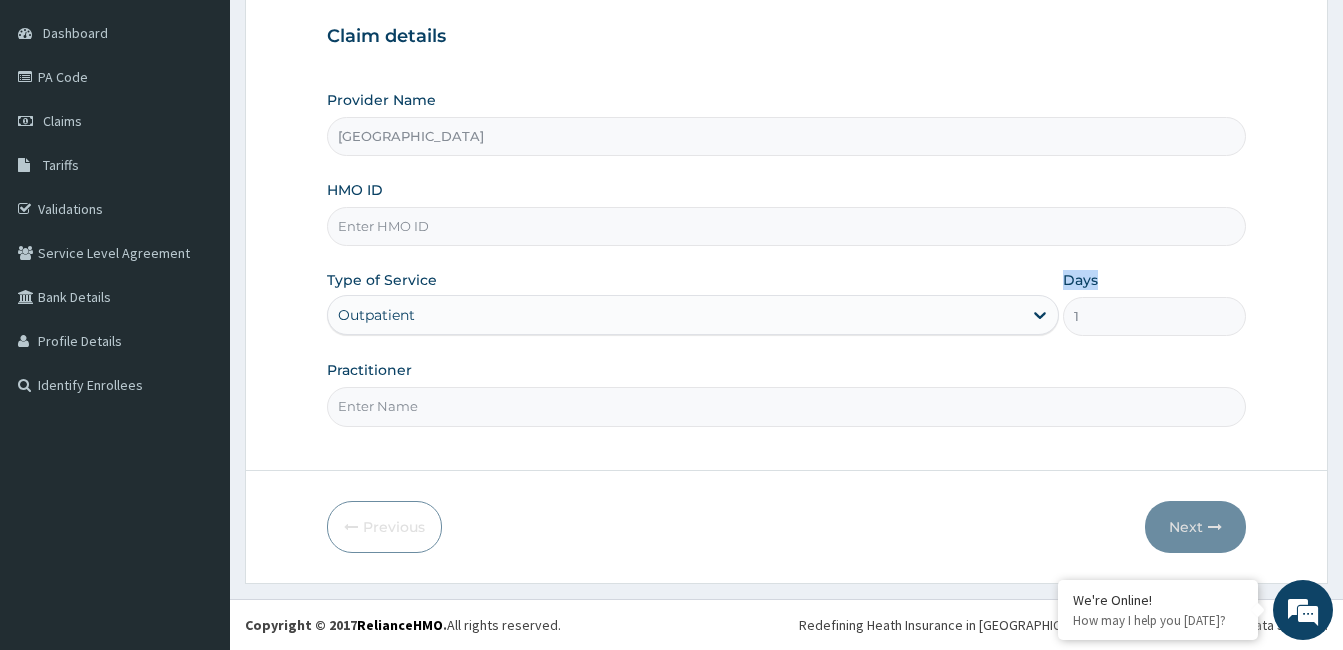 click on "Outpatient" at bounding box center (693, 315) 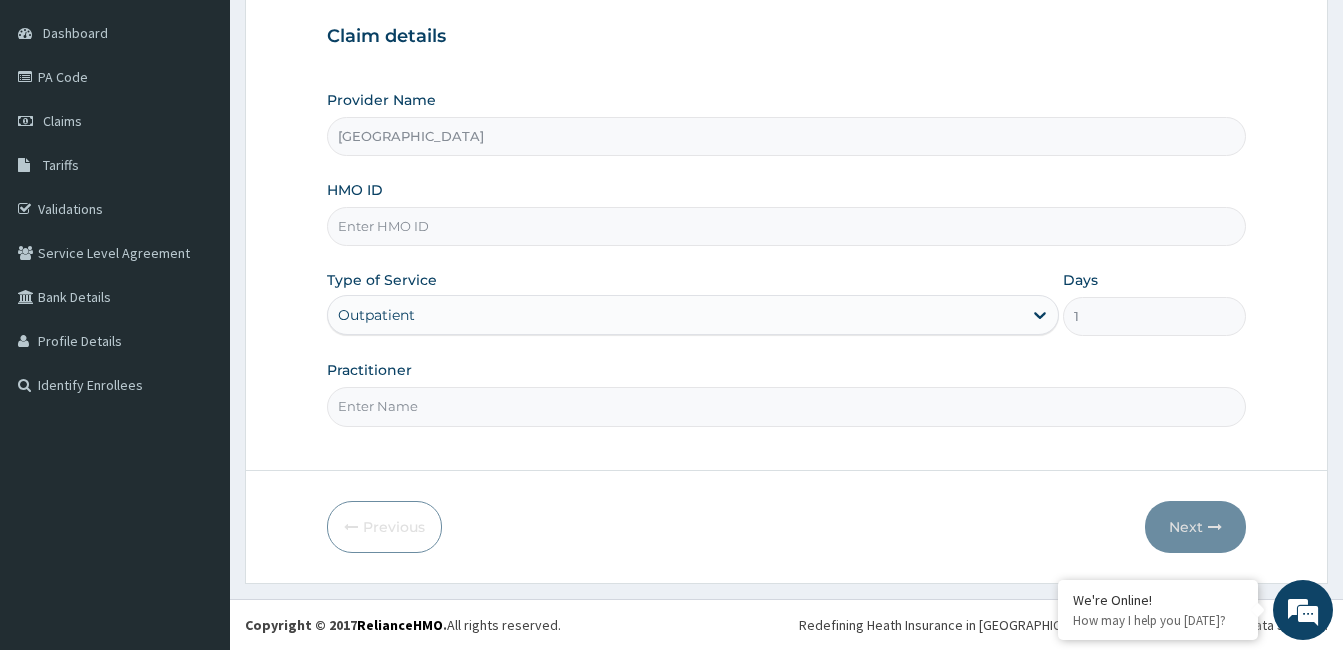 click on "Outpatient" at bounding box center [693, 315] 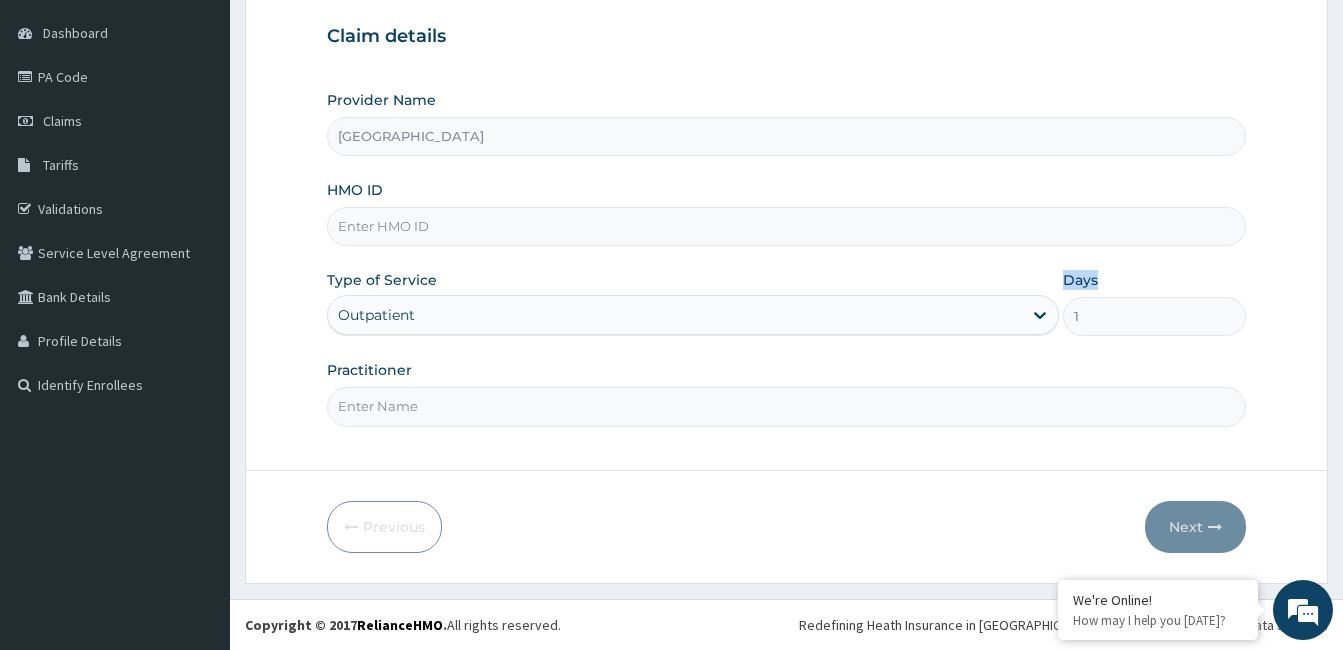 click on "Outpatient" at bounding box center (693, 315) 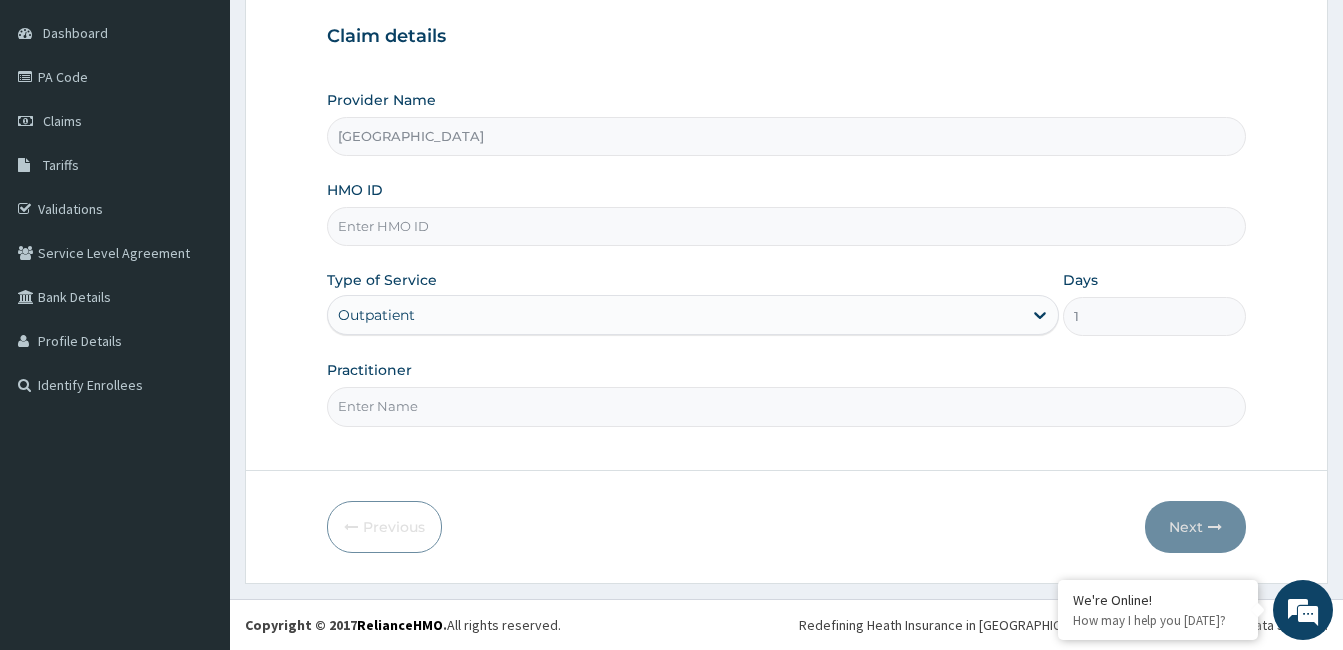 click on "Outpatient" at bounding box center [693, 315] 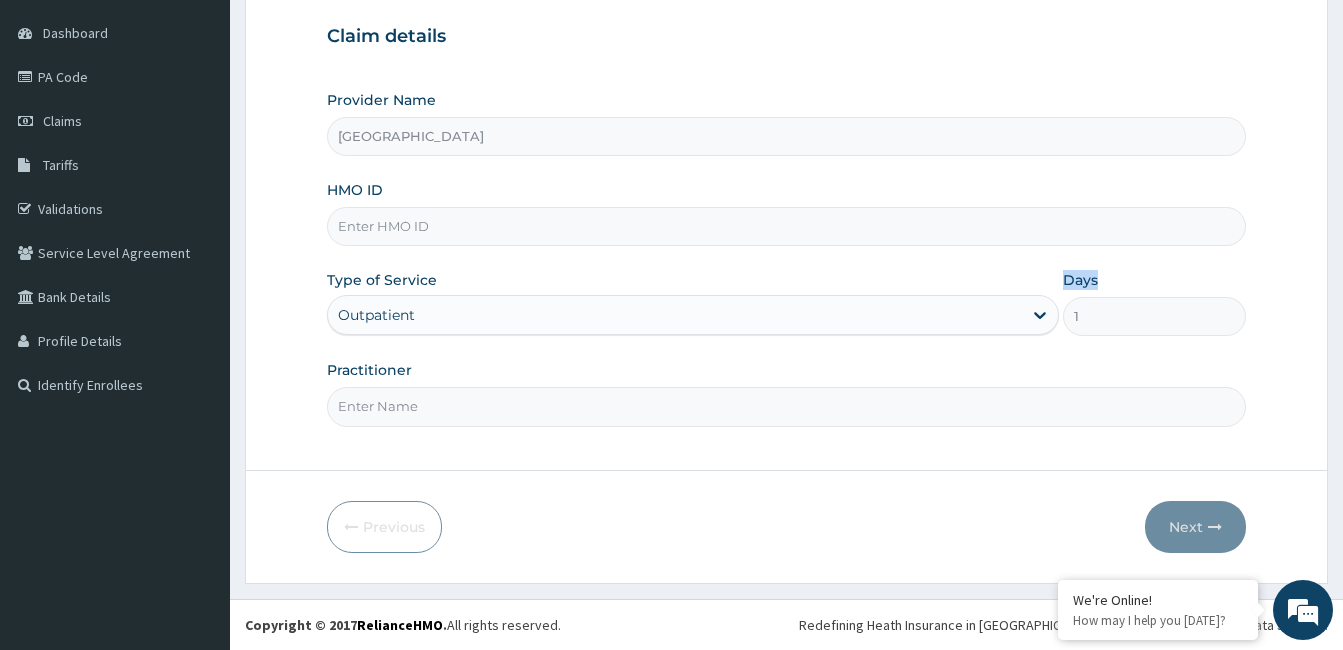 click on "Outpatient" at bounding box center [693, 315] 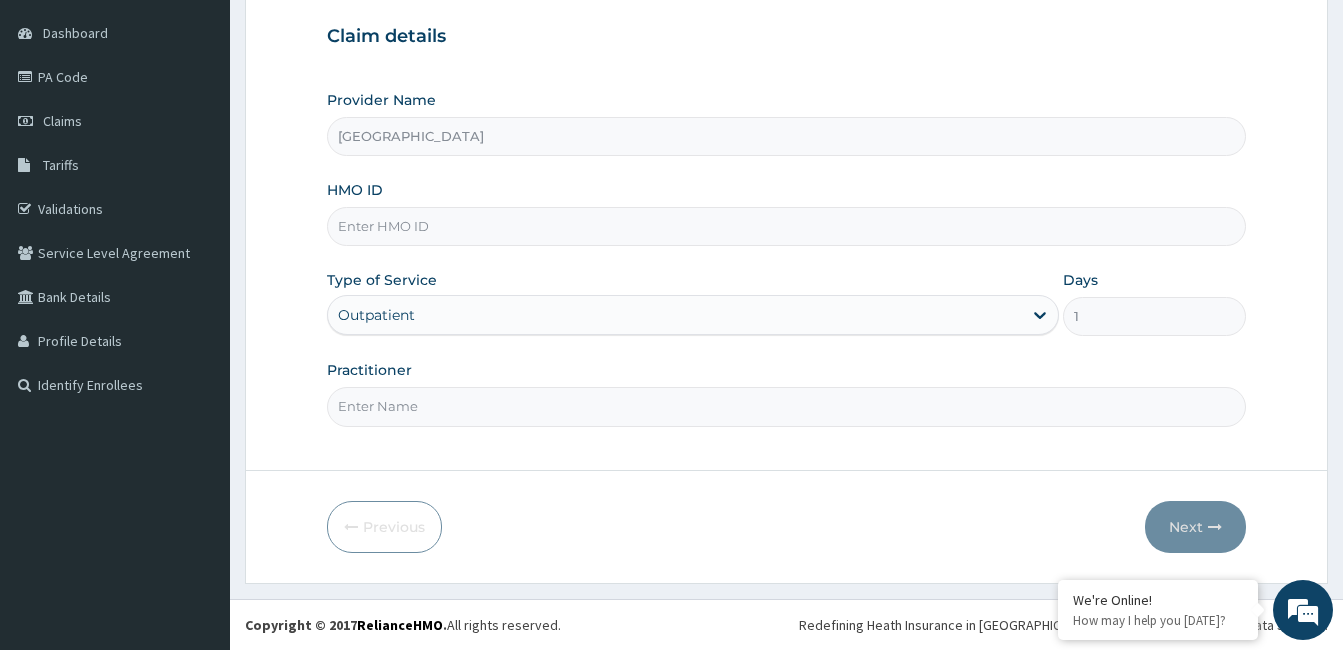 click on "Outpatient" at bounding box center (693, 315) 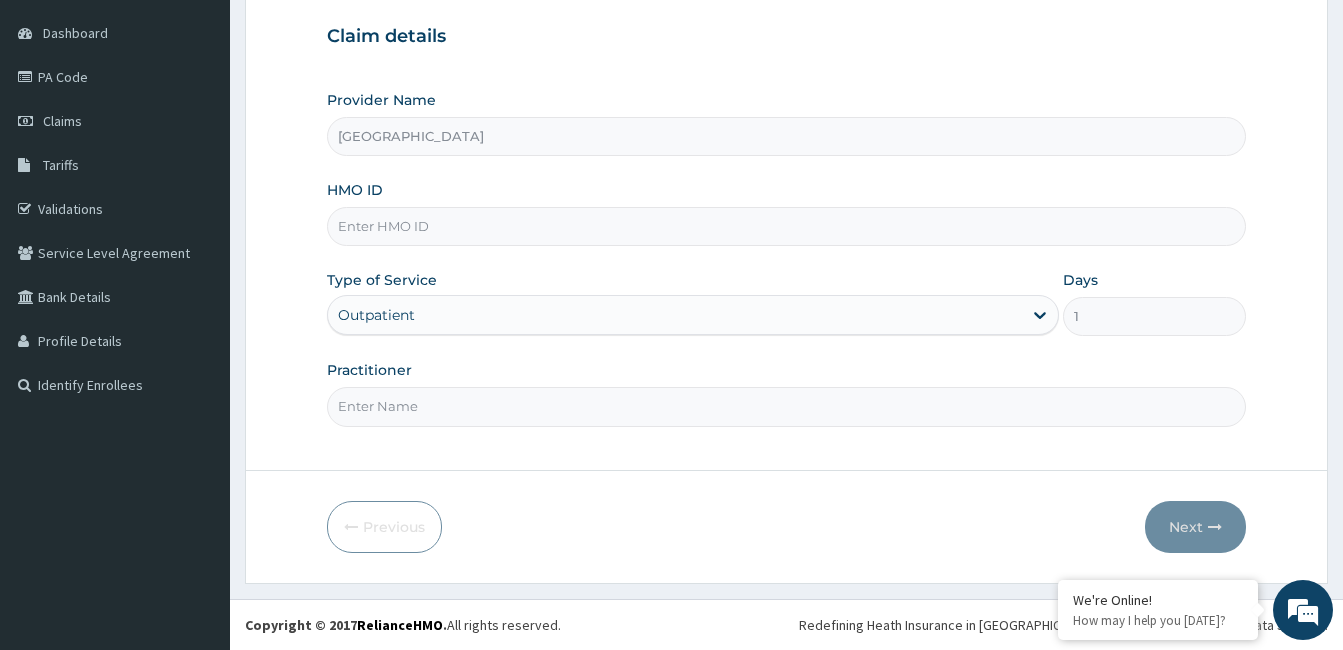 click on "Outpatient" at bounding box center [693, 315] 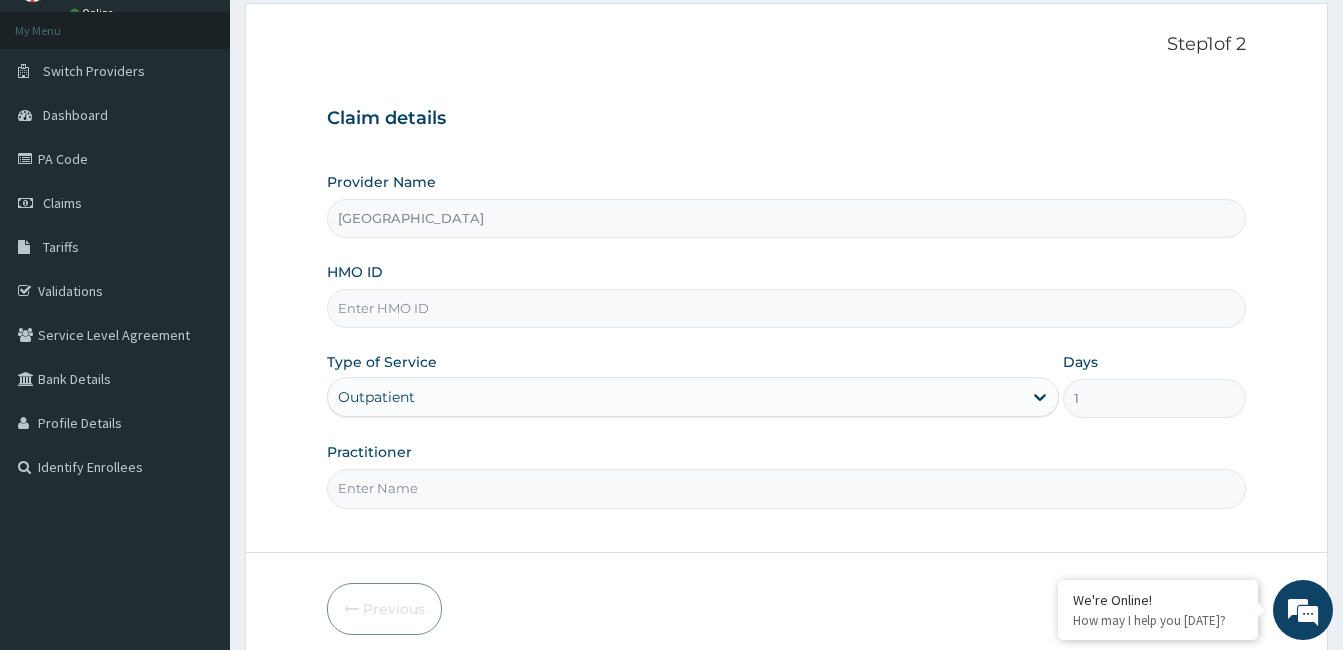scroll, scrollTop: 0, scrollLeft: 0, axis: both 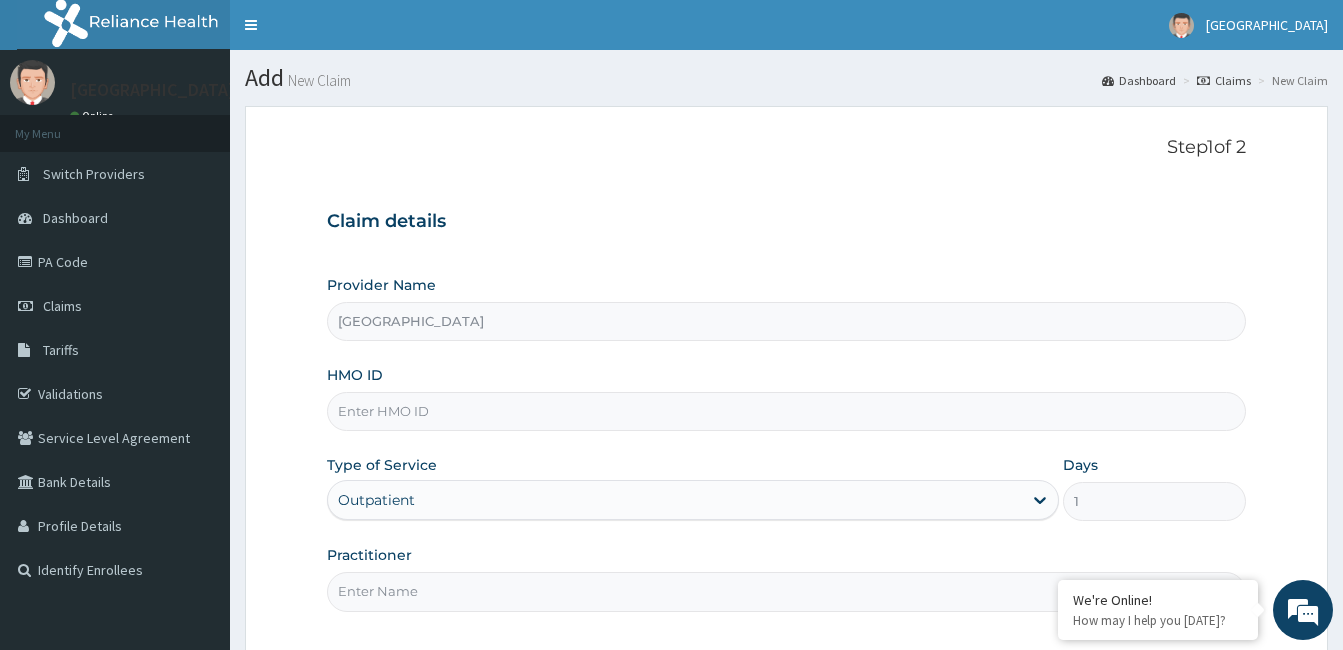 click on "HMO ID" at bounding box center [786, 411] 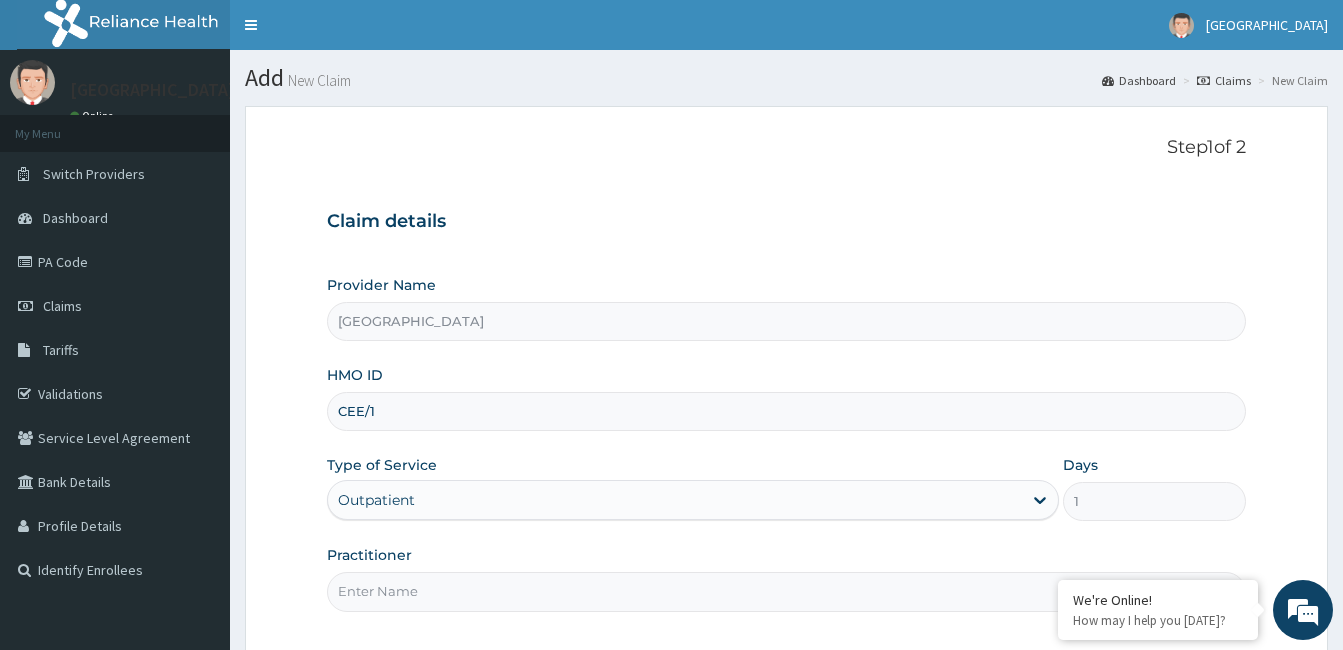 drag, startPoint x: 952, startPoint y: 302, endPoint x: 975, endPoint y: 225, distance: 80.36168 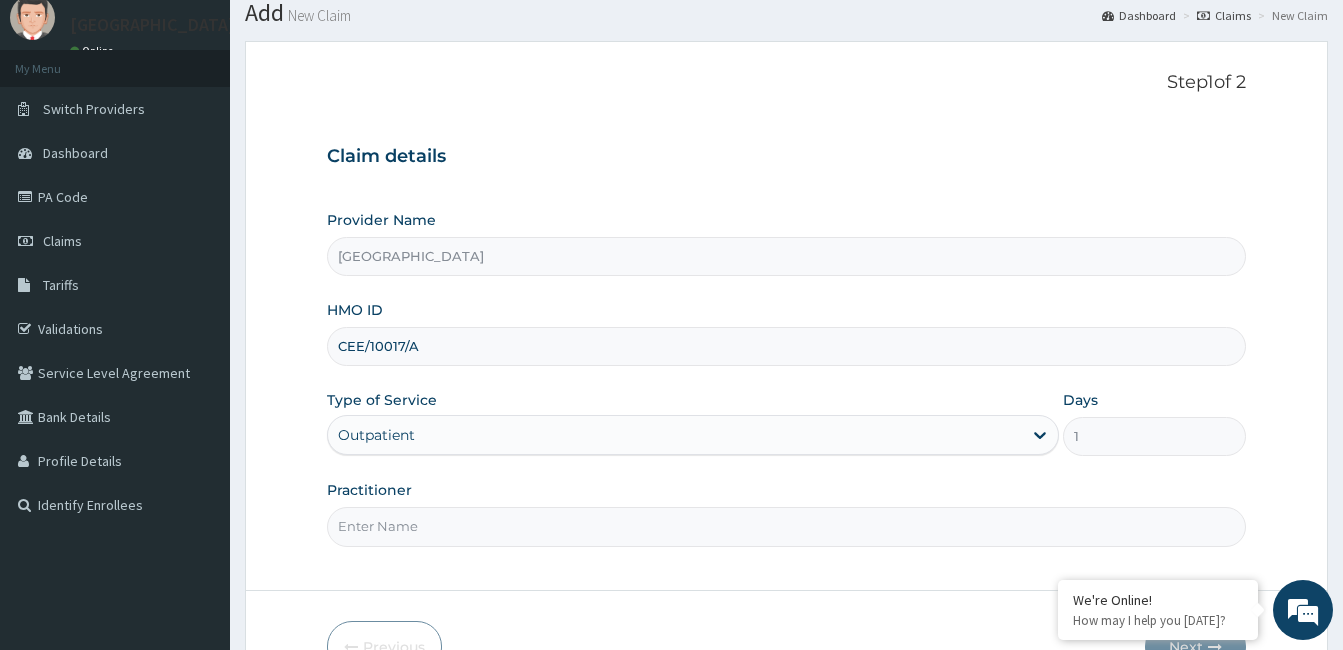 scroll, scrollTop: 100, scrollLeft: 0, axis: vertical 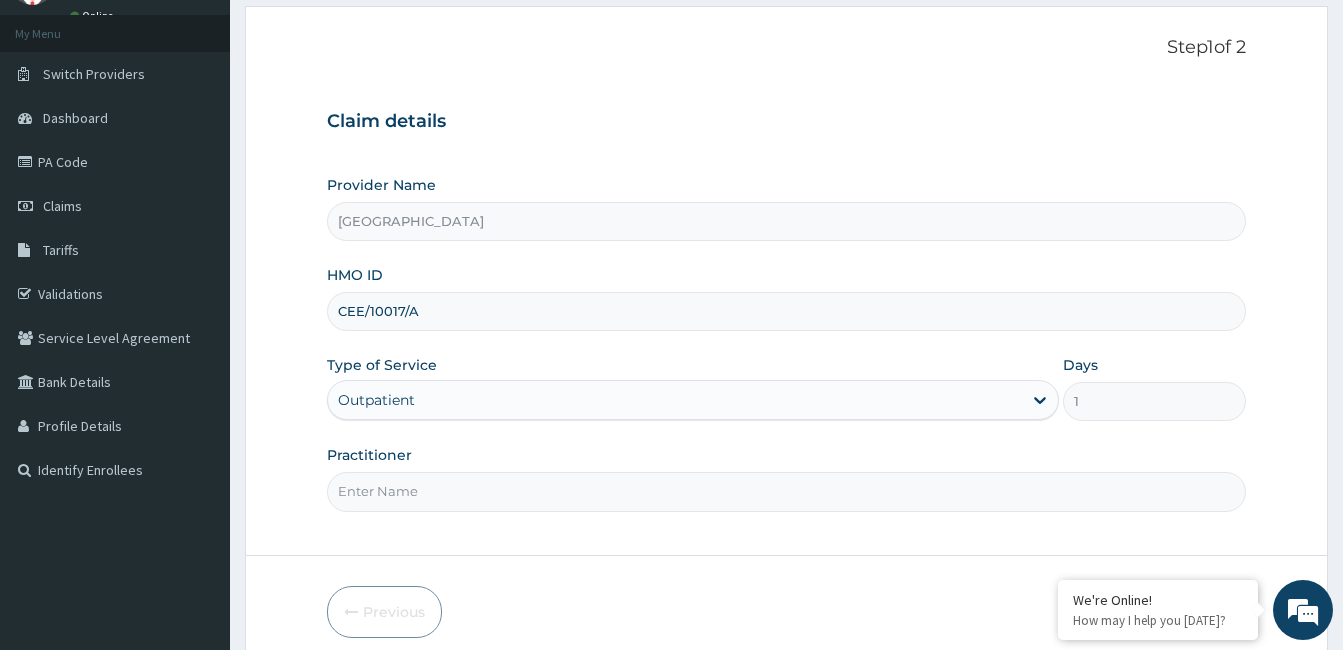 type on "CEE/10017/A" 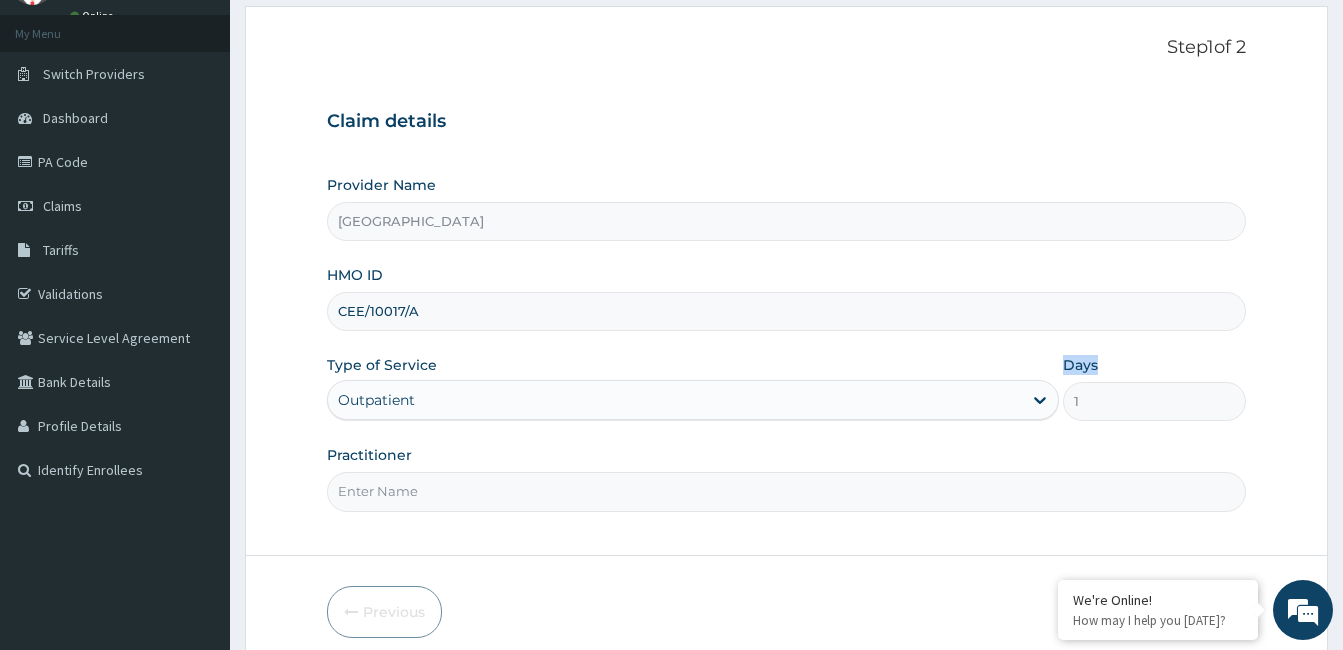 click on "Outpatient" at bounding box center (693, 400) 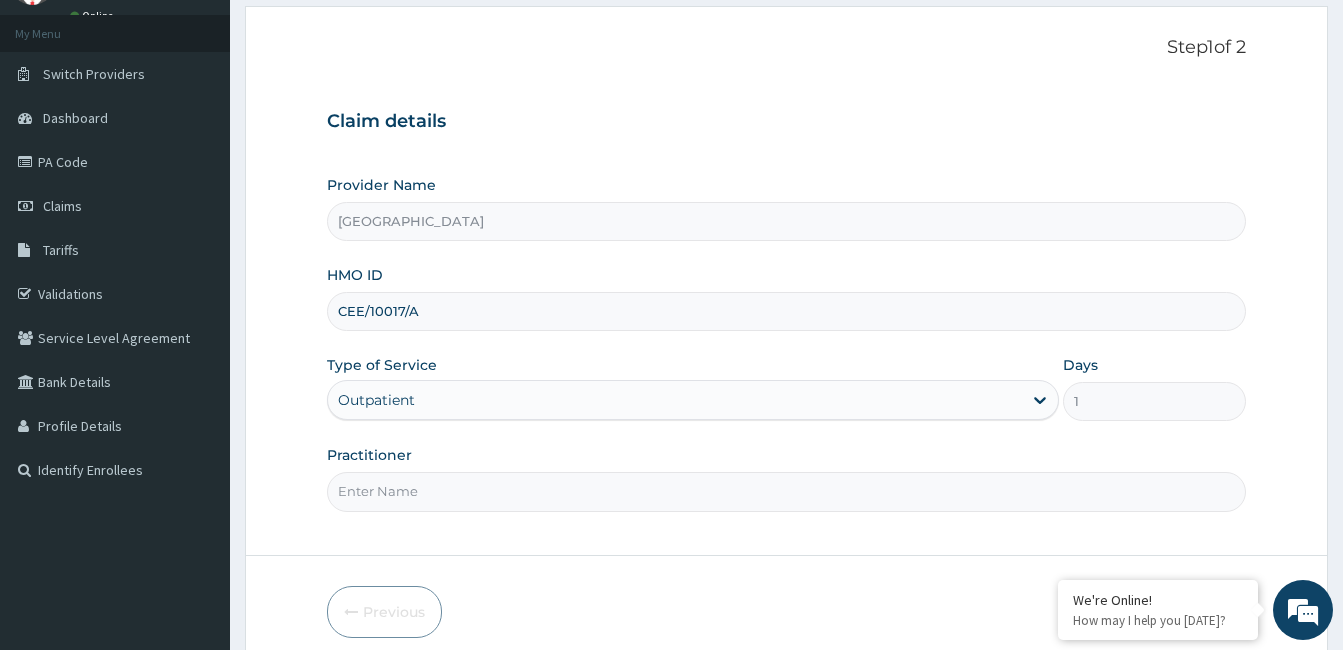 click on "Outpatient" at bounding box center (693, 400) 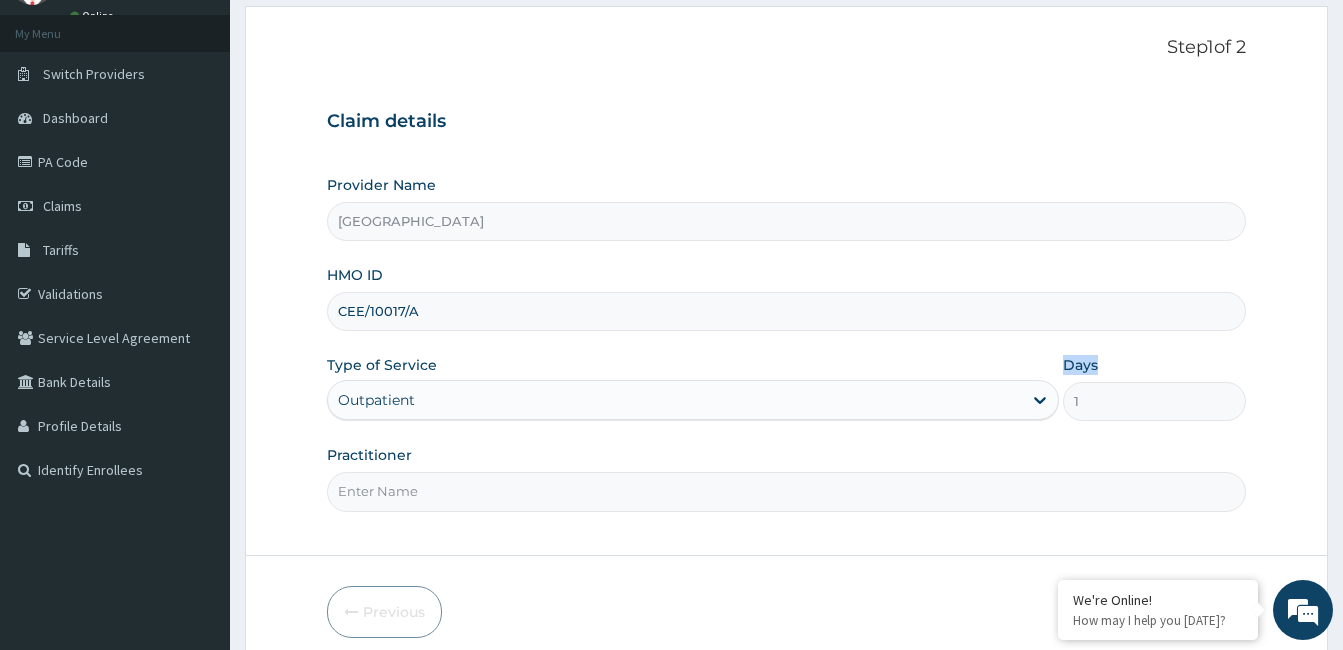 drag, startPoint x: 1039, startPoint y: 398, endPoint x: 1029, endPoint y: 399, distance: 10.049875 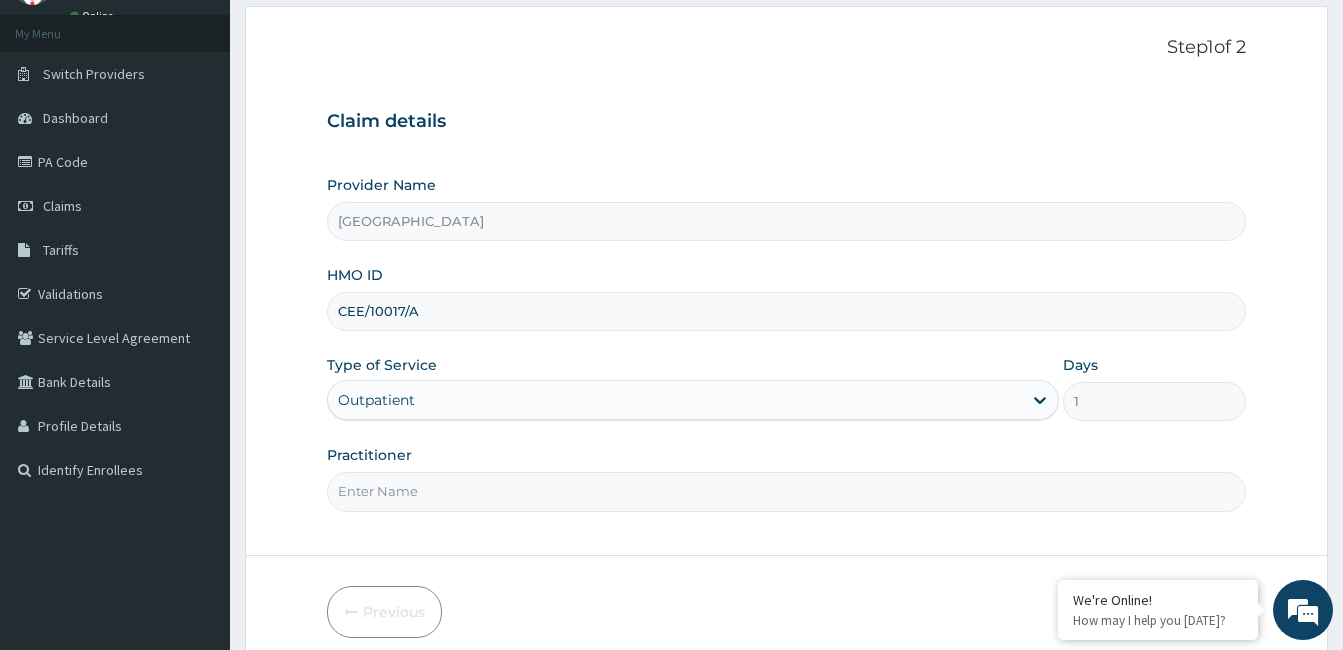 click on "Outpatient" at bounding box center [693, 400] 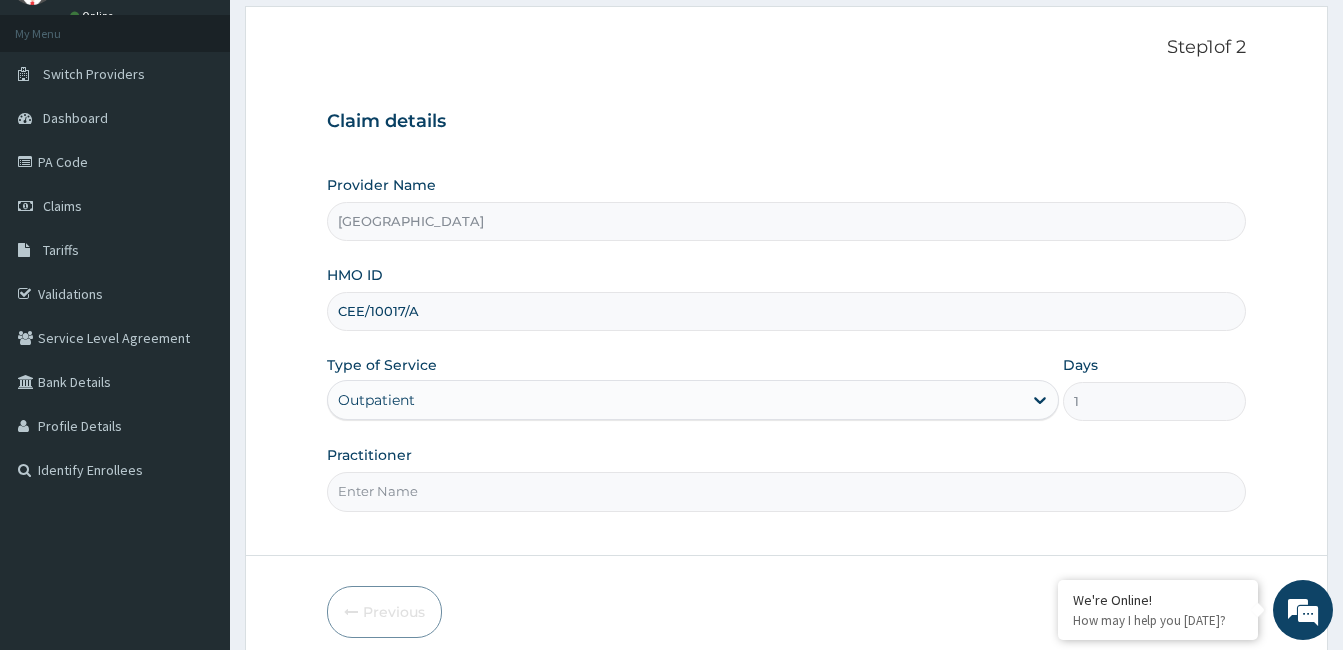 click on "Practitioner" at bounding box center [786, 491] 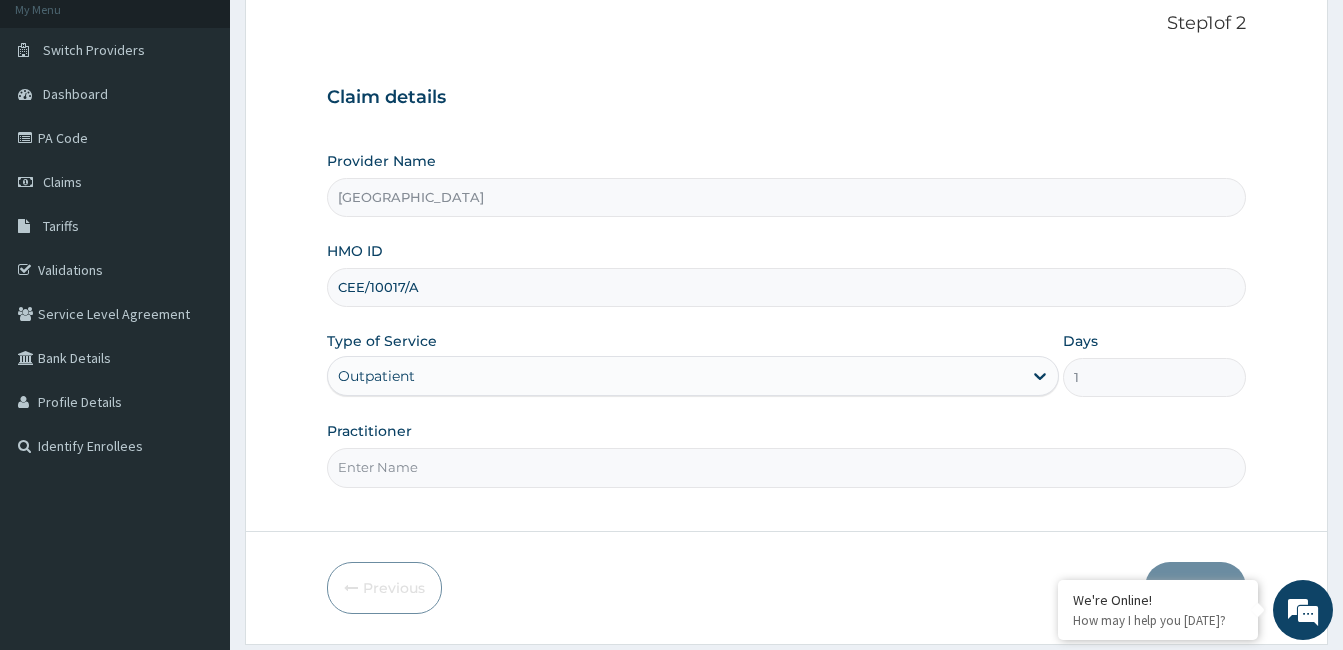 scroll, scrollTop: 185, scrollLeft: 0, axis: vertical 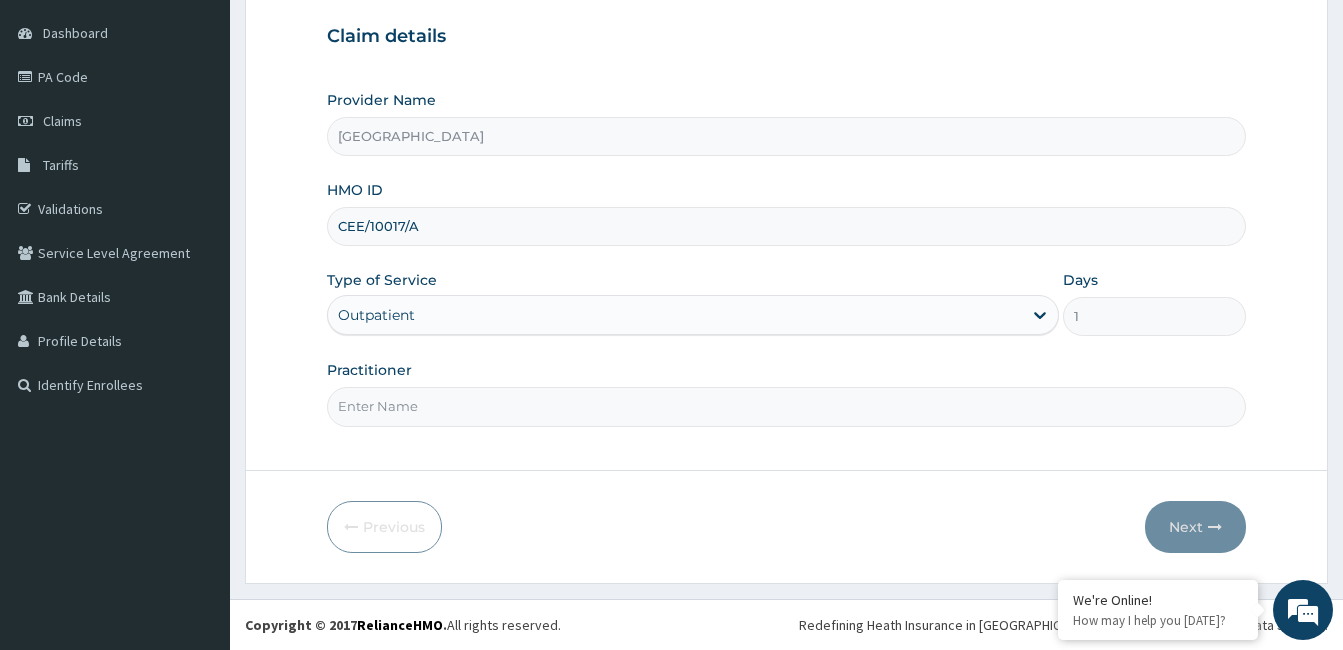 click on "Practitioner" at bounding box center [786, 406] 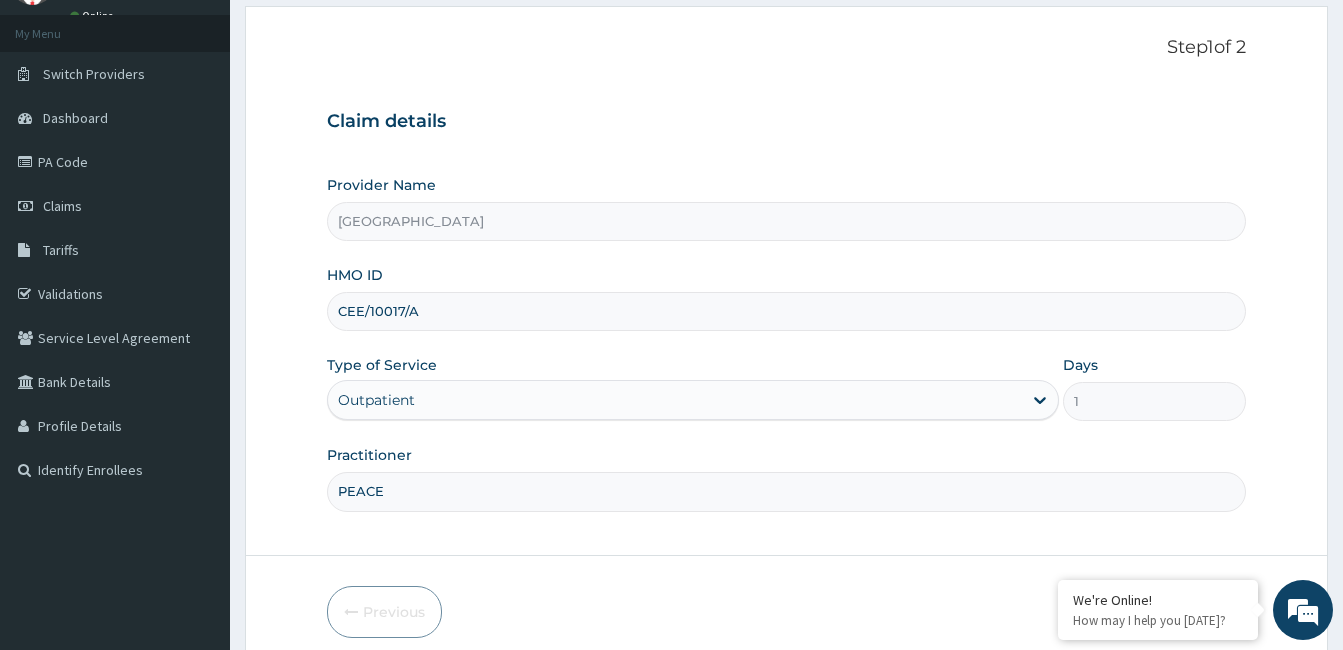 scroll, scrollTop: 185, scrollLeft: 0, axis: vertical 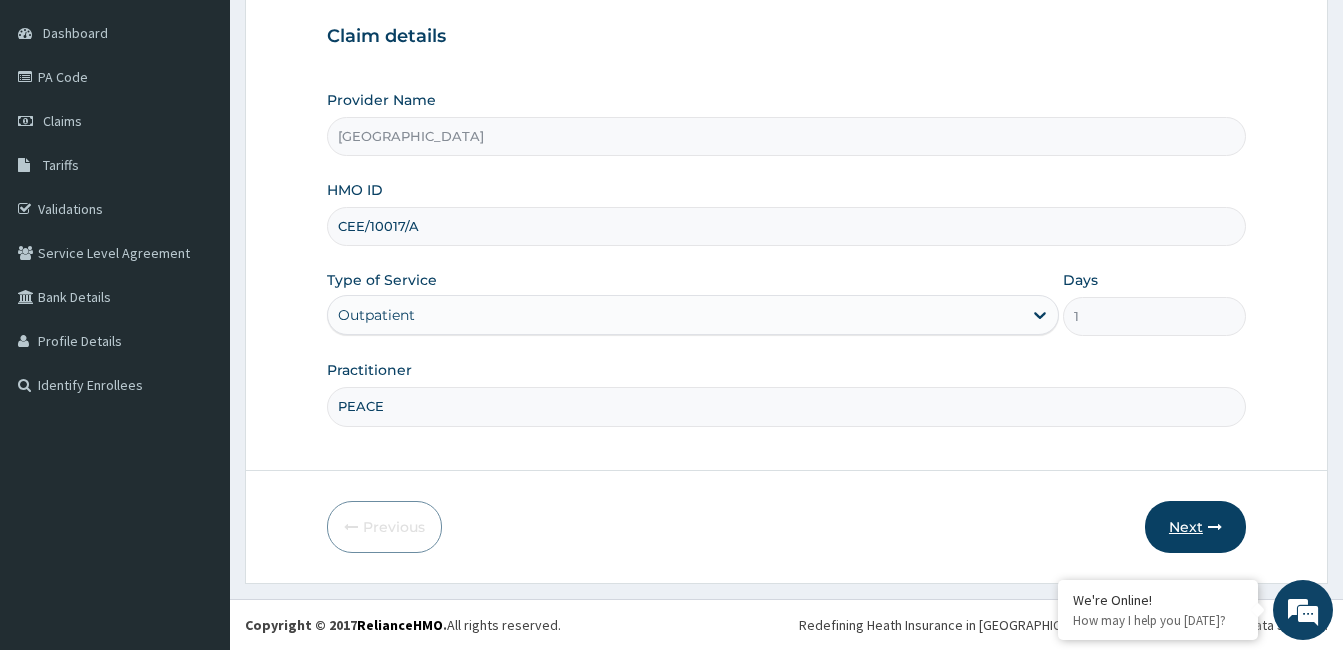 type on "PEACE" 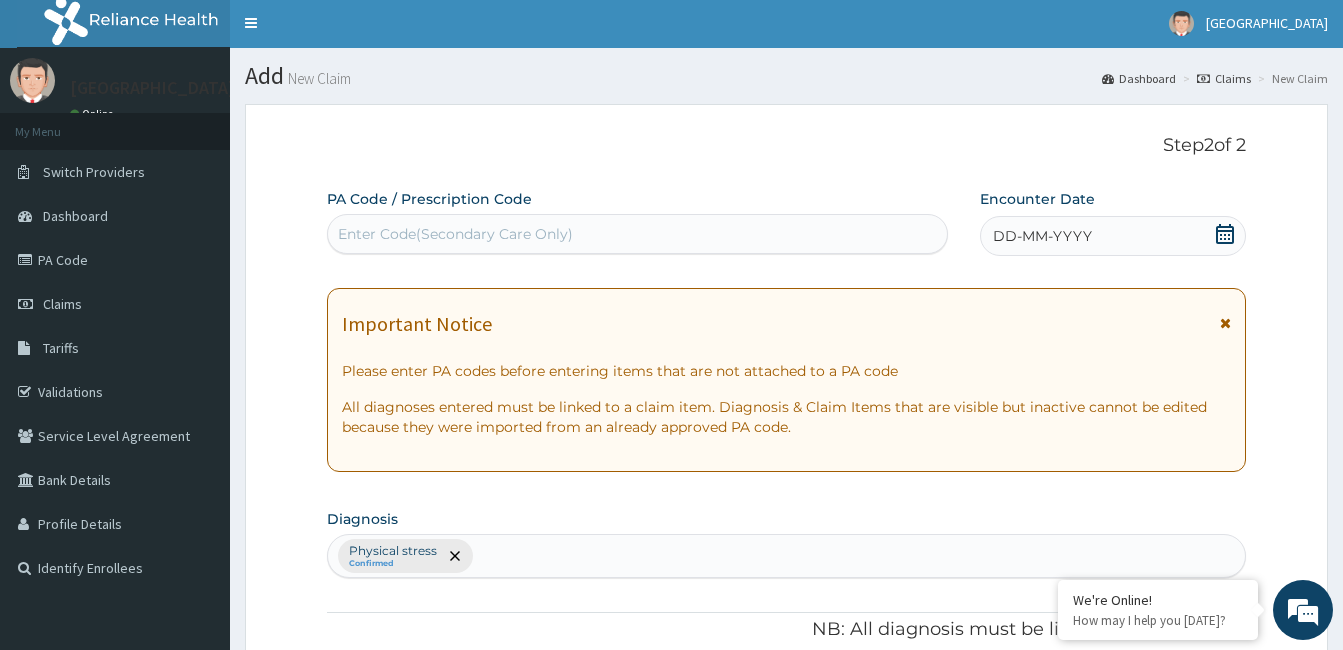 scroll, scrollTop: 0, scrollLeft: 0, axis: both 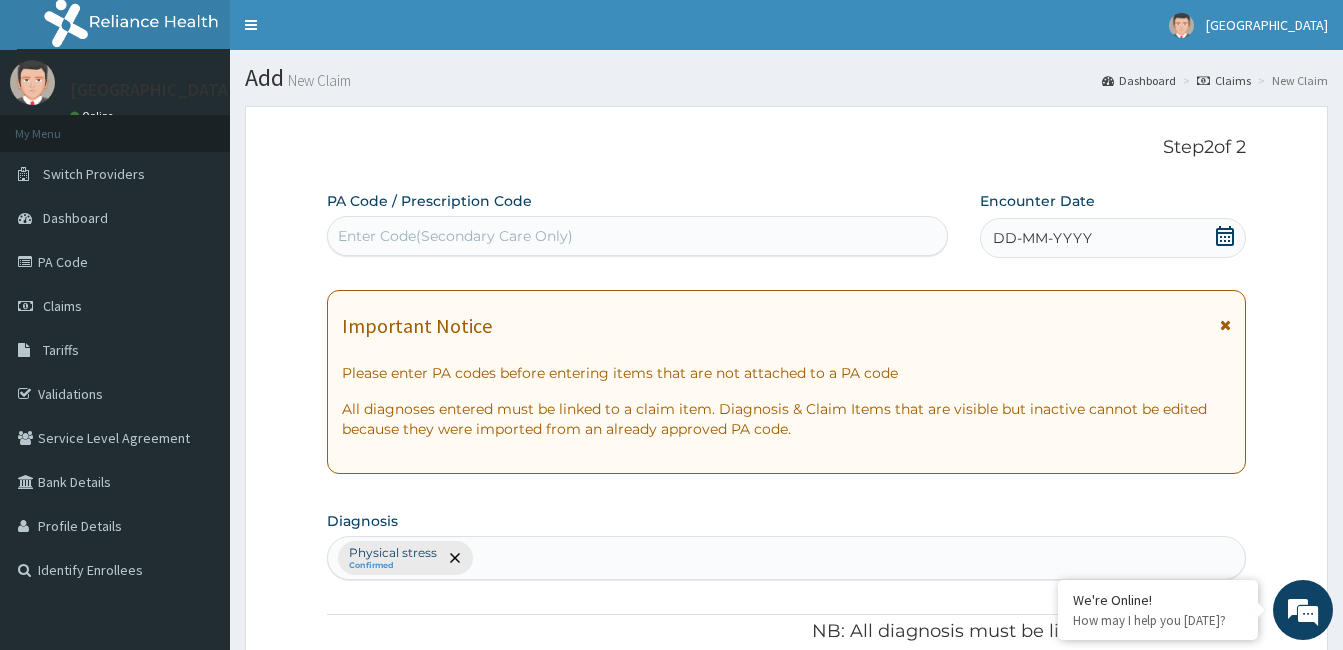 click on "PA Code / Prescription Code" at bounding box center (429, 201) 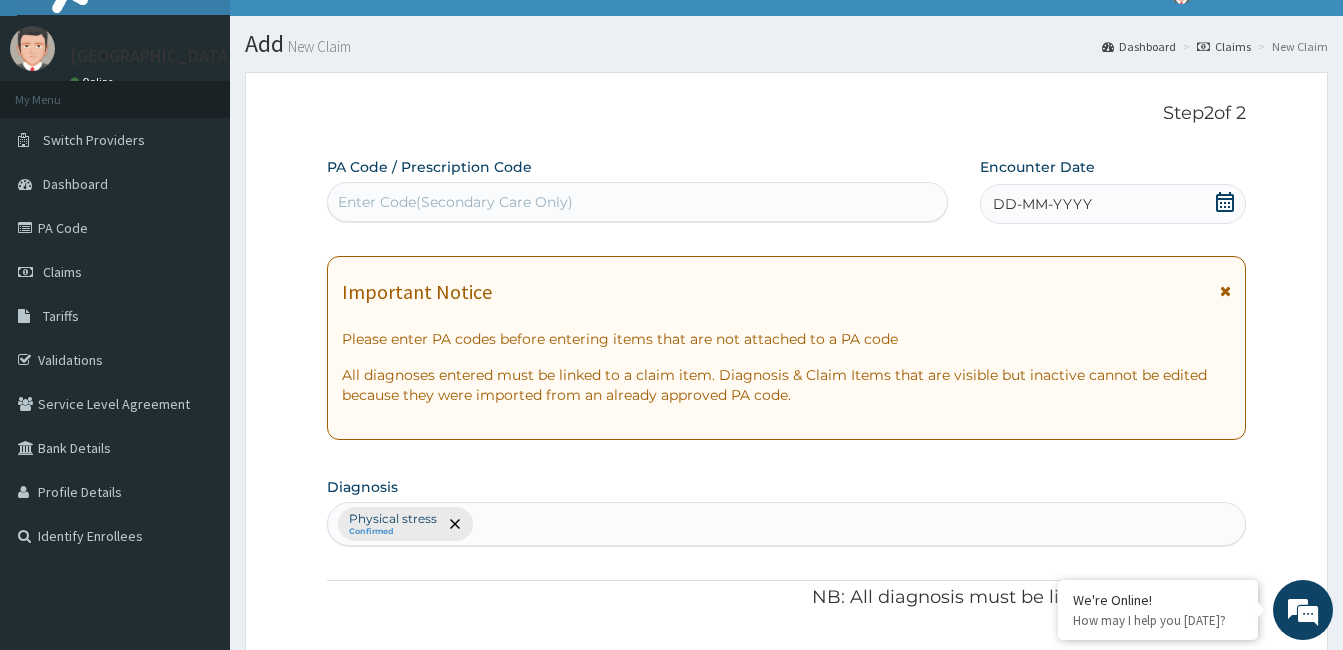 scroll, scrollTop: 0, scrollLeft: 0, axis: both 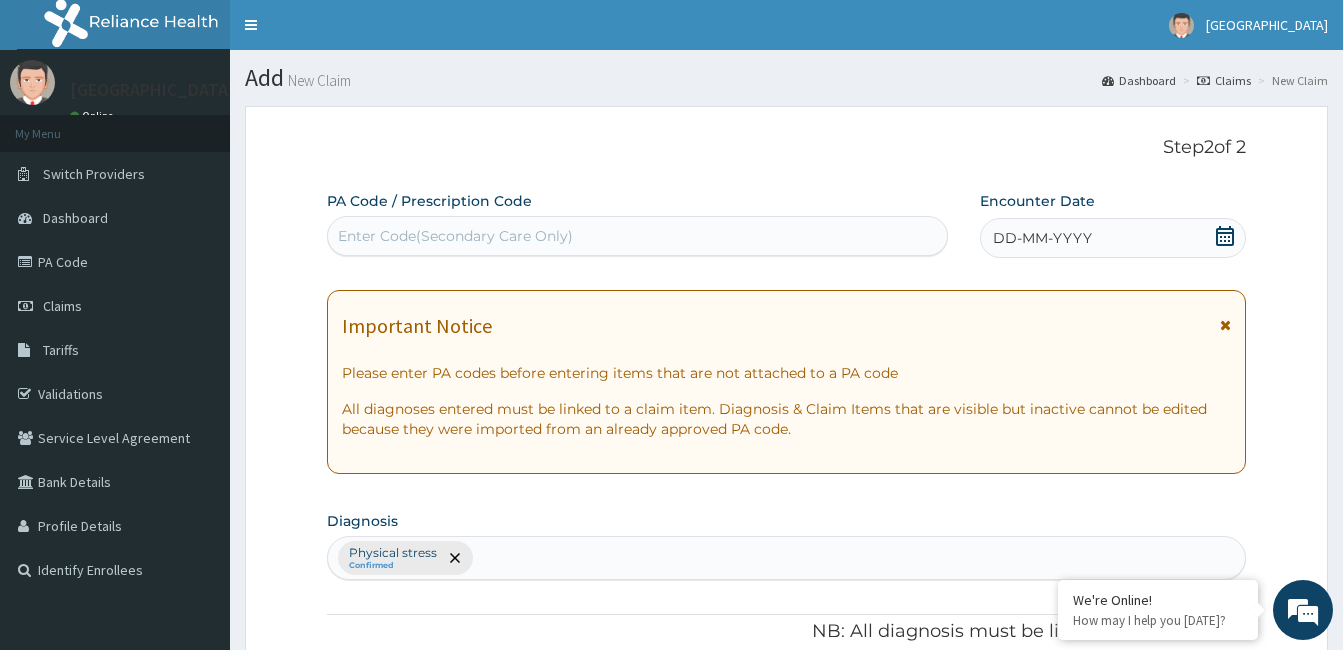 click on "Enter Code(Secondary Care Only)" at bounding box center (637, 236) 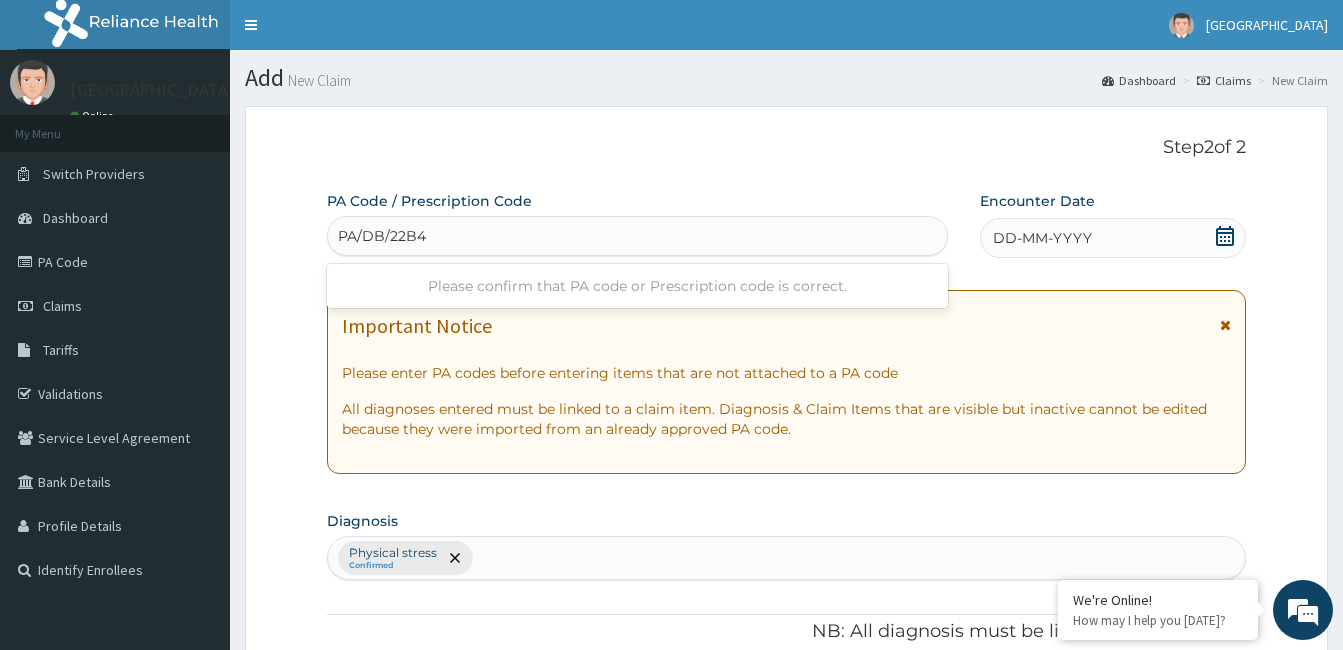 type on "PA/DB/22B4" 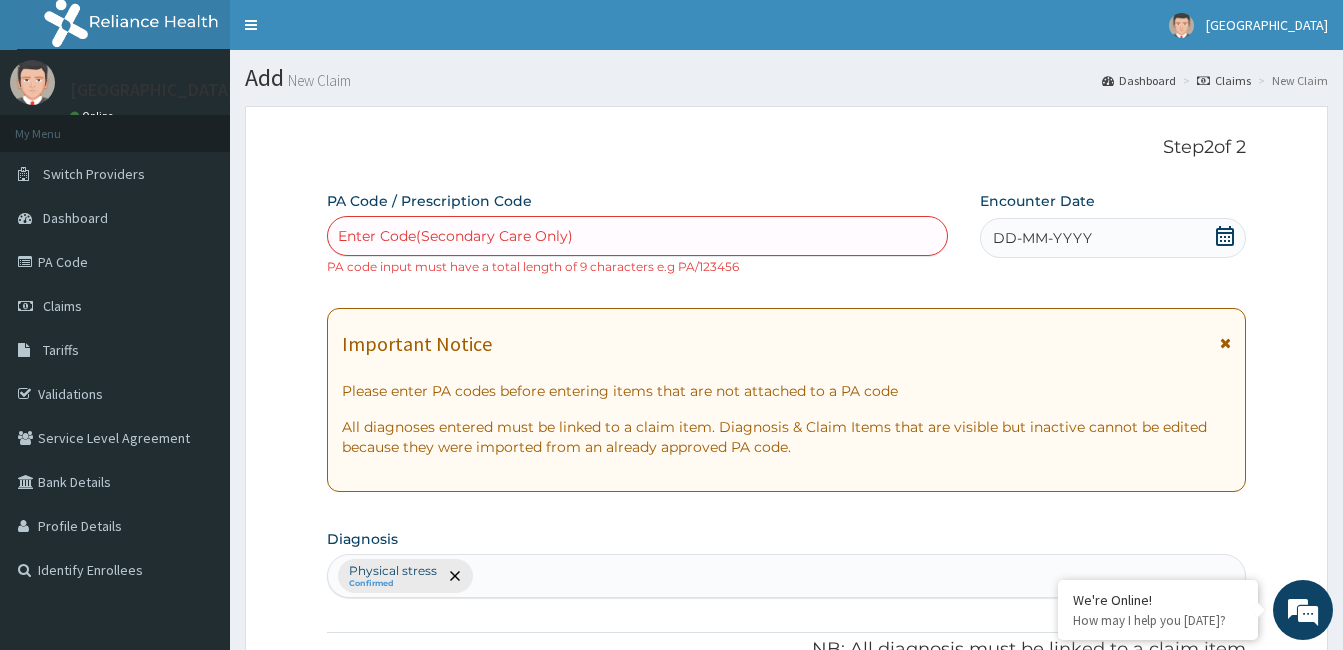 click 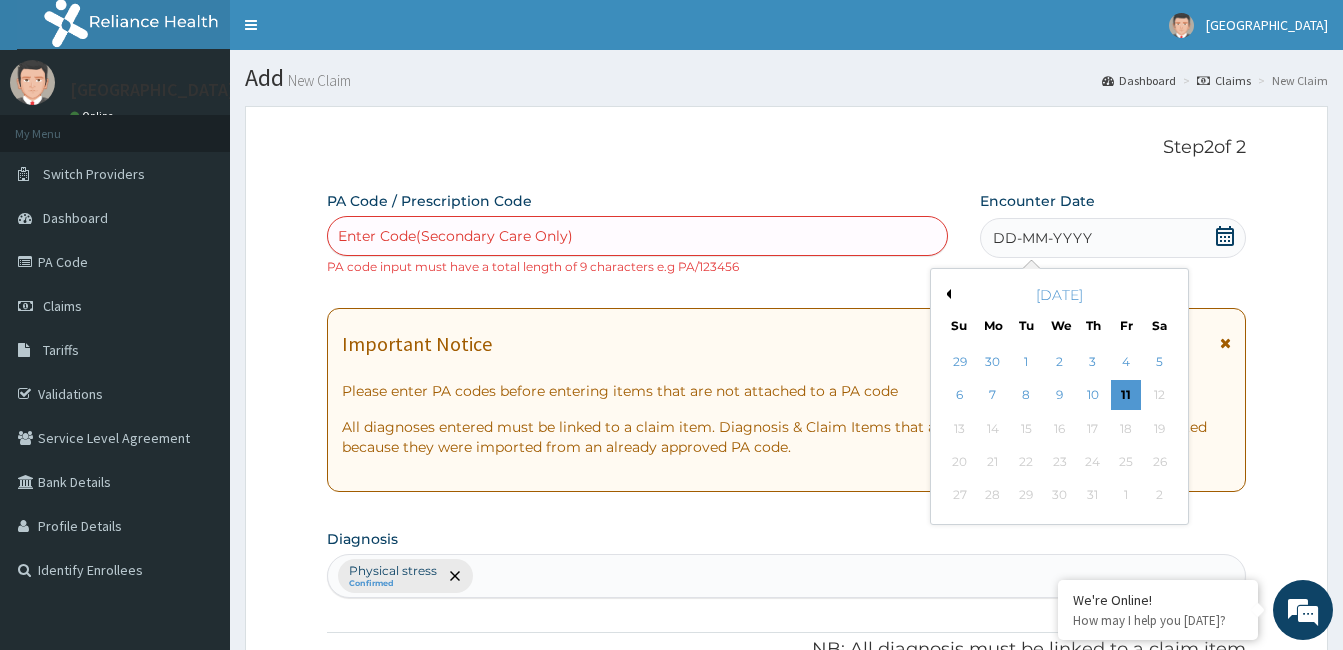 click on "Previous Month" at bounding box center [946, 294] 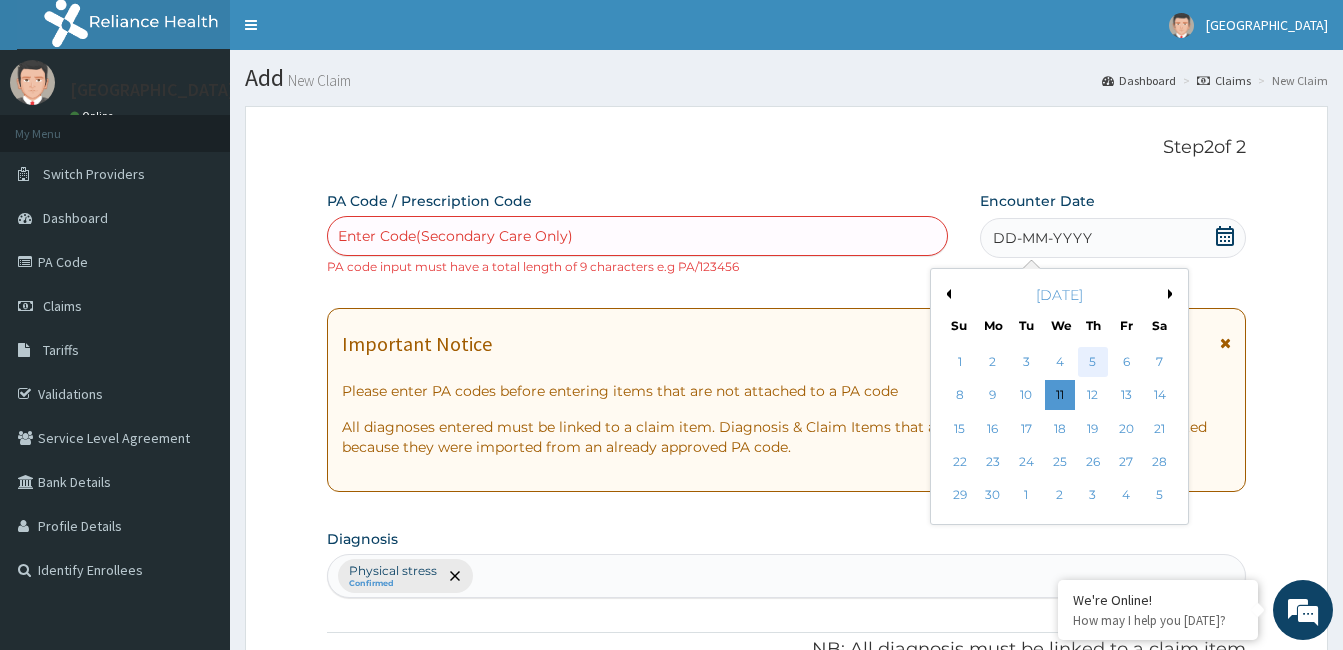 click on "5" at bounding box center [1093, 362] 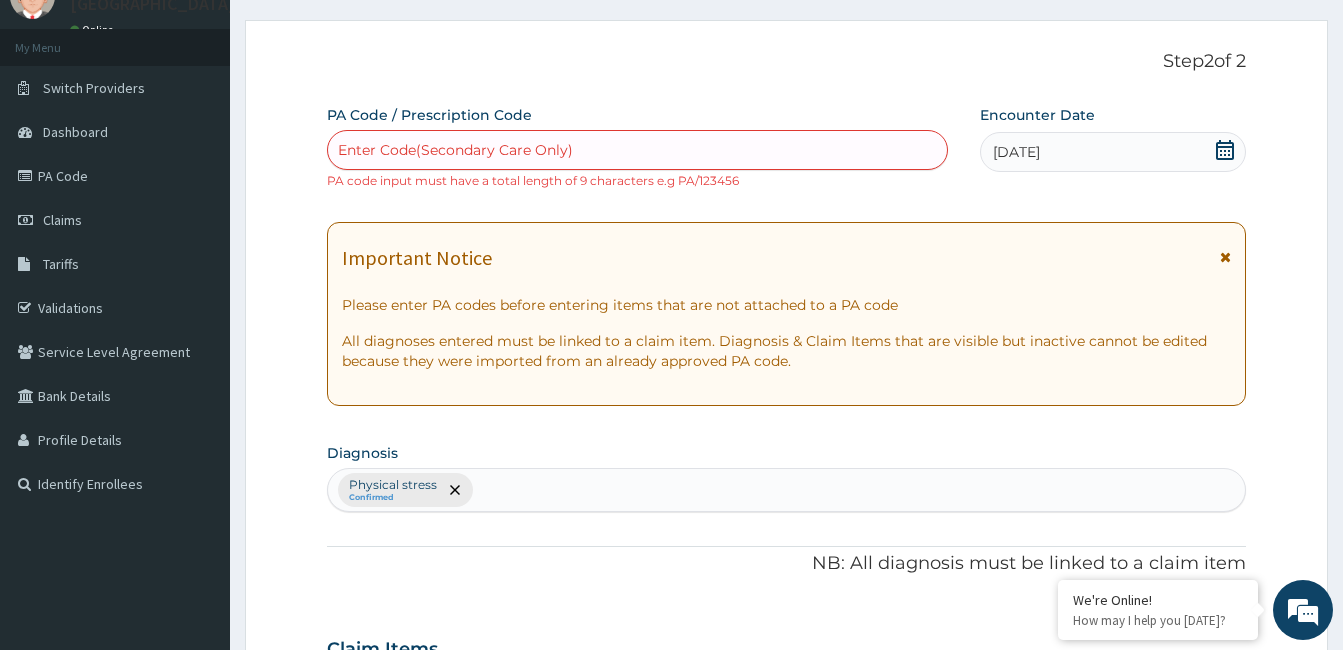 scroll, scrollTop: 200, scrollLeft: 0, axis: vertical 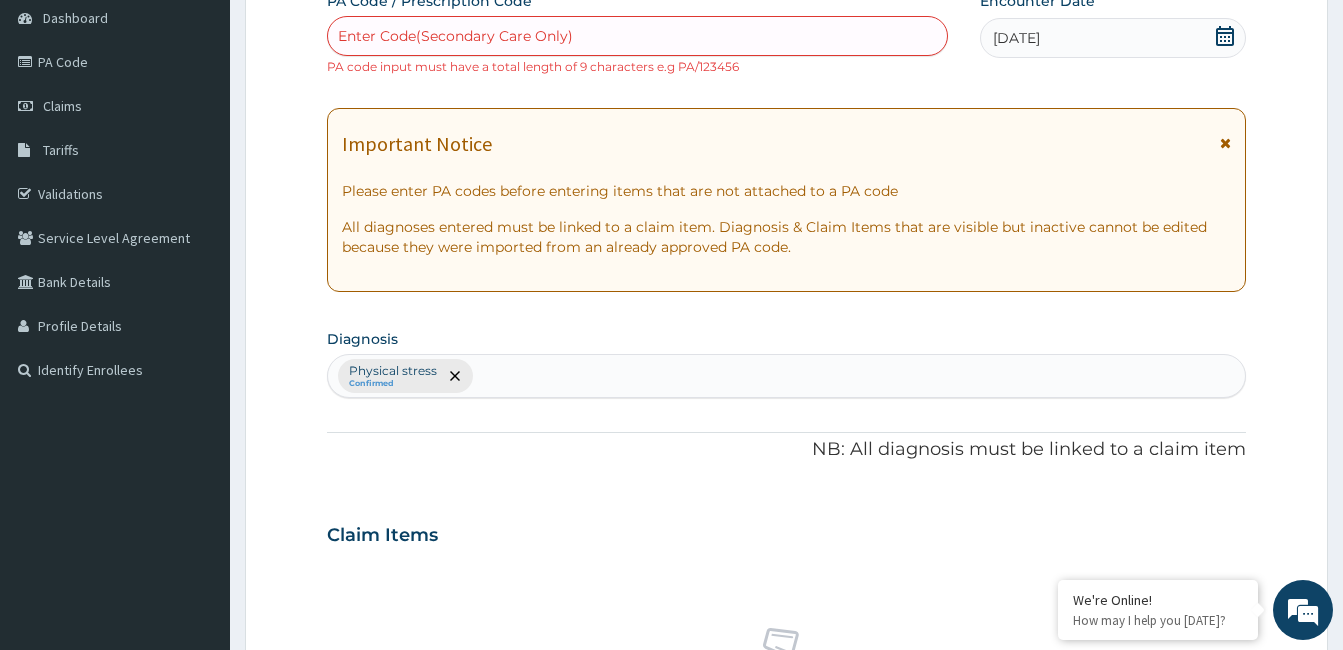 drag, startPoint x: 388, startPoint y: 41, endPoint x: 385, endPoint y: 26, distance: 15.297058 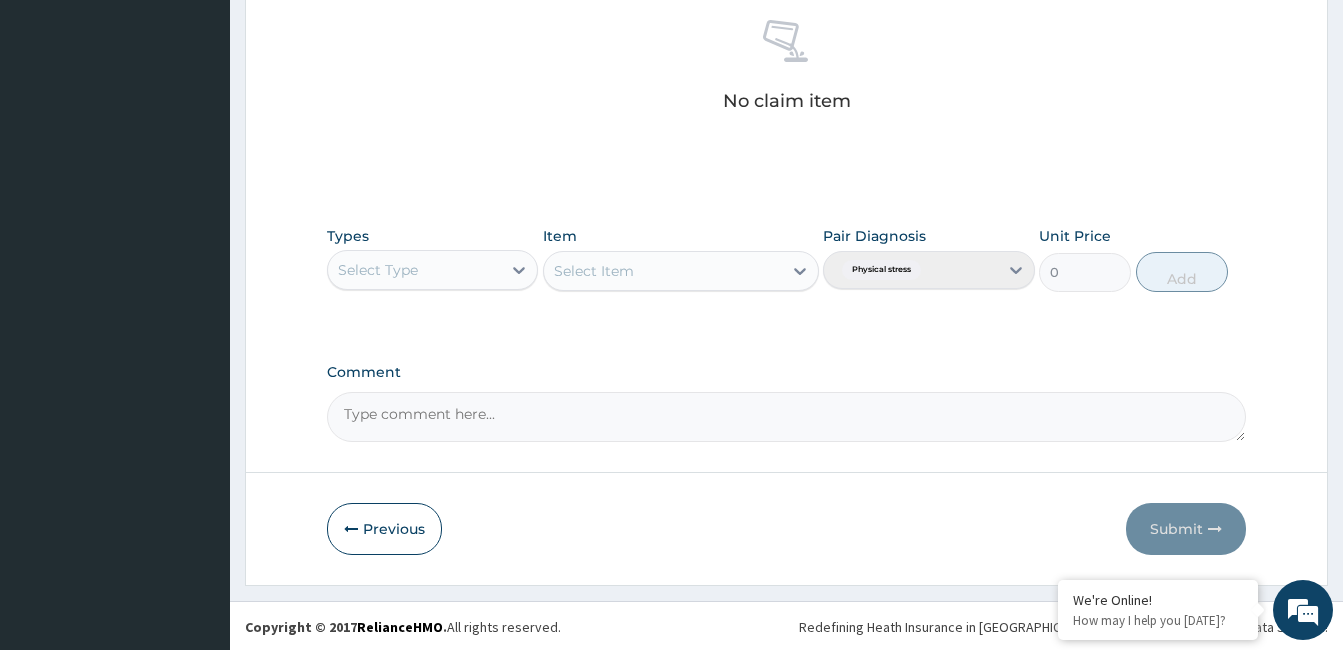 scroll, scrollTop: 810, scrollLeft: 0, axis: vertical 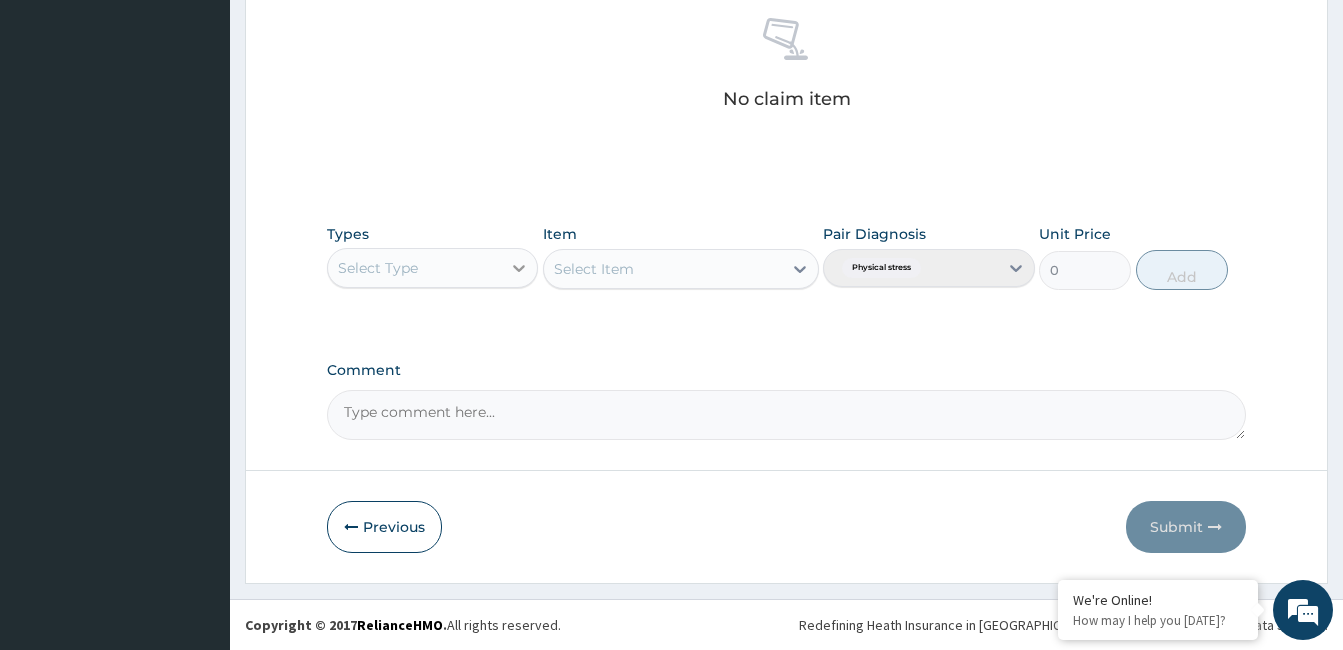 type on "PA/DB/22B4" 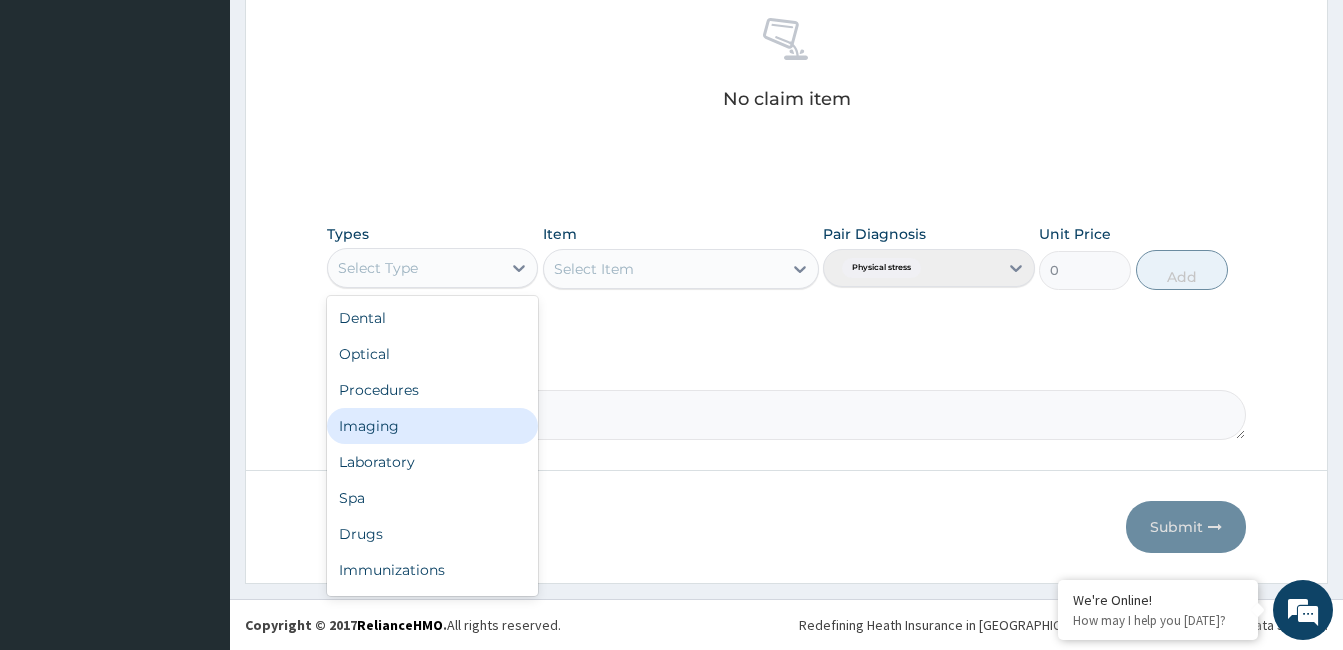 type on "G" 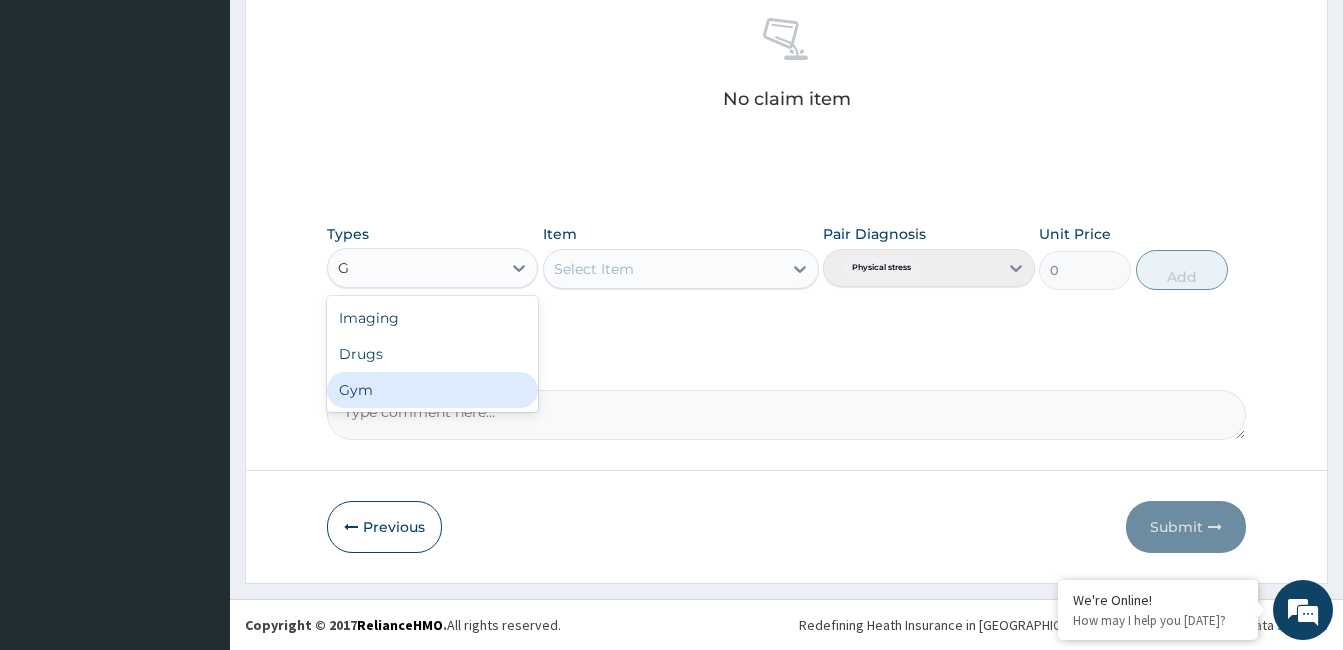 click on "Gym" at bounding box center (432, 390) 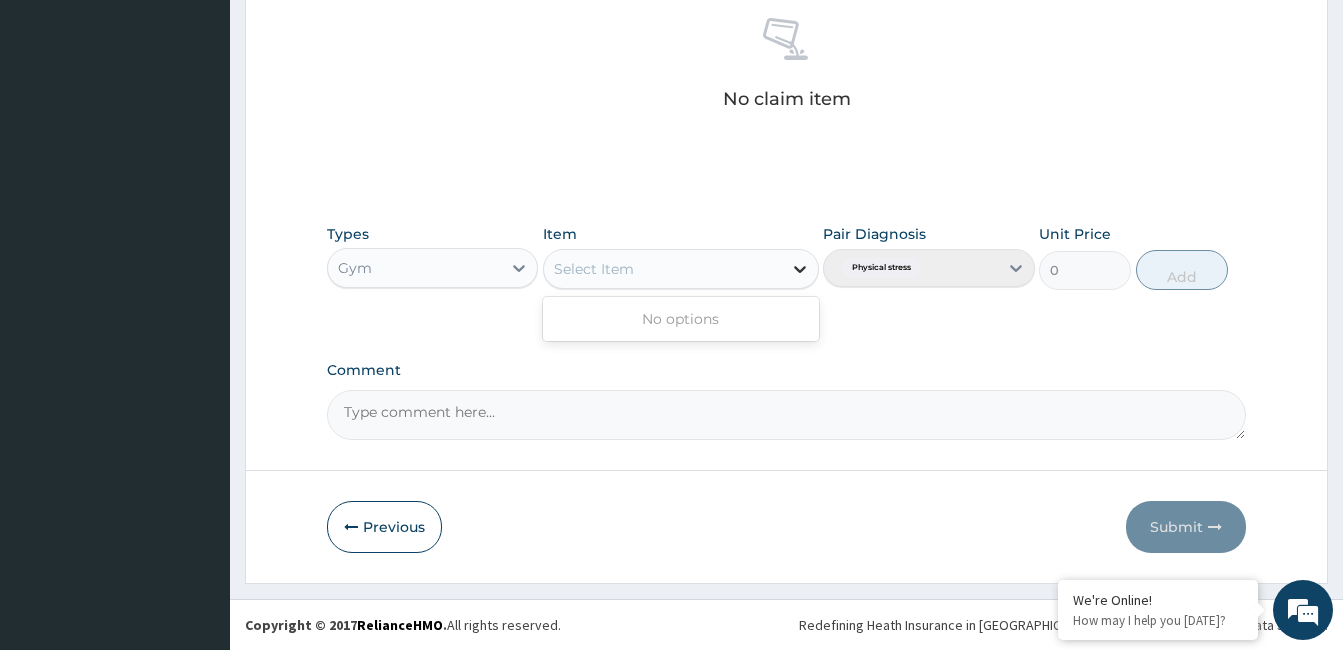 click 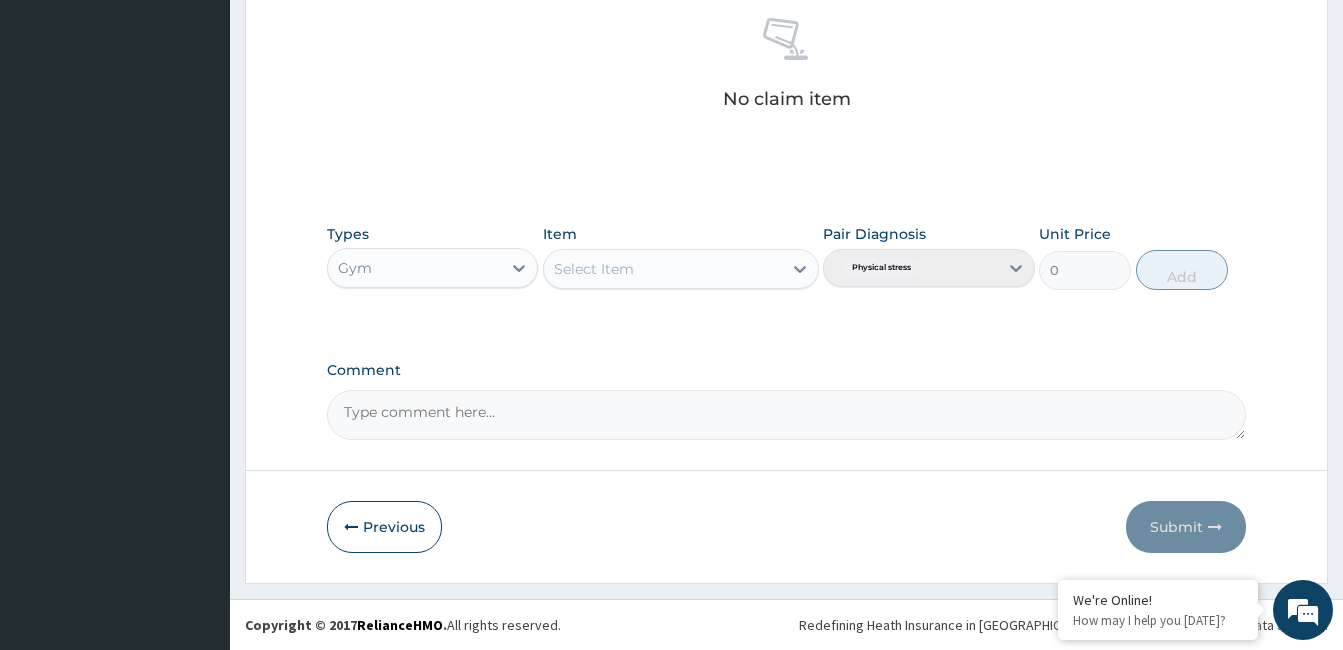 click on "Pair Diagnosis Physical stress" at bounding box center (928, 257) 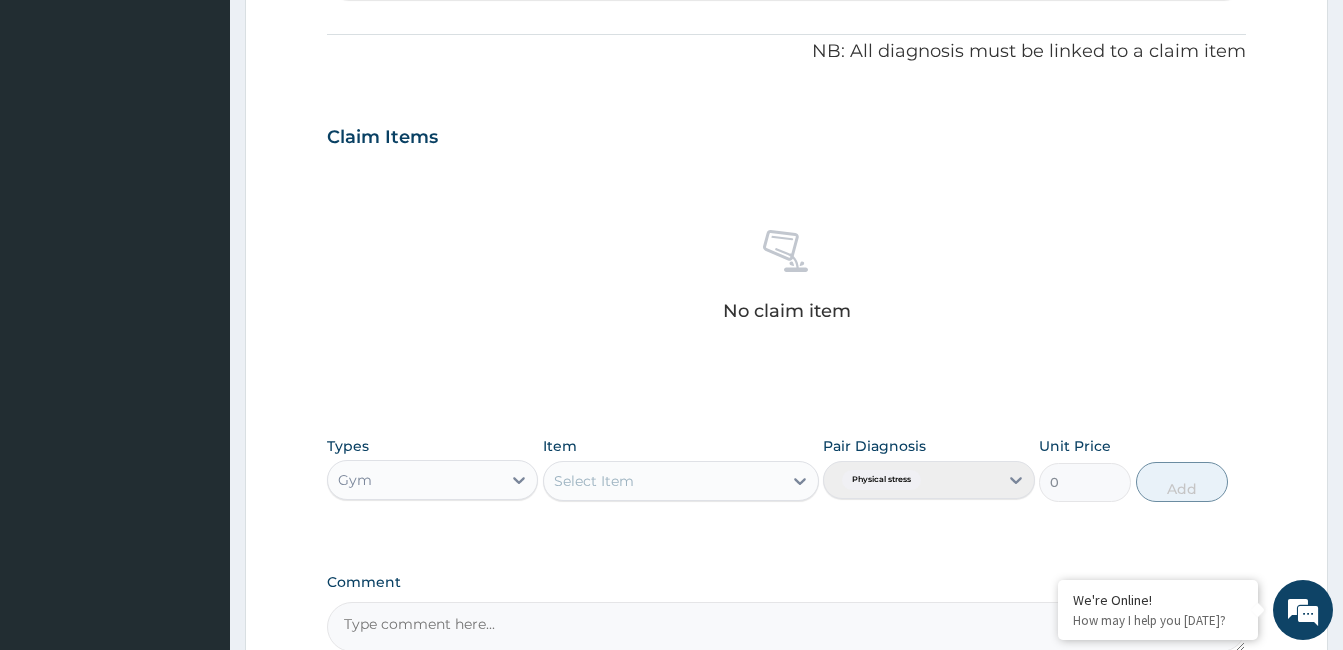 scroll, scrollTop: 710, scrollLeft: 0, axis: vertical 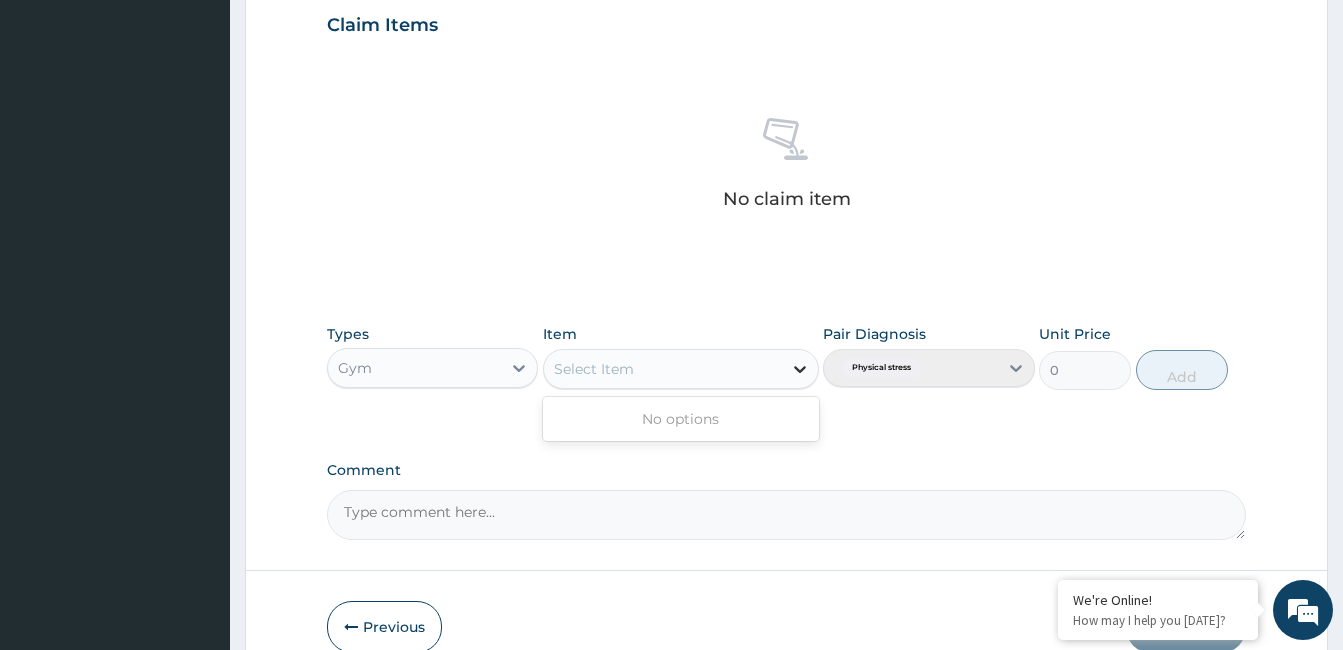 click at bounding box center (800, 369) 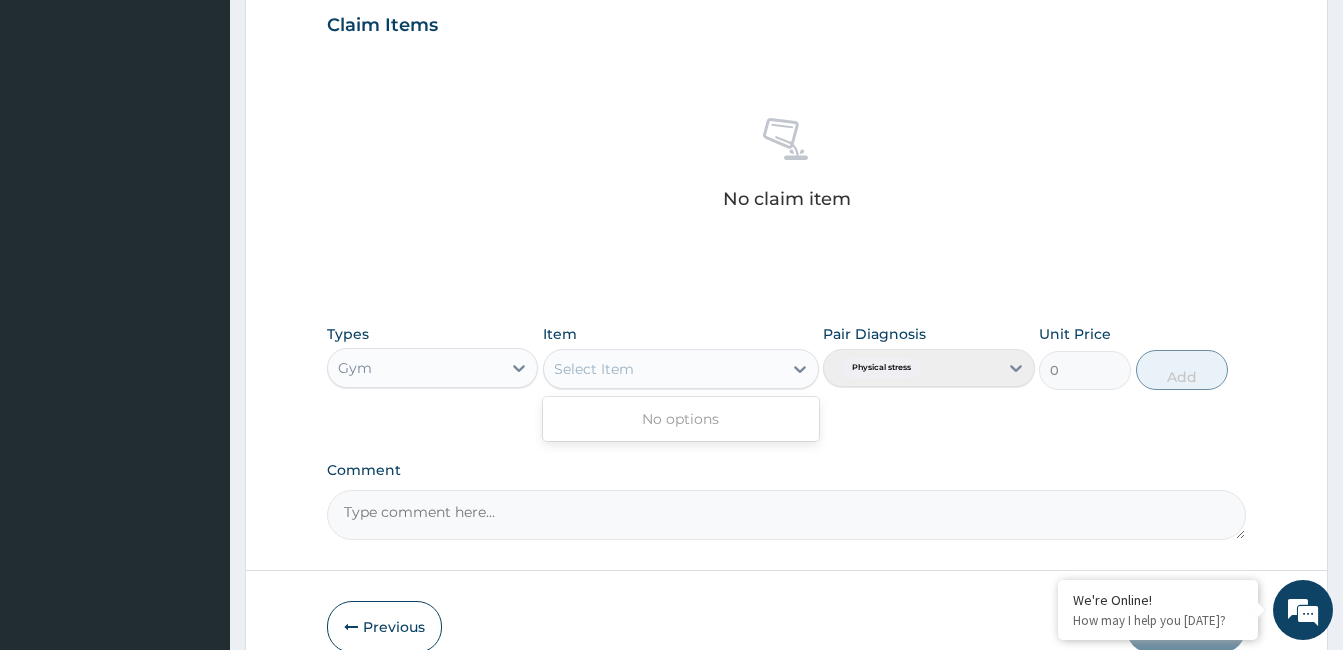 type on "1" 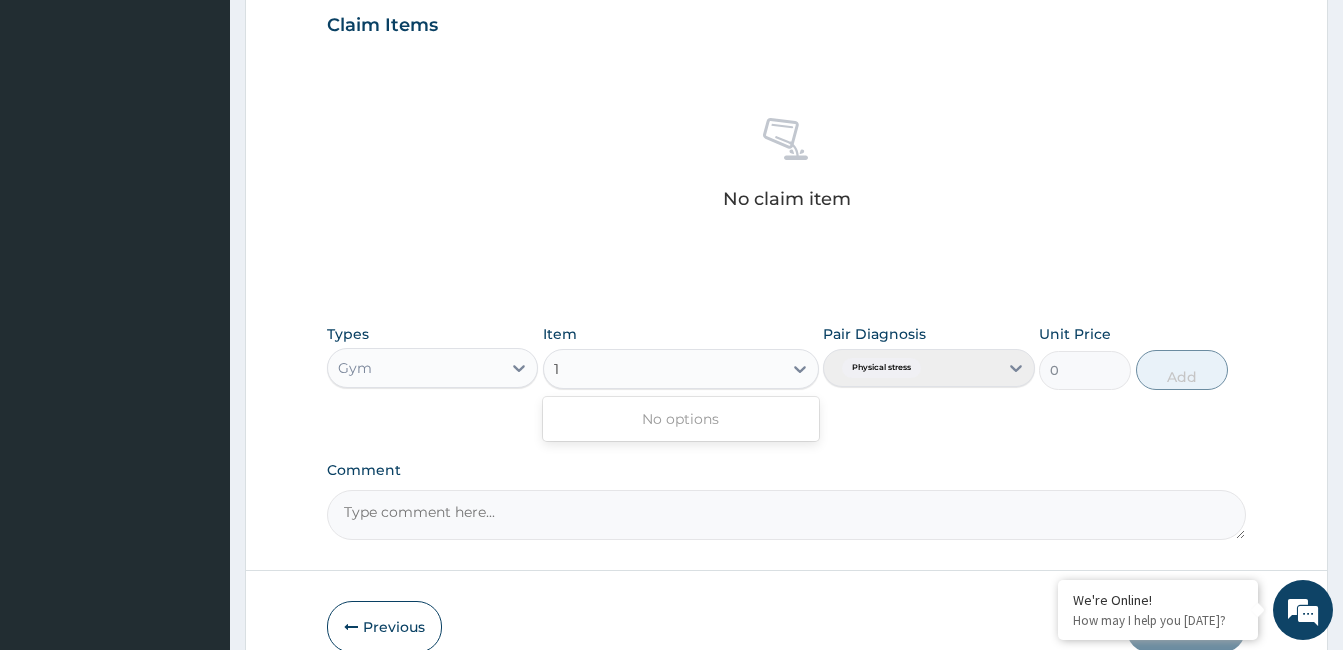 type 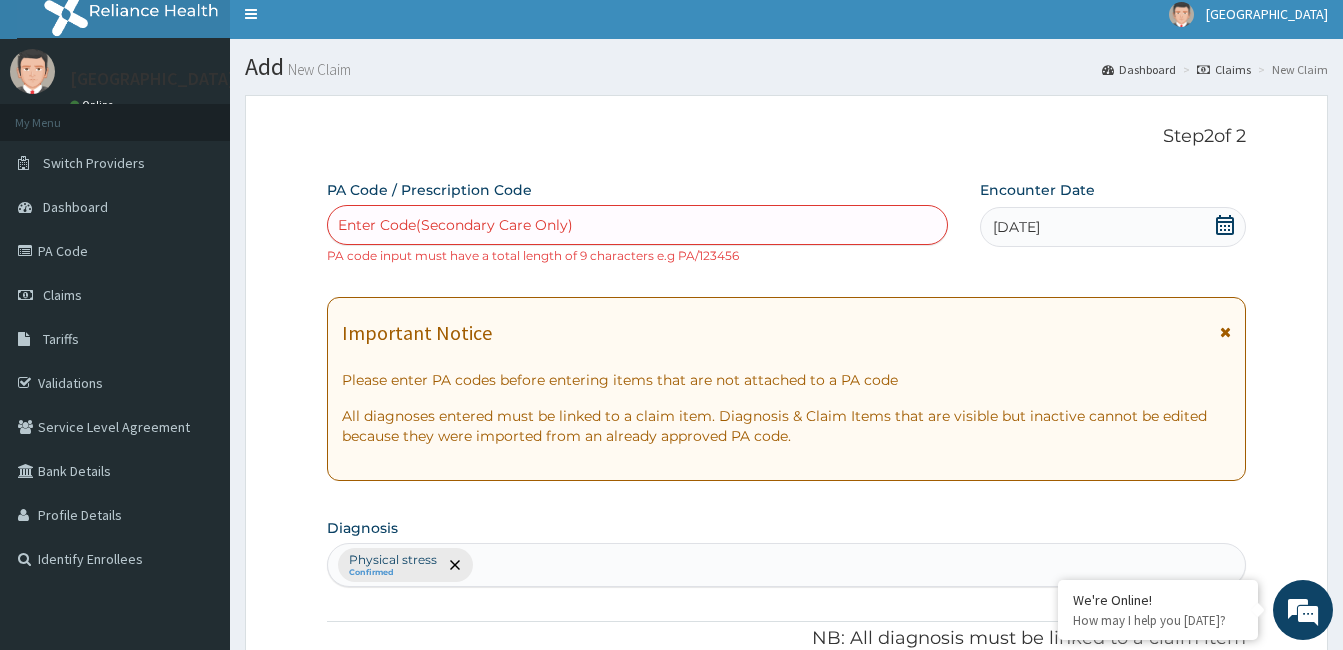 scroll, scrollTop: 10, scrollLeft: 0, axis: vertical 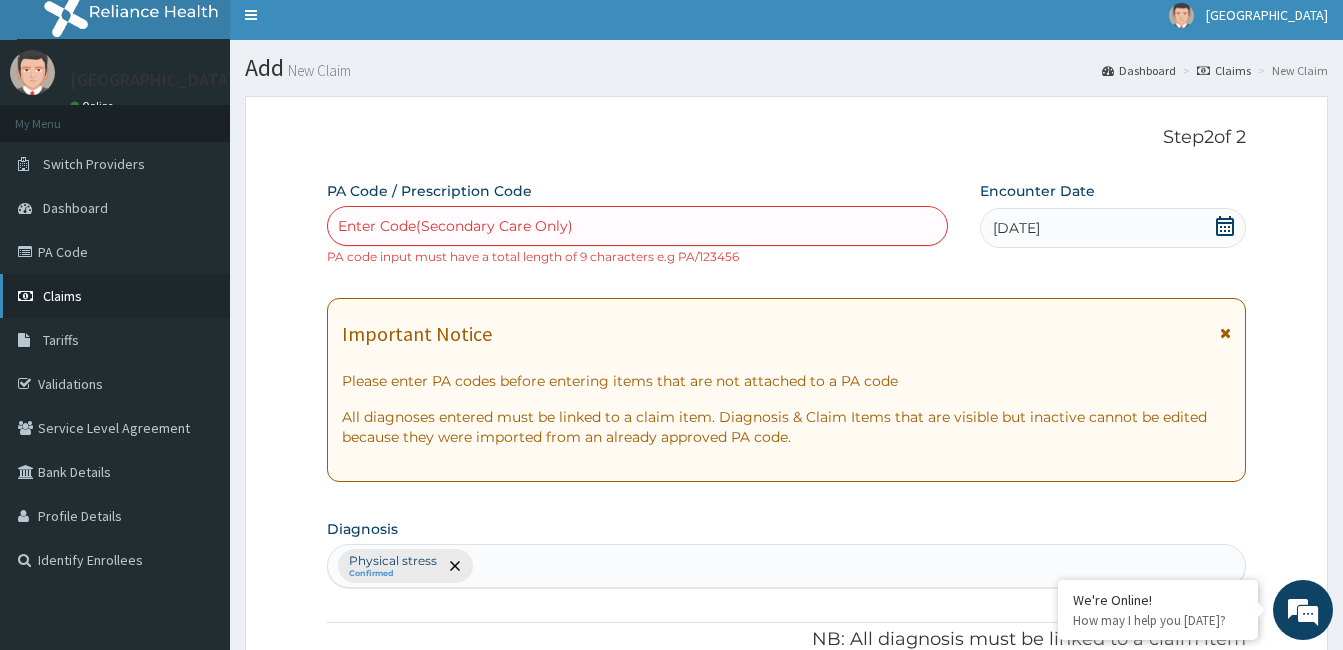 click on "Claims" at bounding box center (115, 296) 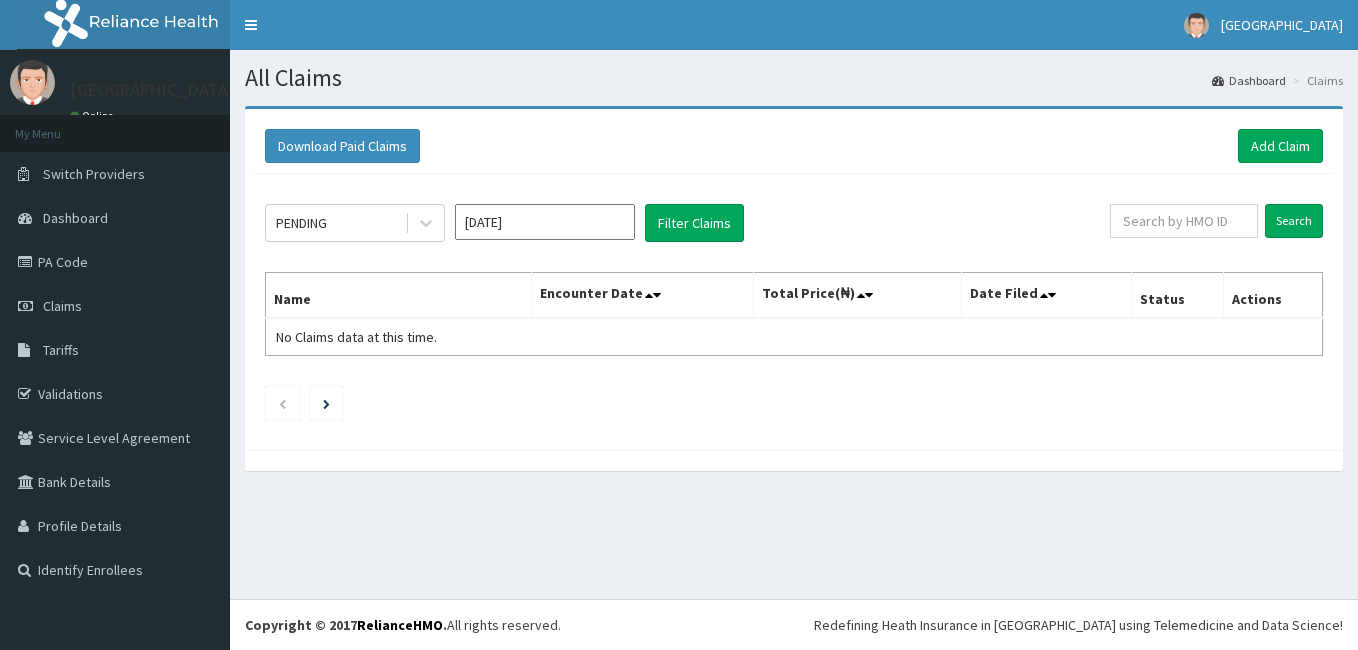 scroll, scrollTop: 0, scrollLeft: 0, axis: both 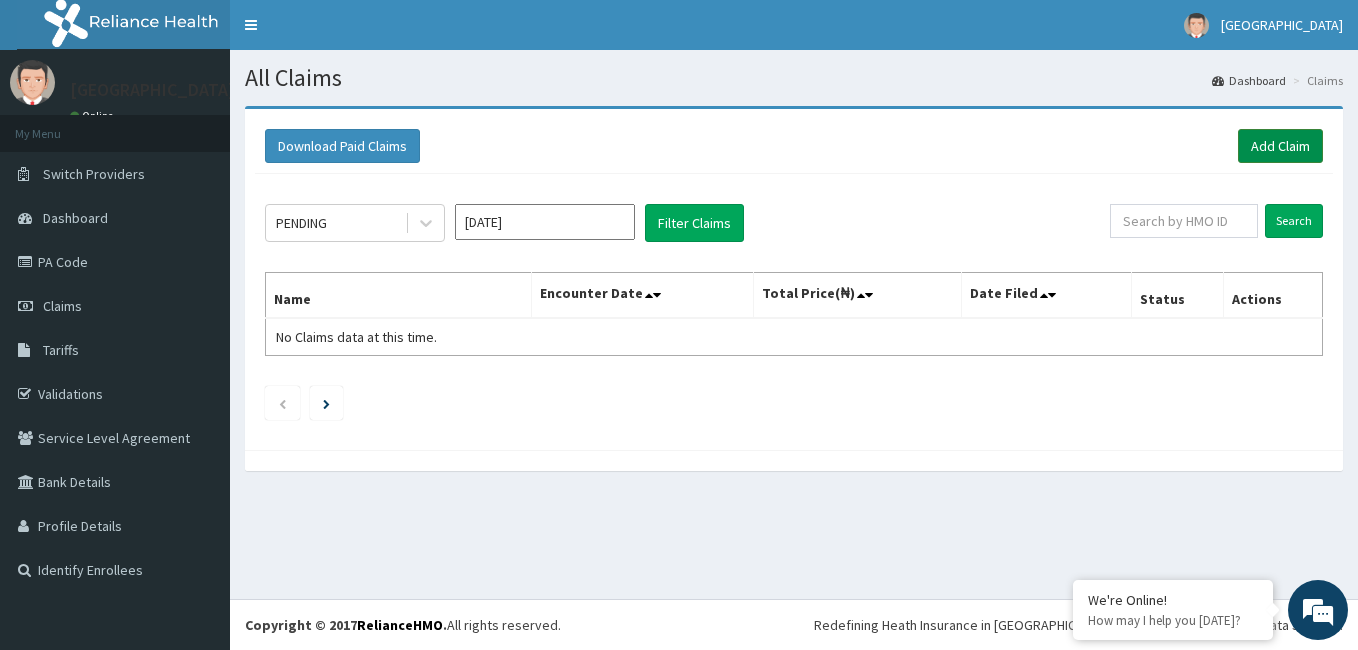 click on "Add Claim" at bounding box center [1280, 146] 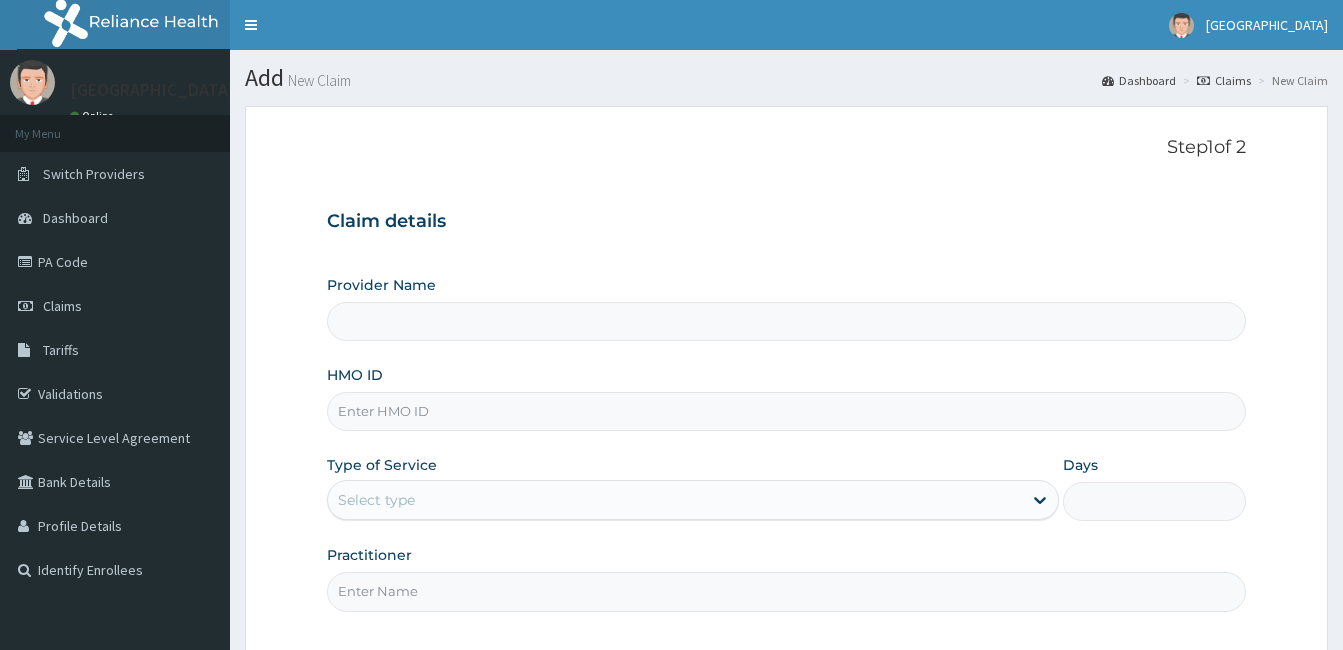 scroll, scrollTop: 0, scrollLeft: 0, axis: both 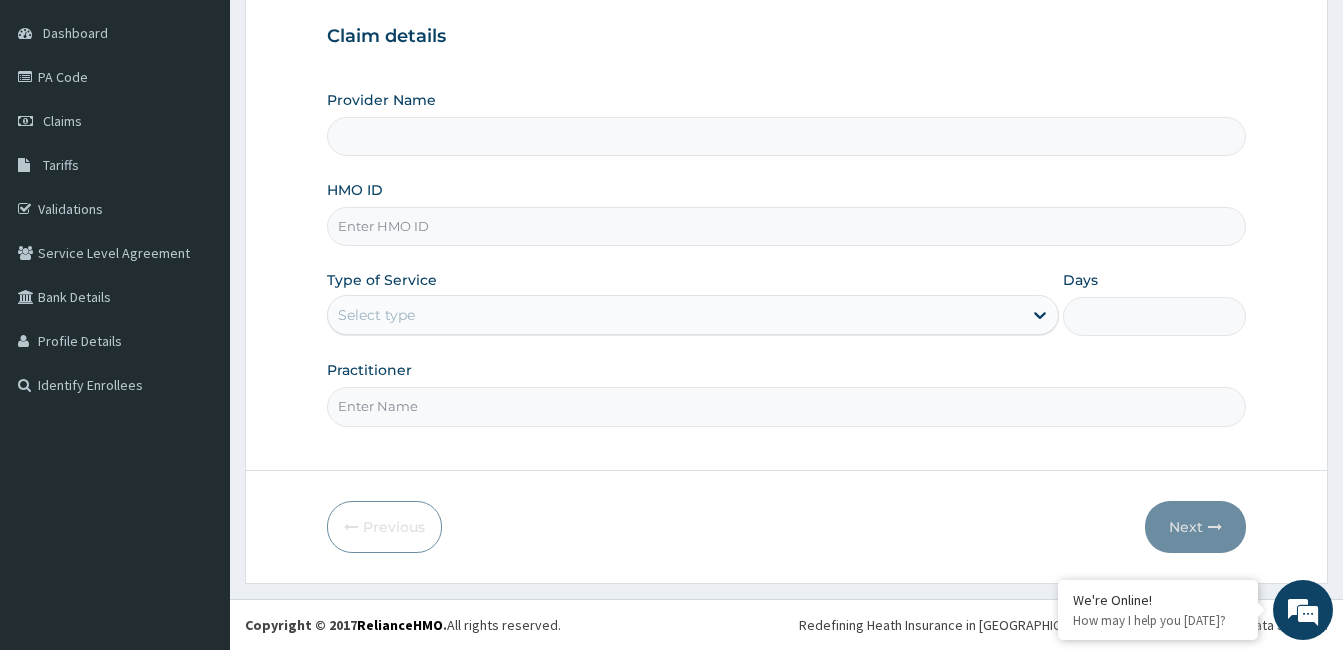 type on "[GEOGRAPHIC_DATA]" 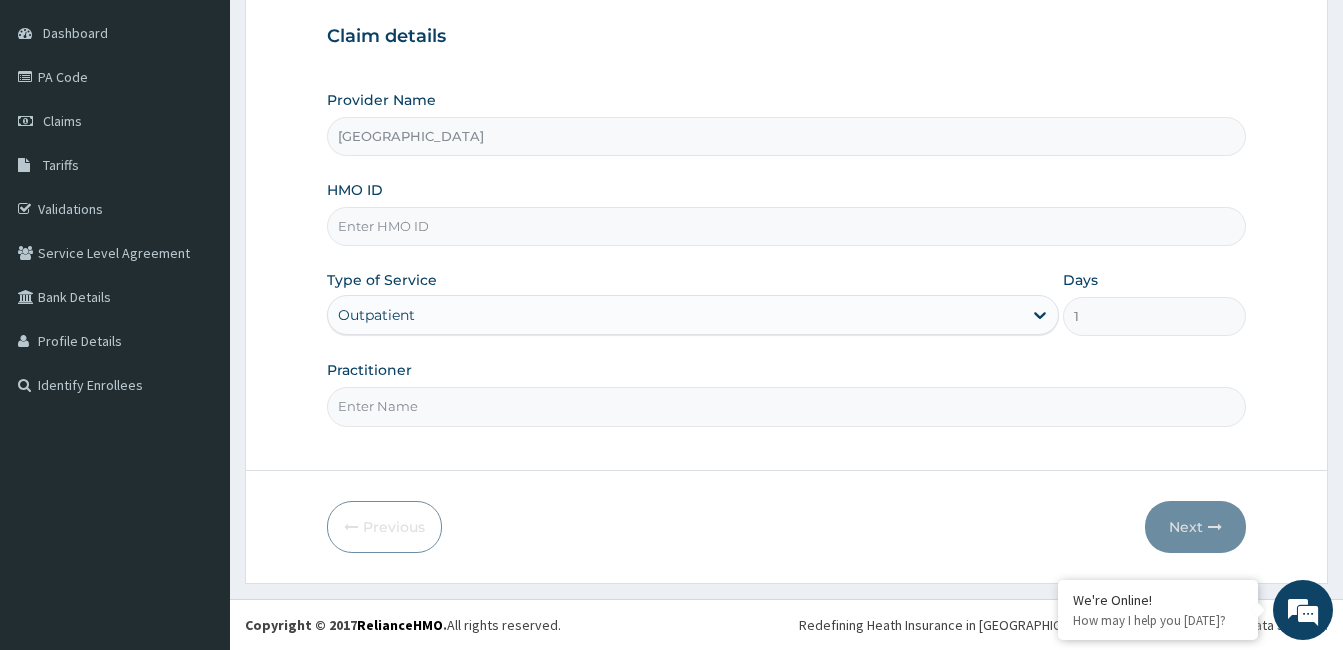 click on "HMO ID" at bounding box center [786, 226] 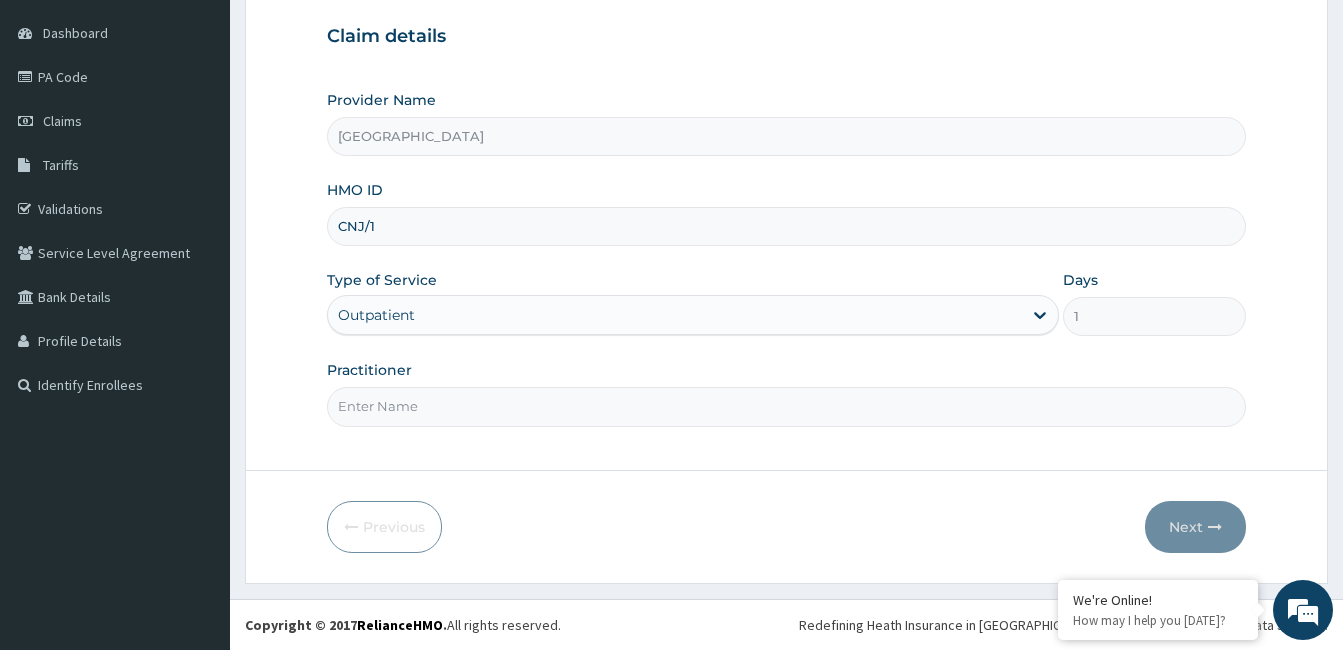 click on "CNJ/1" at bounding box center [786, 226] 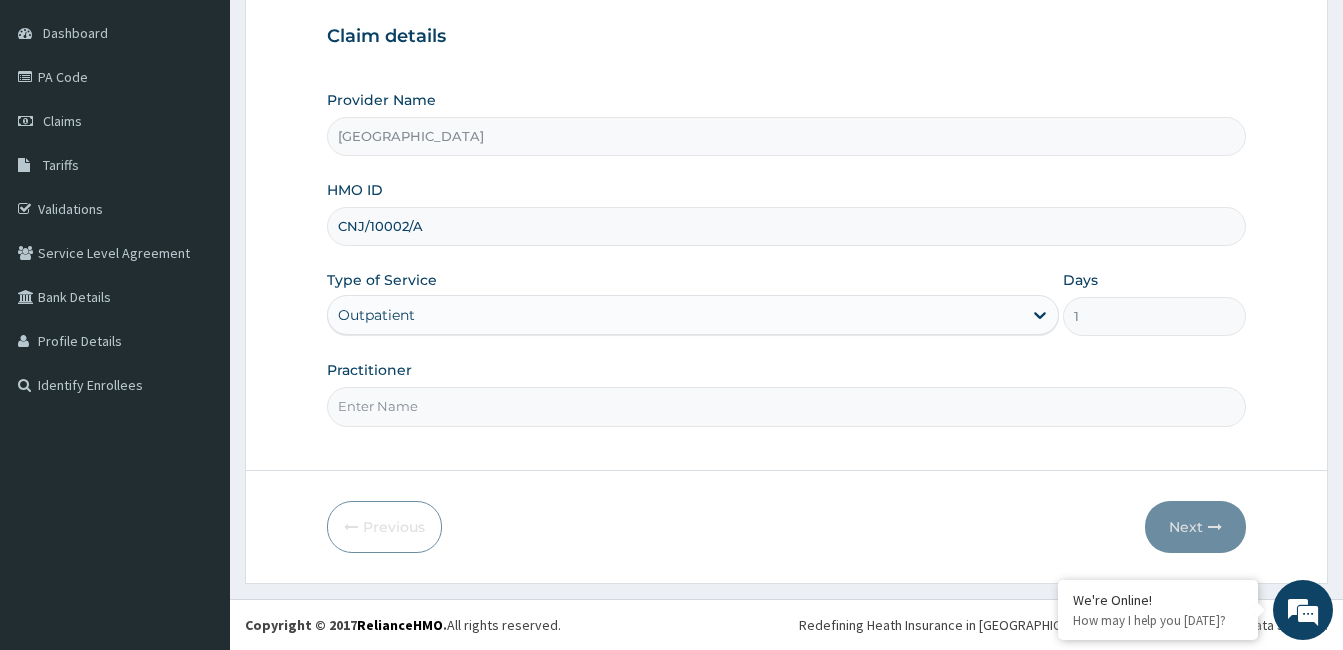 type on "CNJ/10002/A" 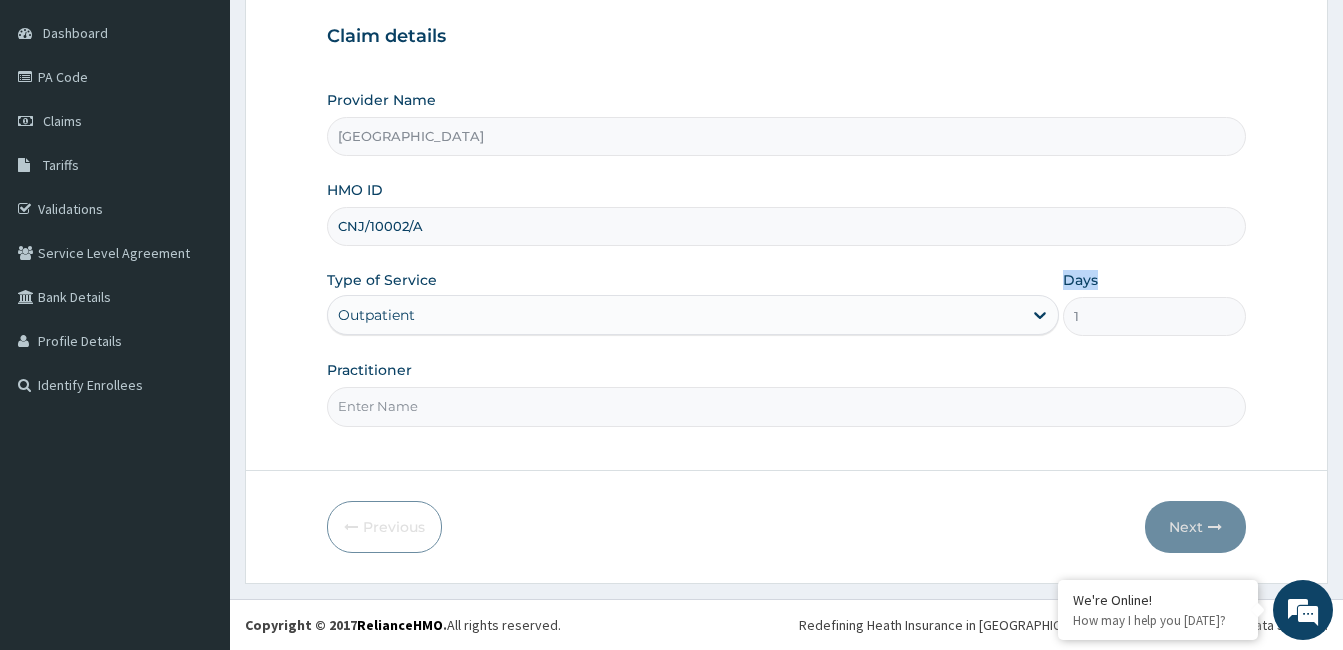 click on "Outpatient" at bounding box center [693, 315] 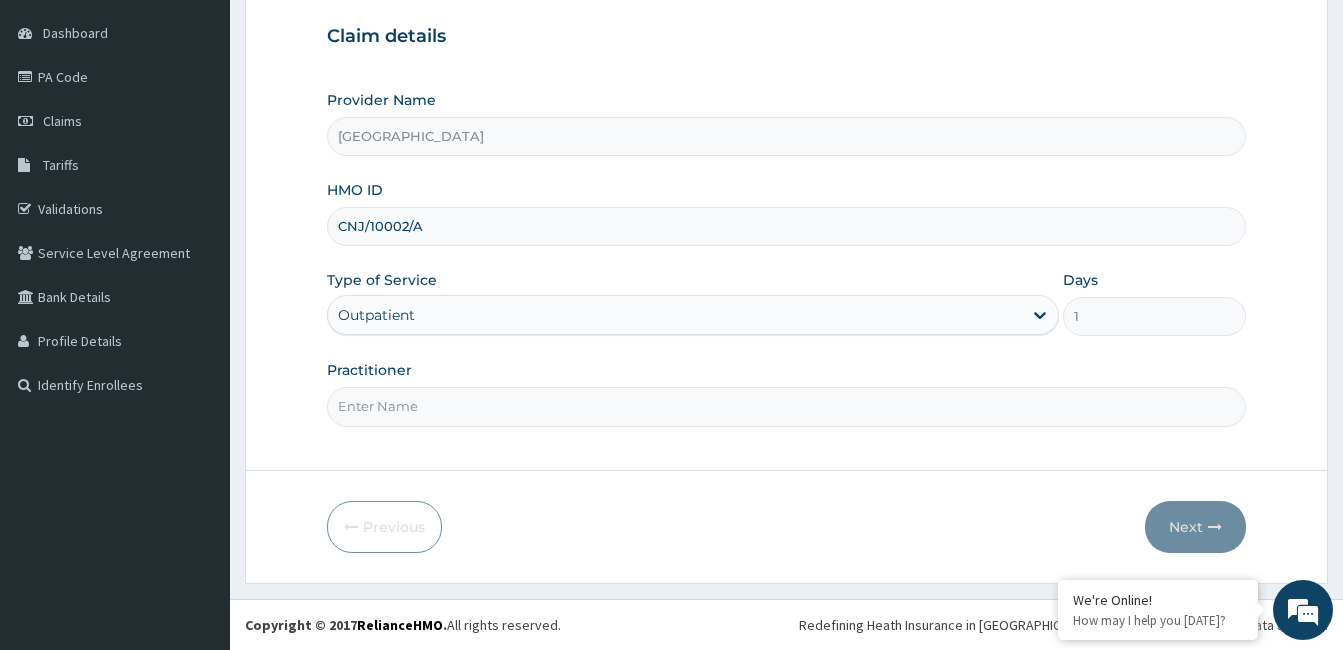 click on "Outpatient" at bounding box center [693, 315] 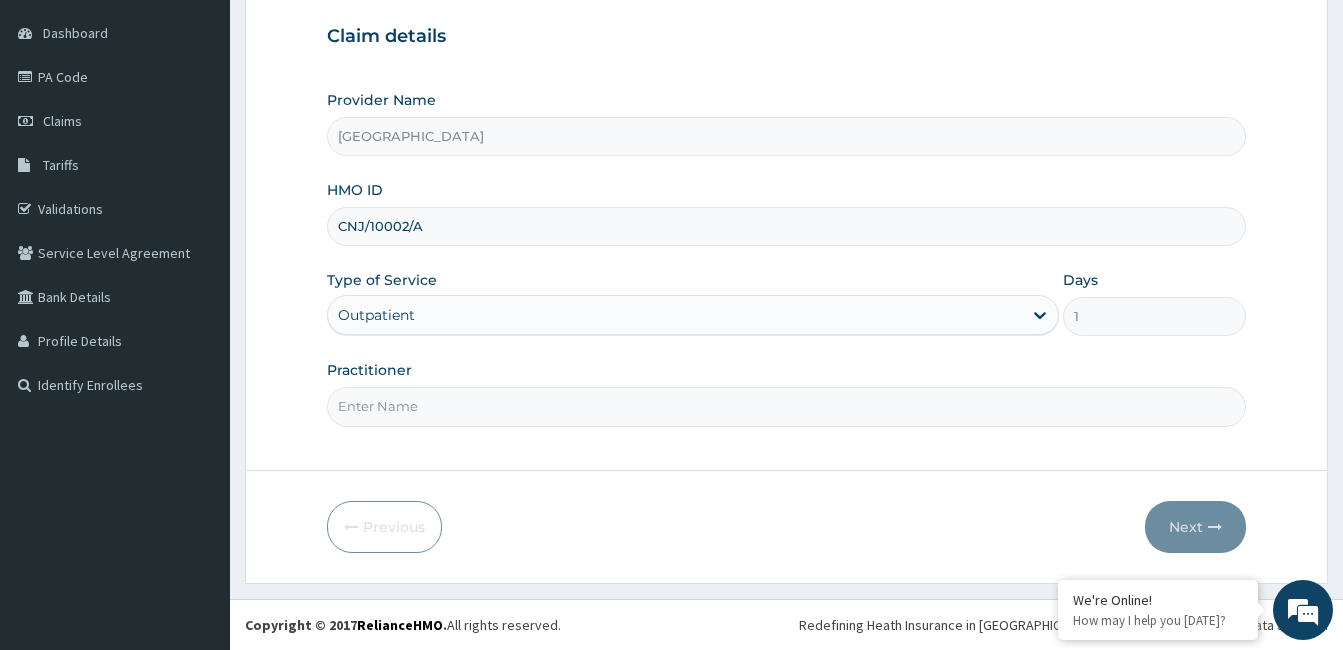 click on "Practitioner" at bounding box center [786, 406] 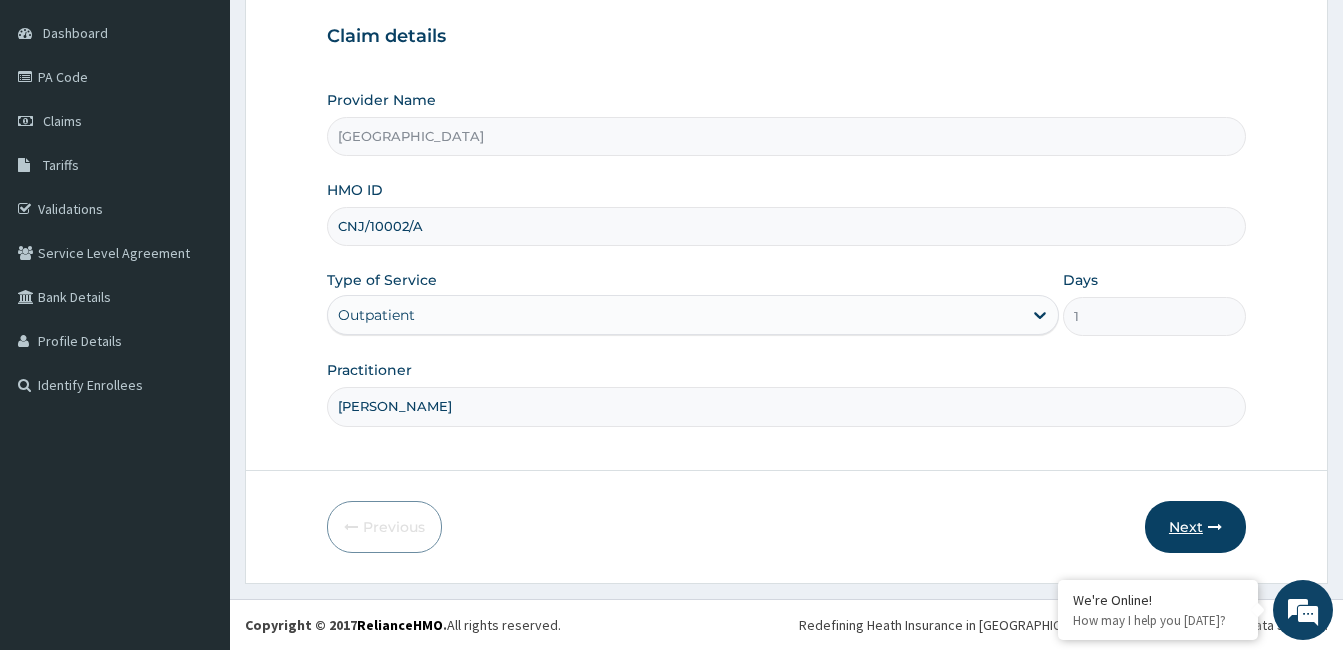 type on "SAMSON" 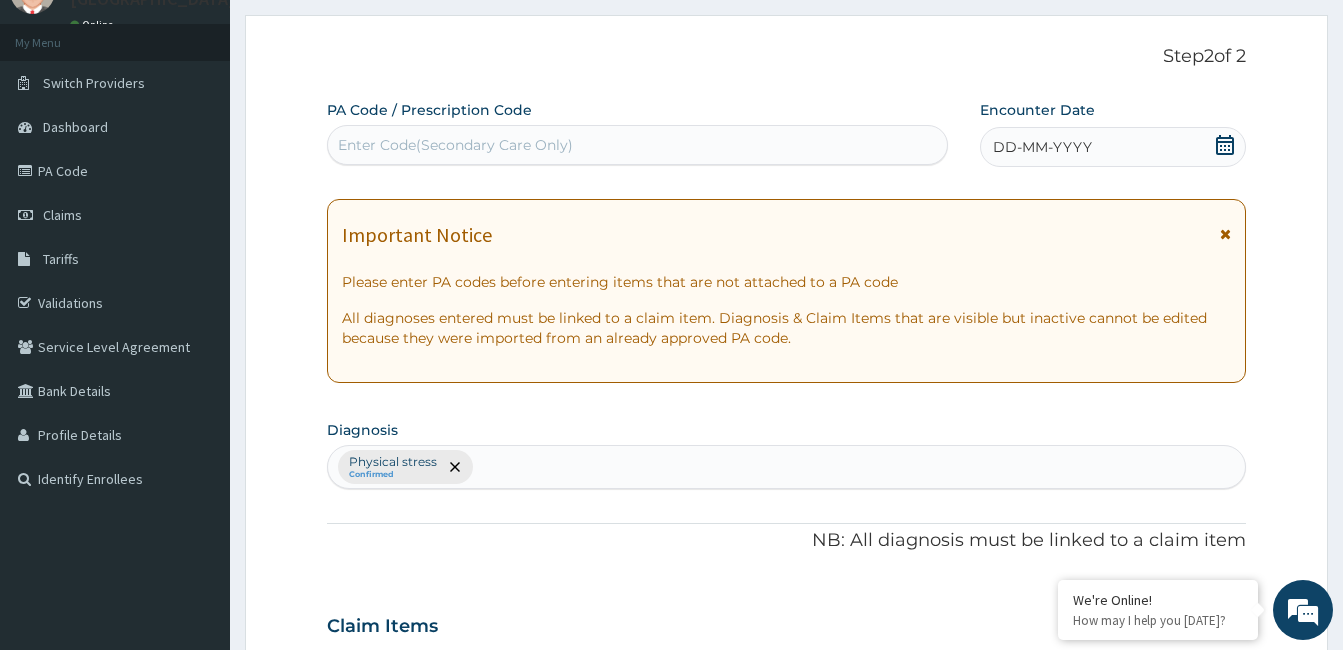 scroll, scrollTop: 0, scrollLeft: 0, axis: both 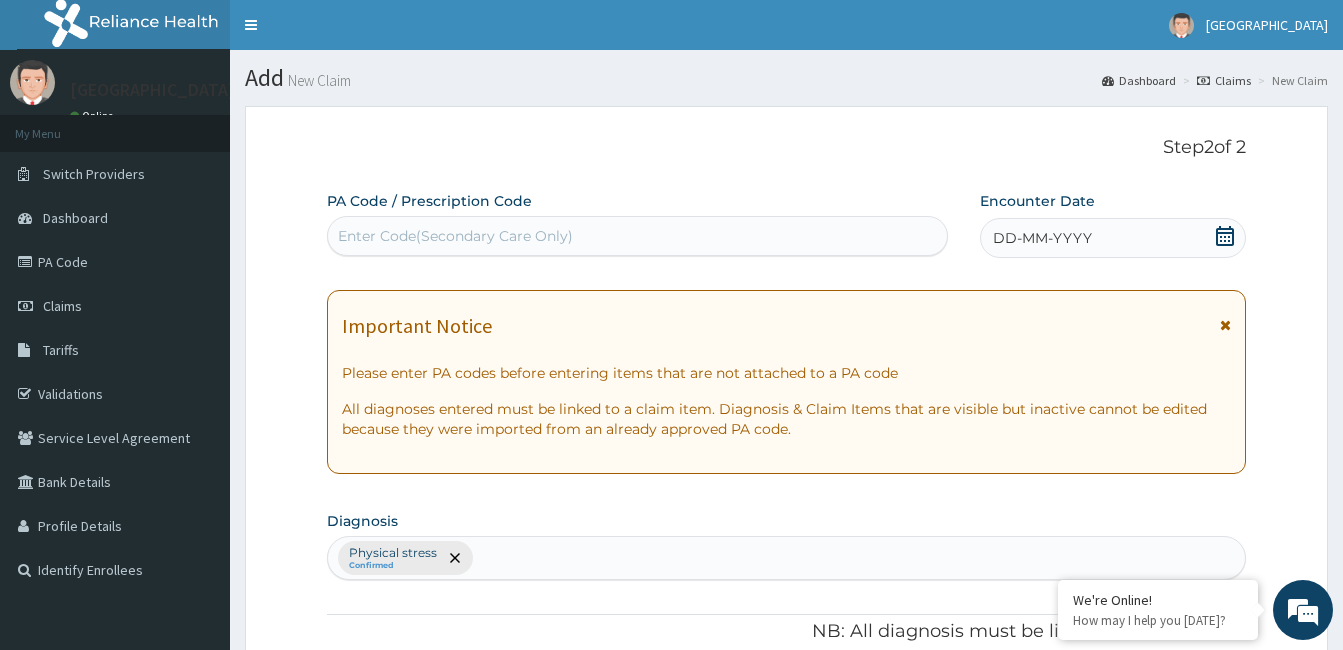 click on "Enter Code(Secondary Care Only)" at bounding box center (455, 236) 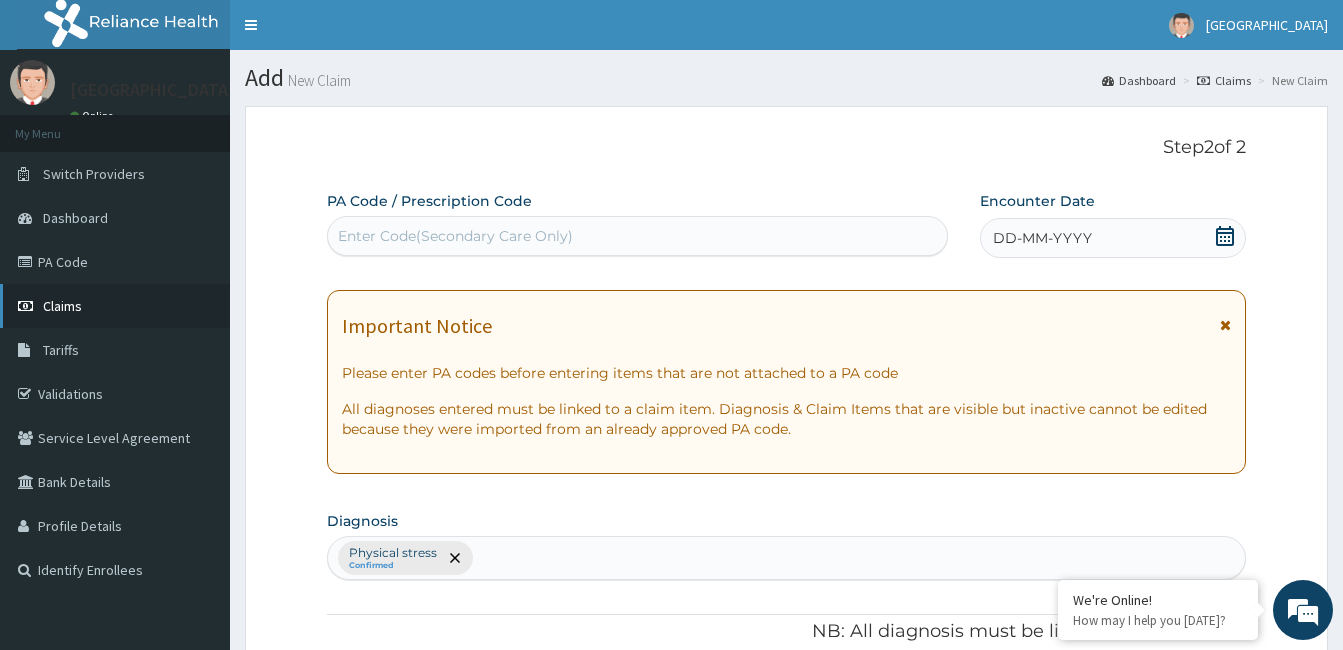 click on "Claims" at bounding box center (62, 306) 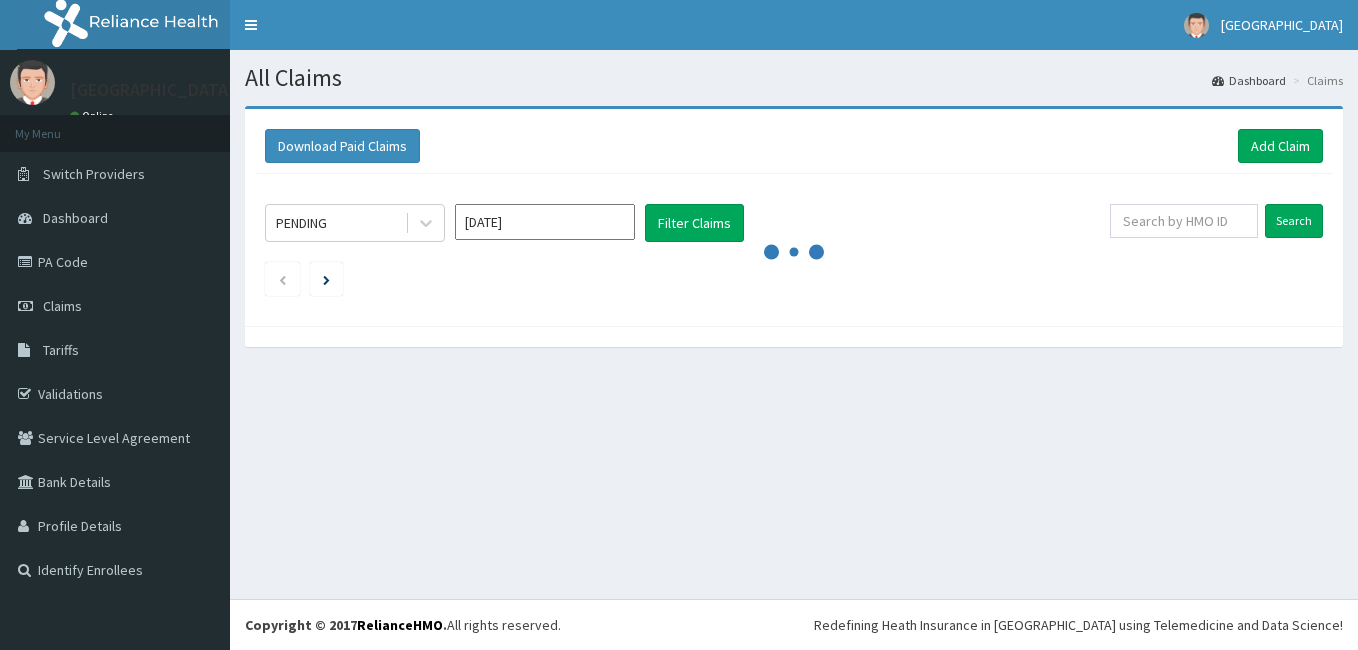 scroll, scrollTop: 0, scrollLeft: 0, axis: both 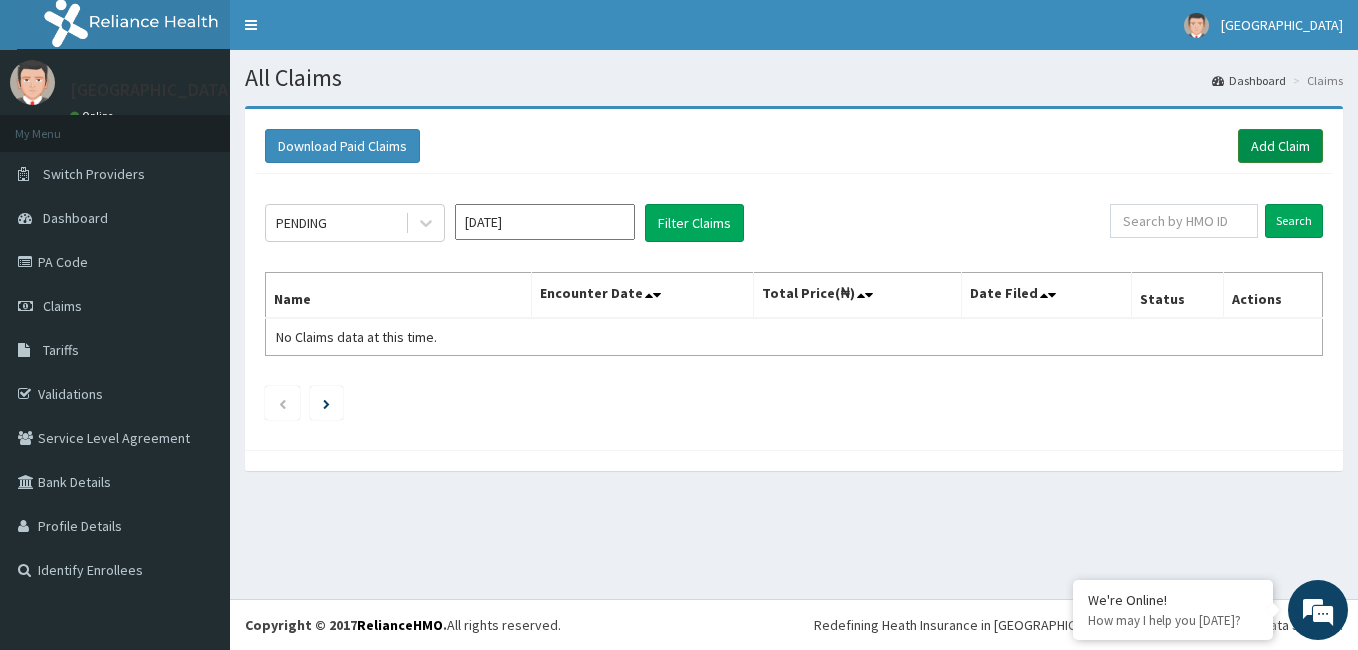click on "Add Claim" at bounding box center [1280, 146] 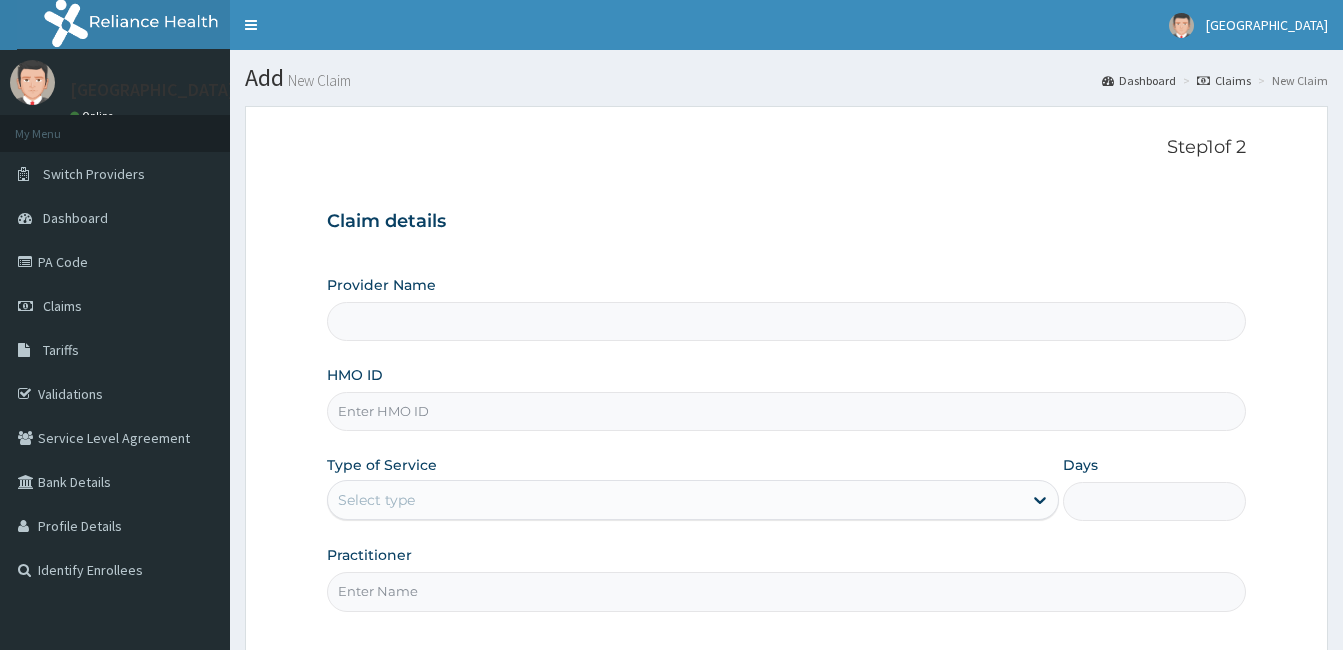scroll, scrollTop: 0, scrollLeft: 0, axis: both 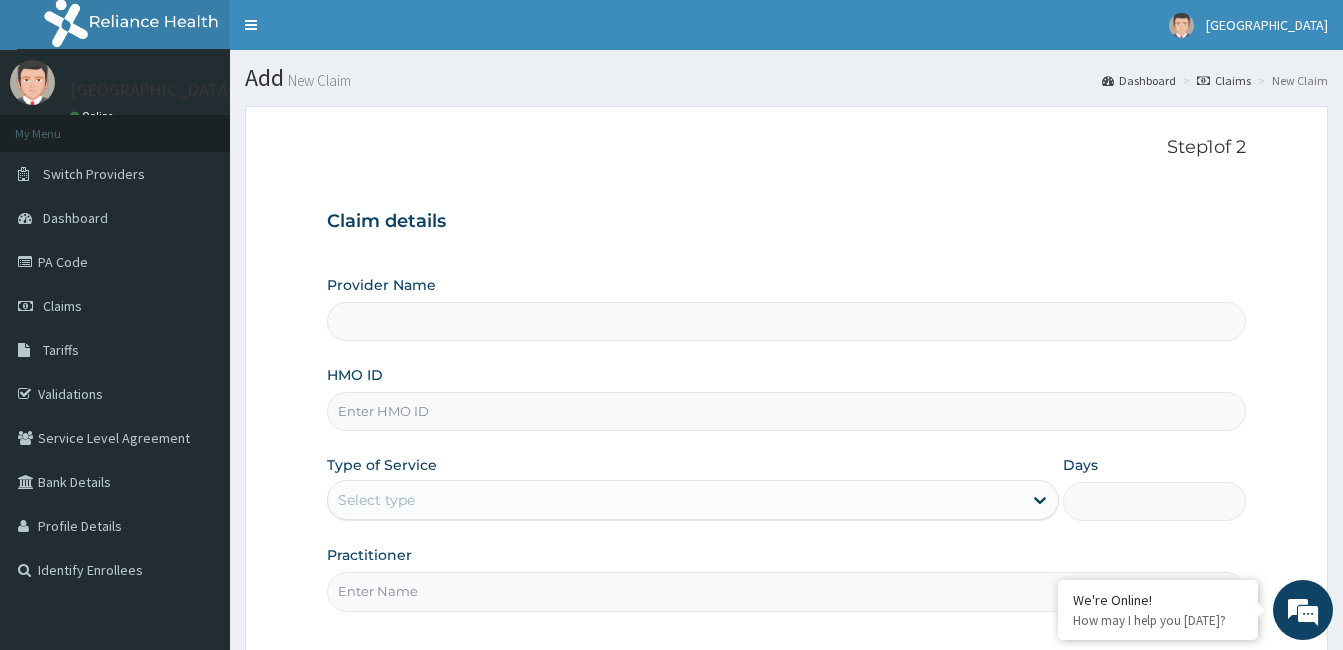 type on "[GEOGRAPHIC_DATA]" 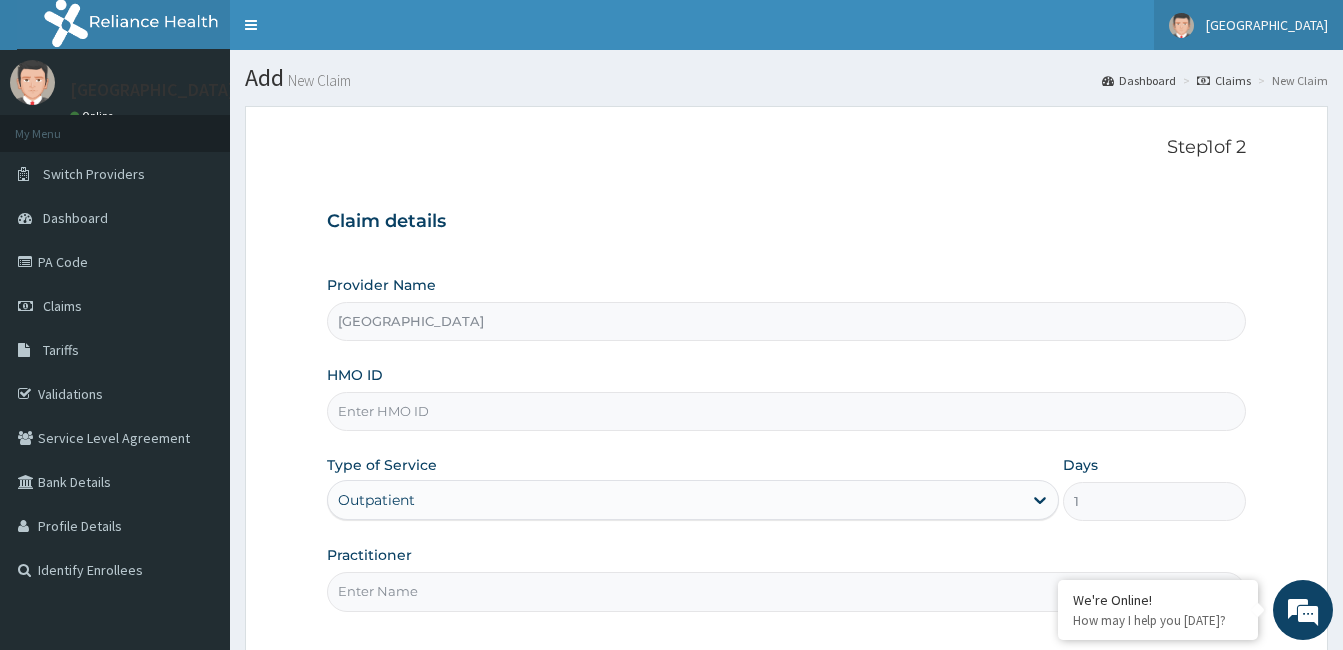 scroll, scrollTop: 0, scrollLeft: 0, axis: both 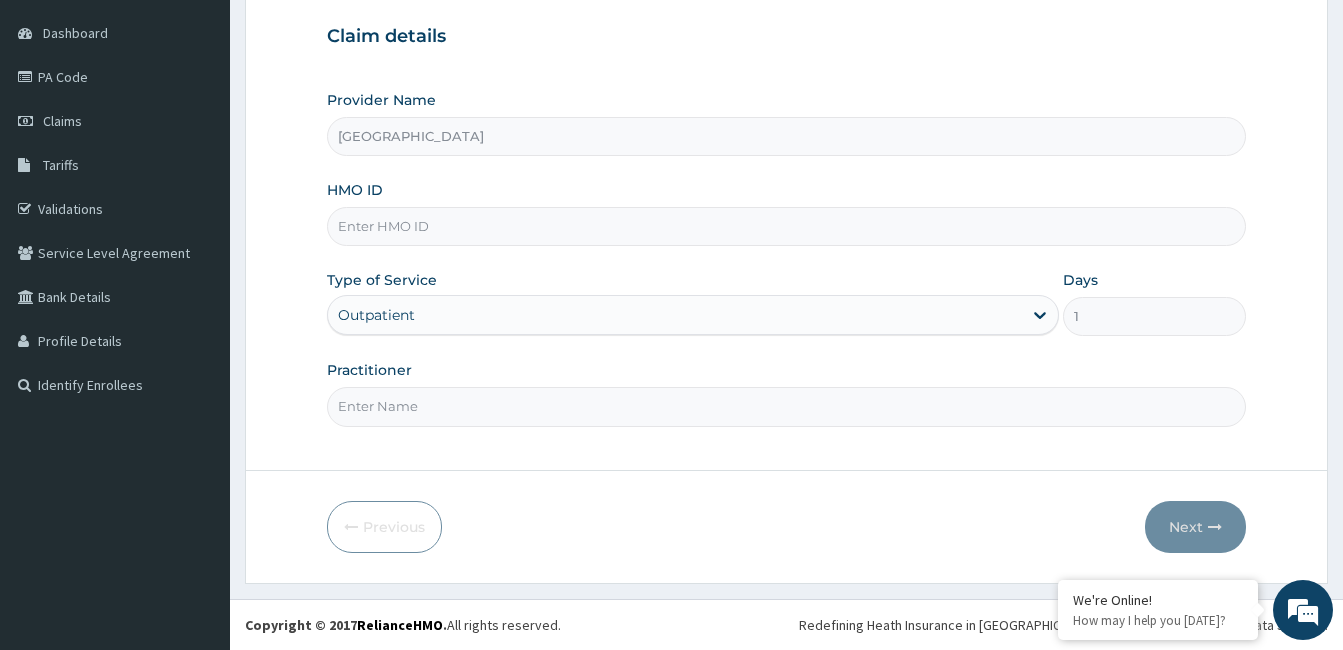 click on "HMO ID" at bounding box center (786, 226) 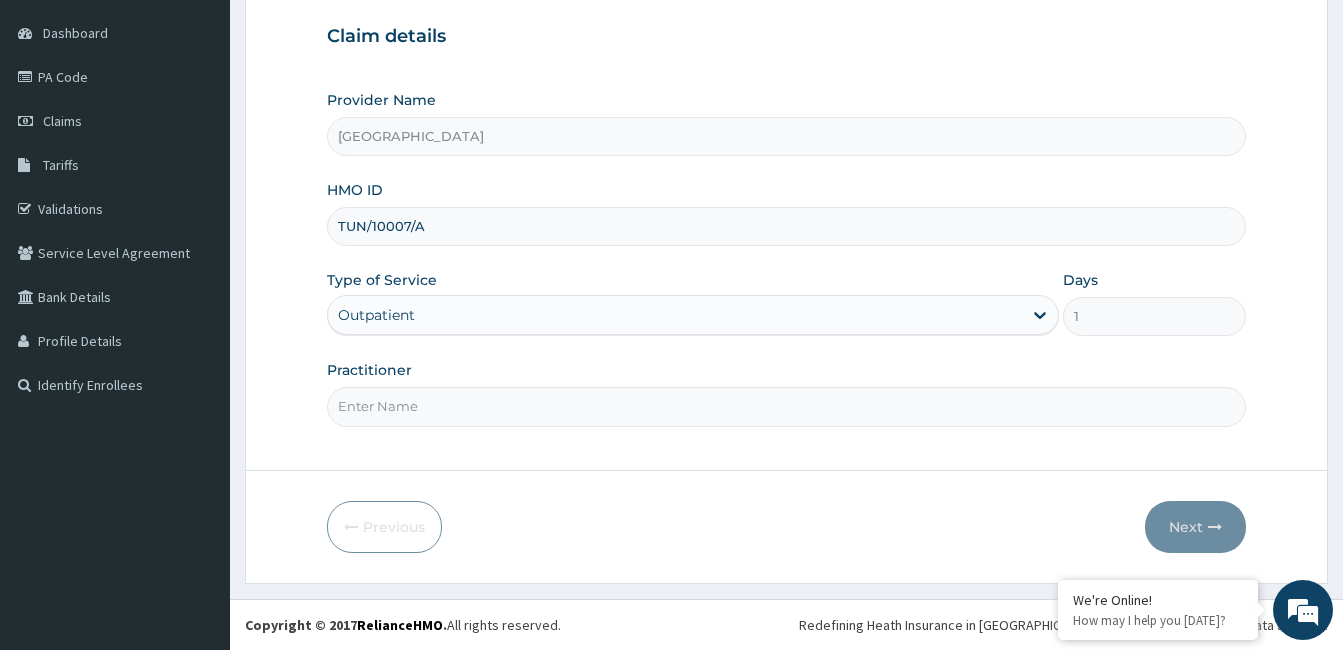 type on "TUN/10007/A" 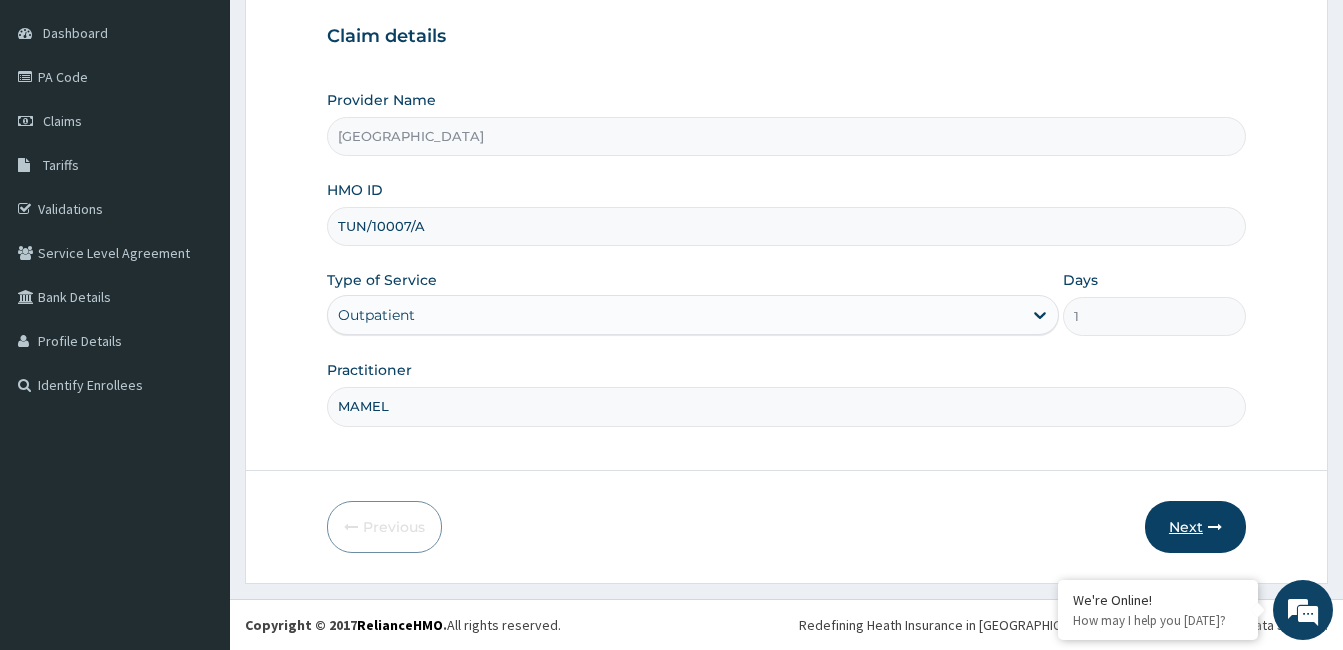 type on "MAMEL" 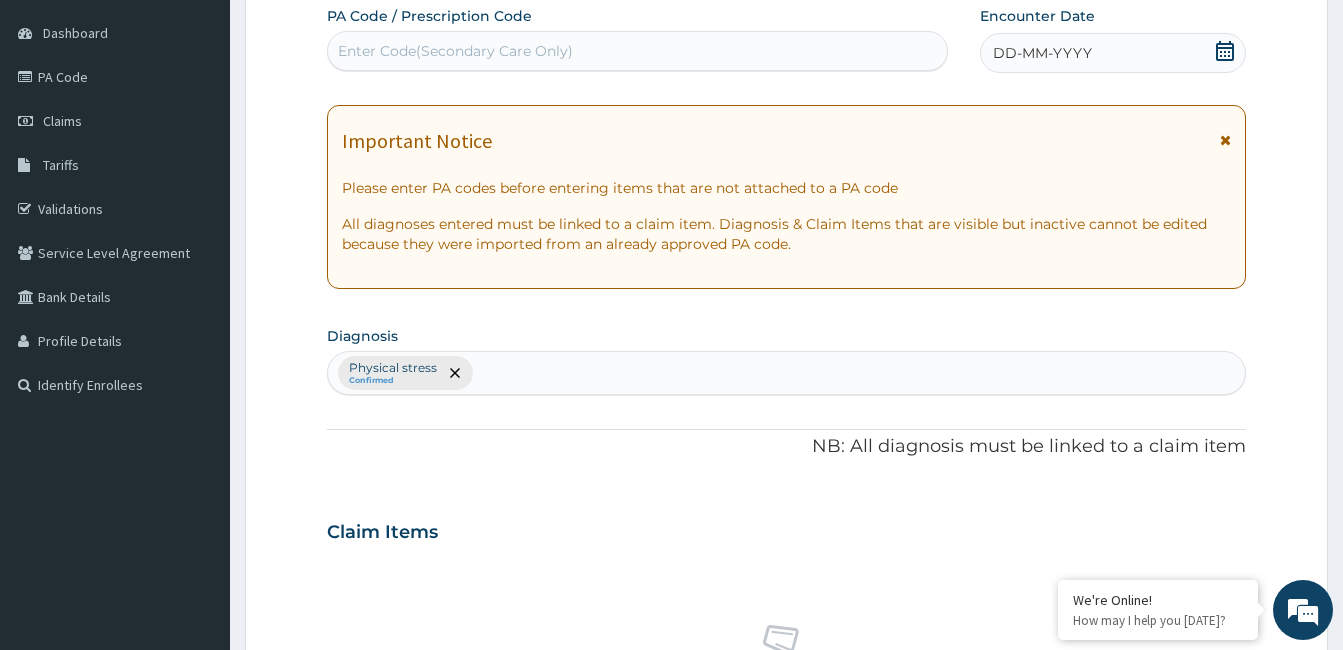 drag, startPoint x: 585, startPoint y: 21, endPoint x: 575, endPoint y: 40, distance: 21.470911 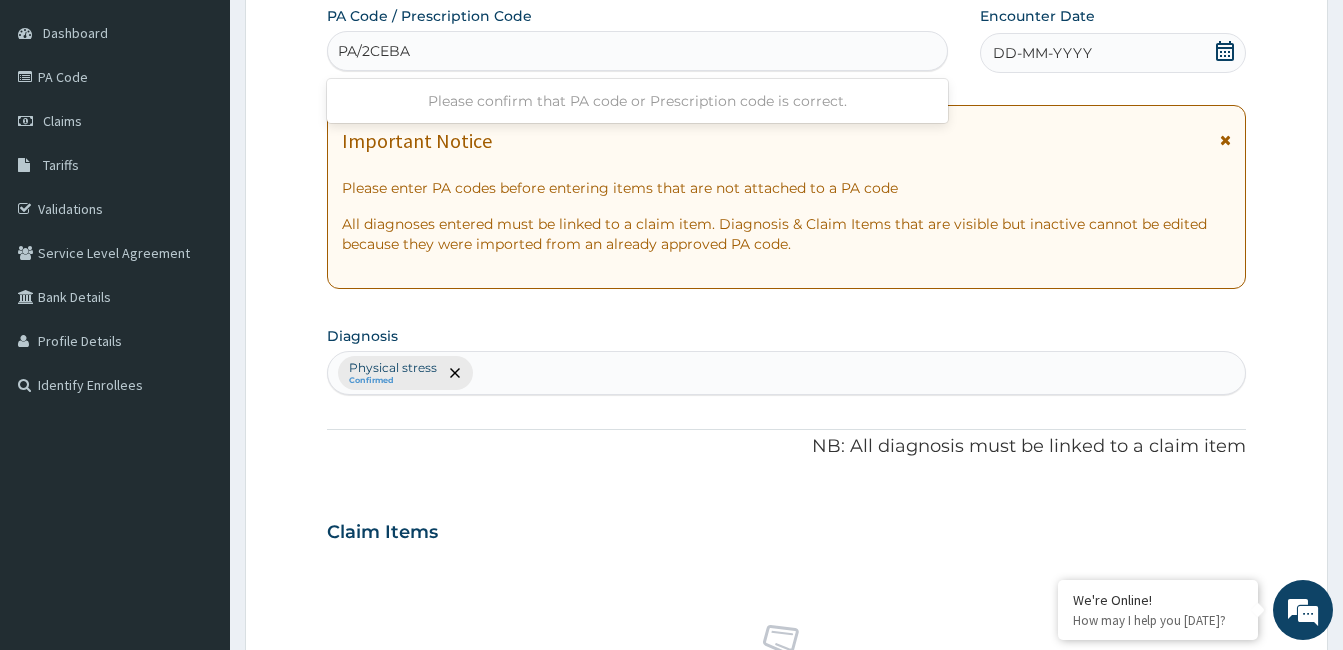 type on "PA/2CEBA9" 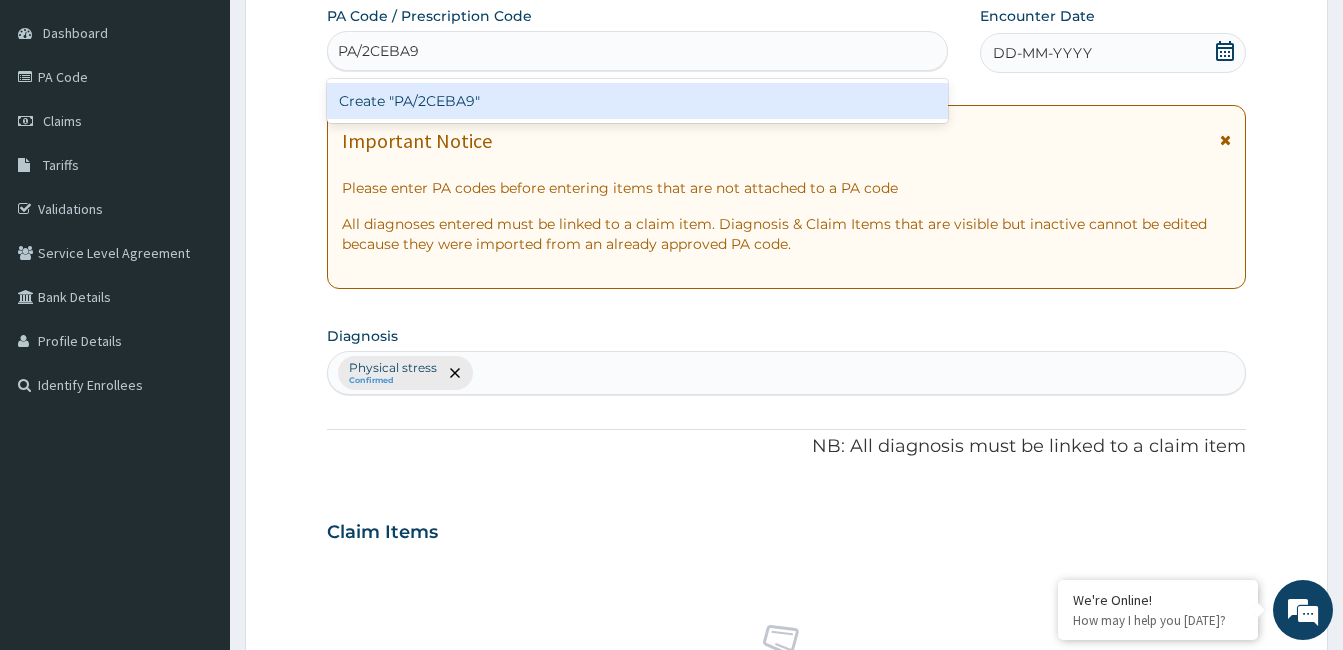click on "Create "PA/2CEBA9"" at bounding box center [637, 101] 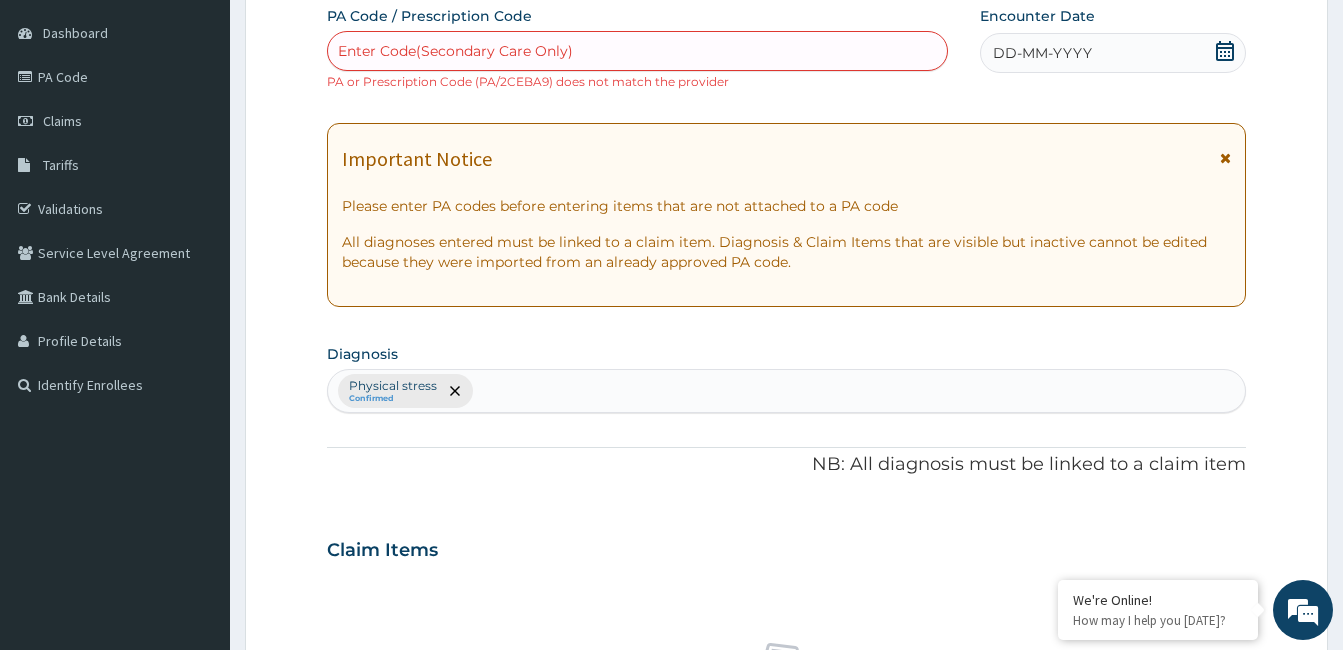 click on "Enter Code(Secondary Care Only)" at bounding box center [455, 51] 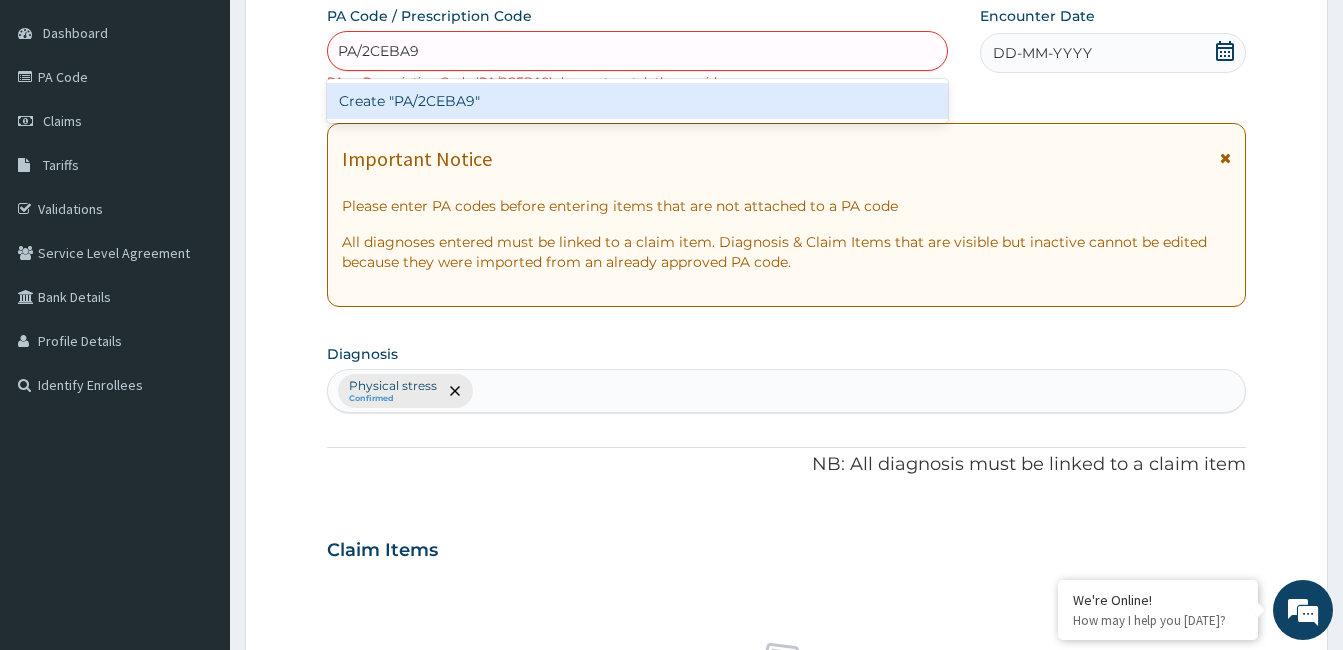 type on "PA/2CEBA9" 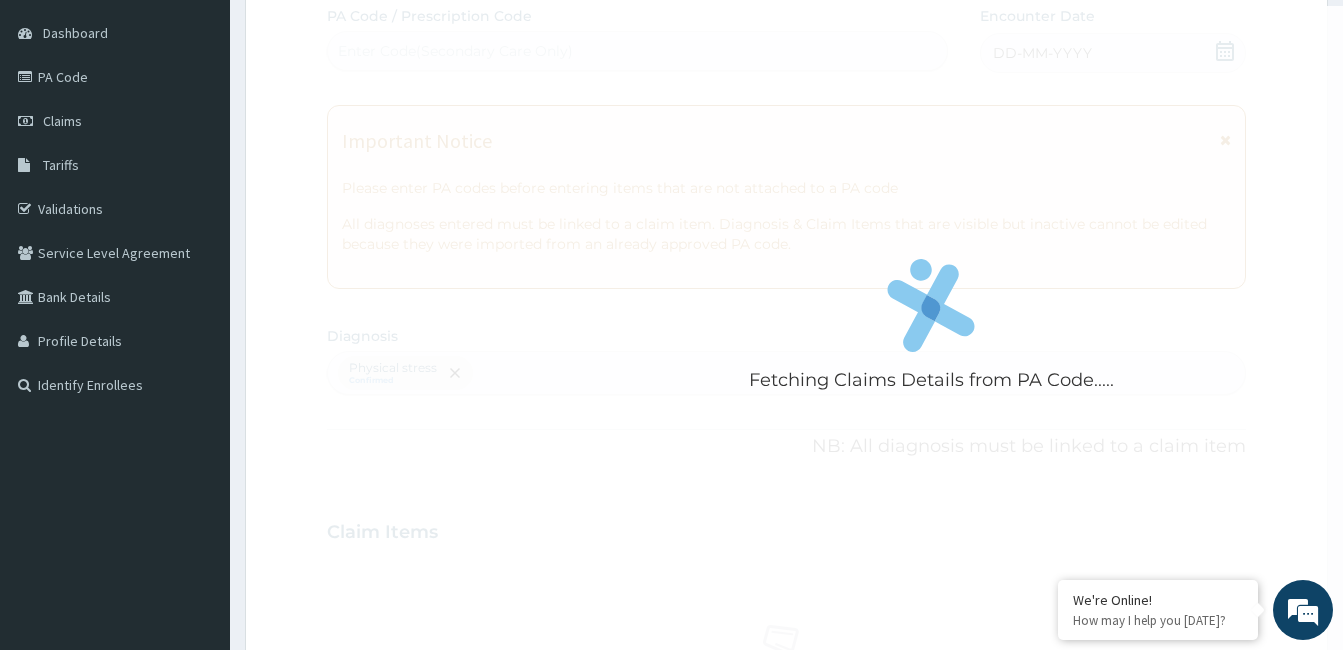 click on "Fetching Claims Details from PA Code..... PA Code / Prescription Code Enter Code(Secondary Care Only) Encounter Date DD-MM-YYYY Important Notice Please enter PA codes before entering items that are not attached to a PA code   All diagnoses entered must be linked to a claim item. Diagnosis & Claim Items that are visible but inactive cannot be edited because they were imported from an already approved PA code. Diagnosis Physical stress Confirmed NB: All diagnosis must be linked to a claim item Claim Items No claim item Types Select Type Item Select Item Pair Diagnosis Physical stress Unit Price 0 Add Comment" at bounding box center (786, 526) 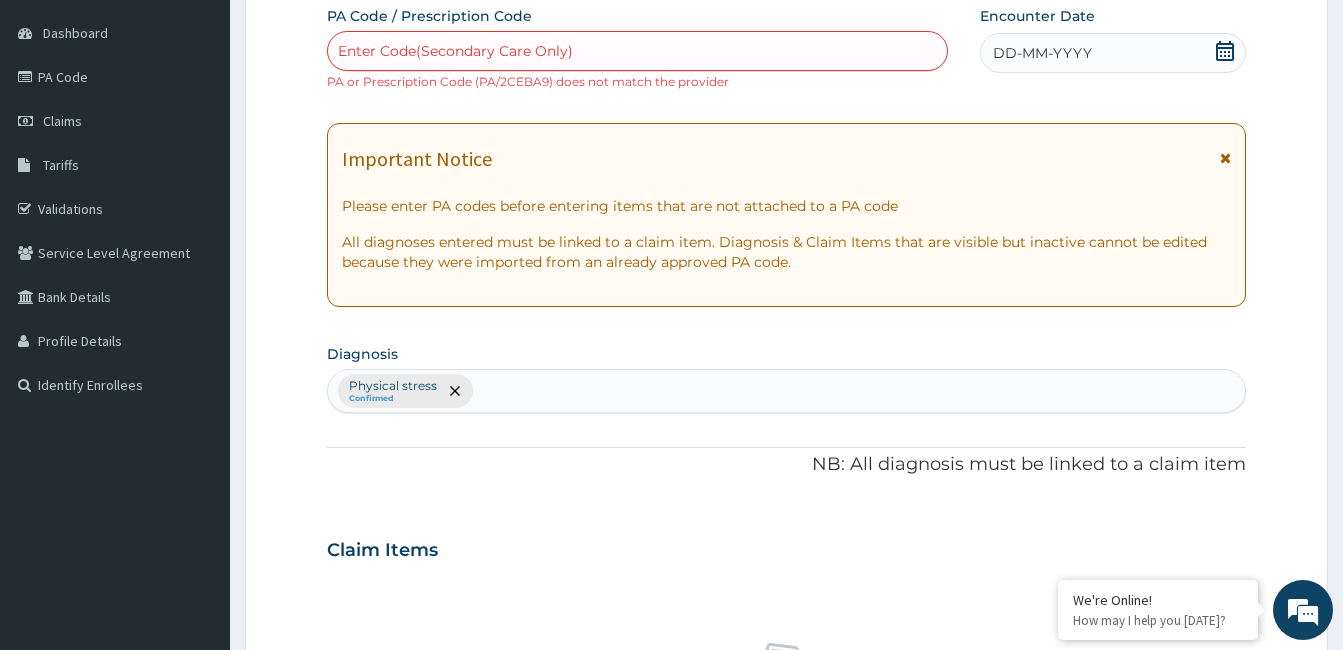click on "DD-MM-YYYY" at bounding box center [1113, 53] 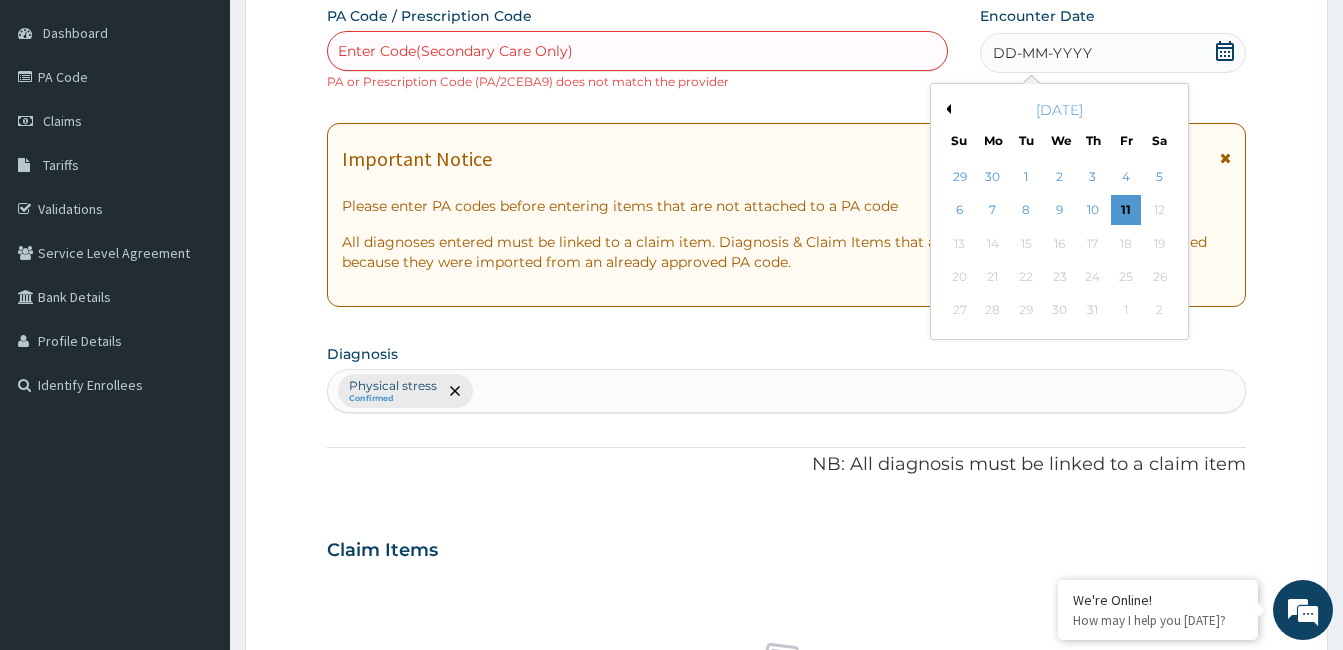 click on "July 2025" at bounding box center [1059, 110] 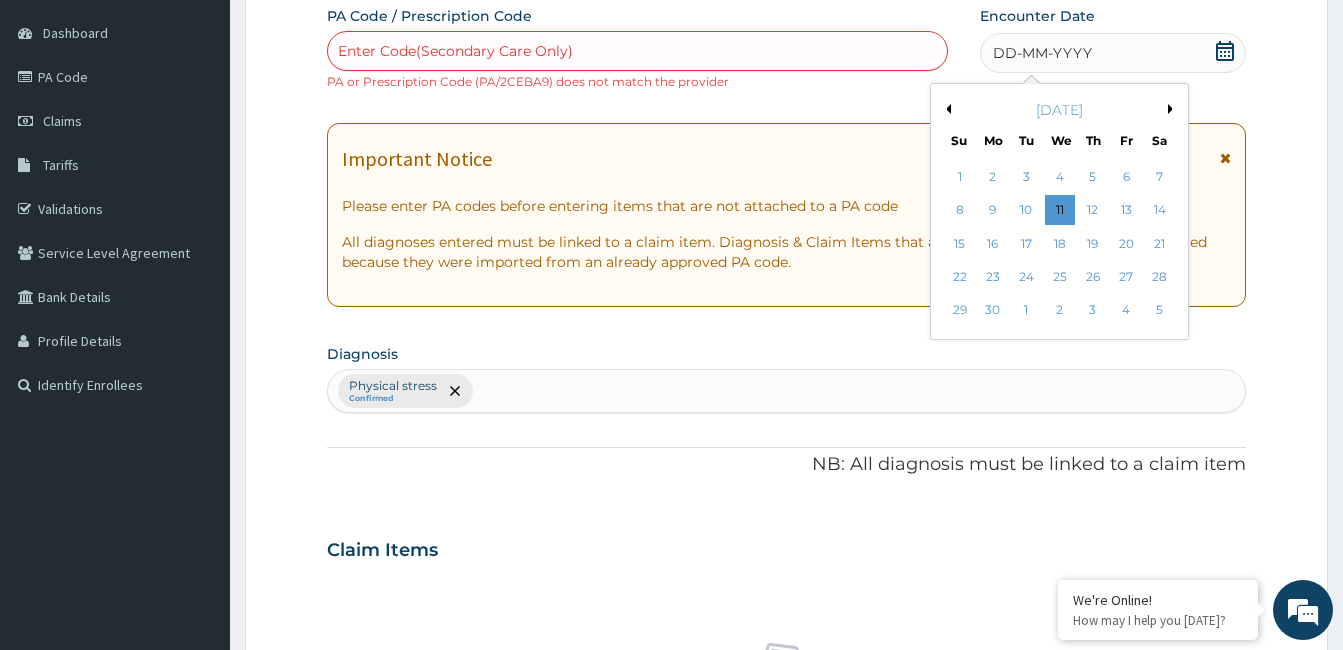 click on "7" at bounding box center [1159, 177] 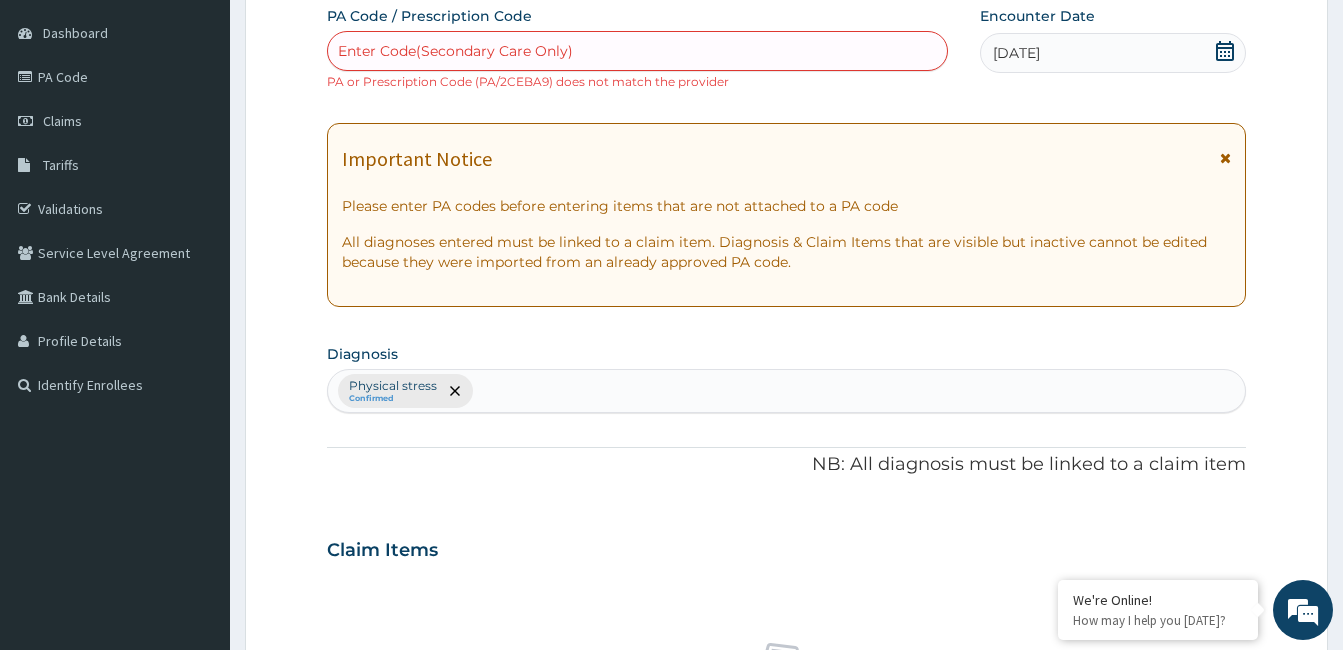 click on "Enter Code(Secondary Care Only)" at bounding box center [637, 51] 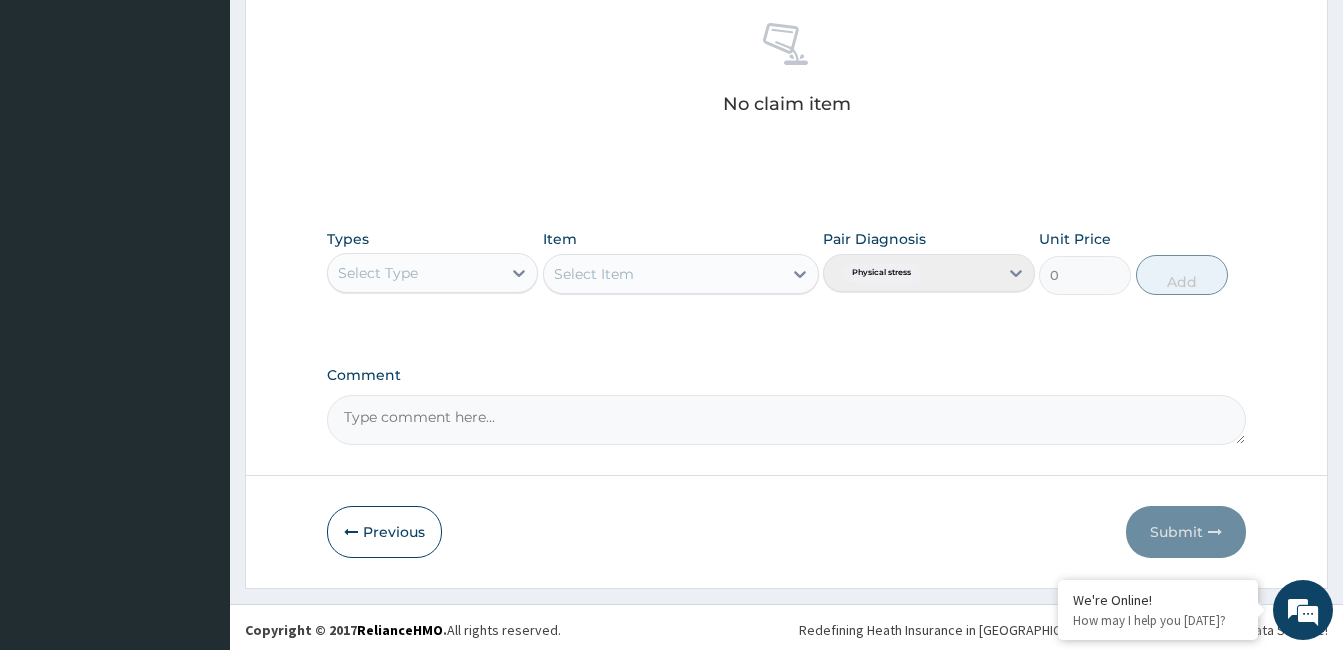 scroll, scrollTop: 810, scrollLeft: 0, axis: vertical 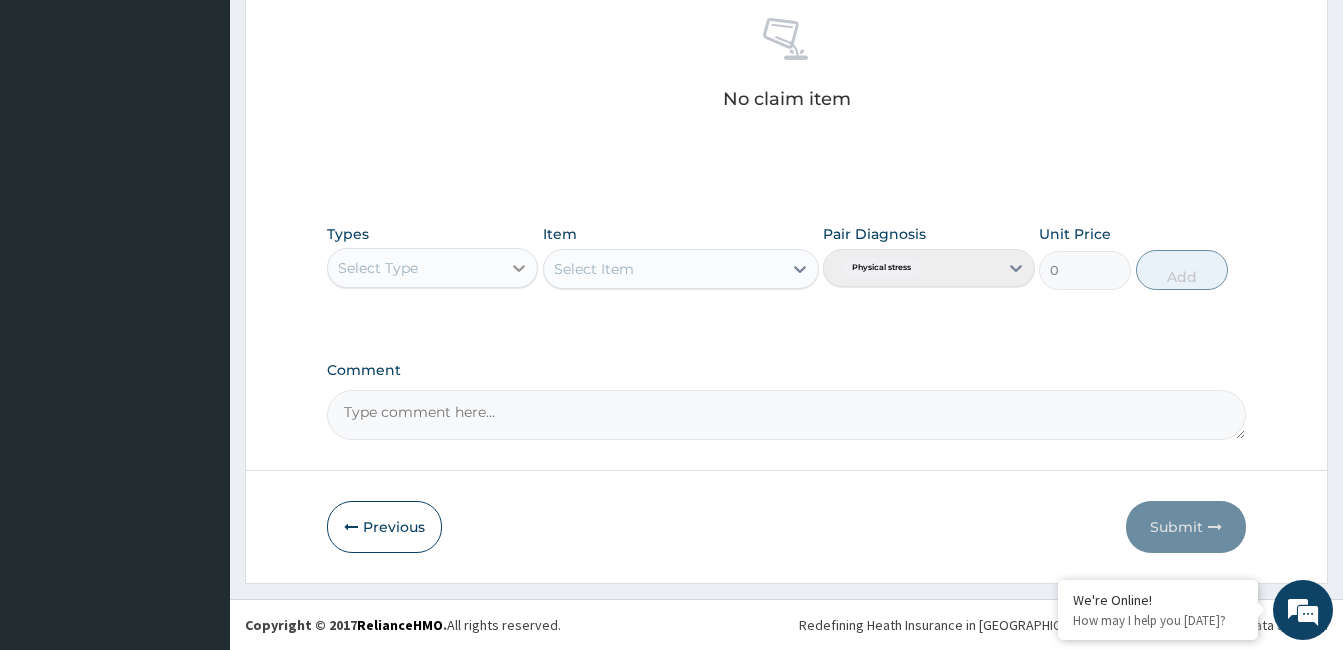 type on "PA/2CEBA9" 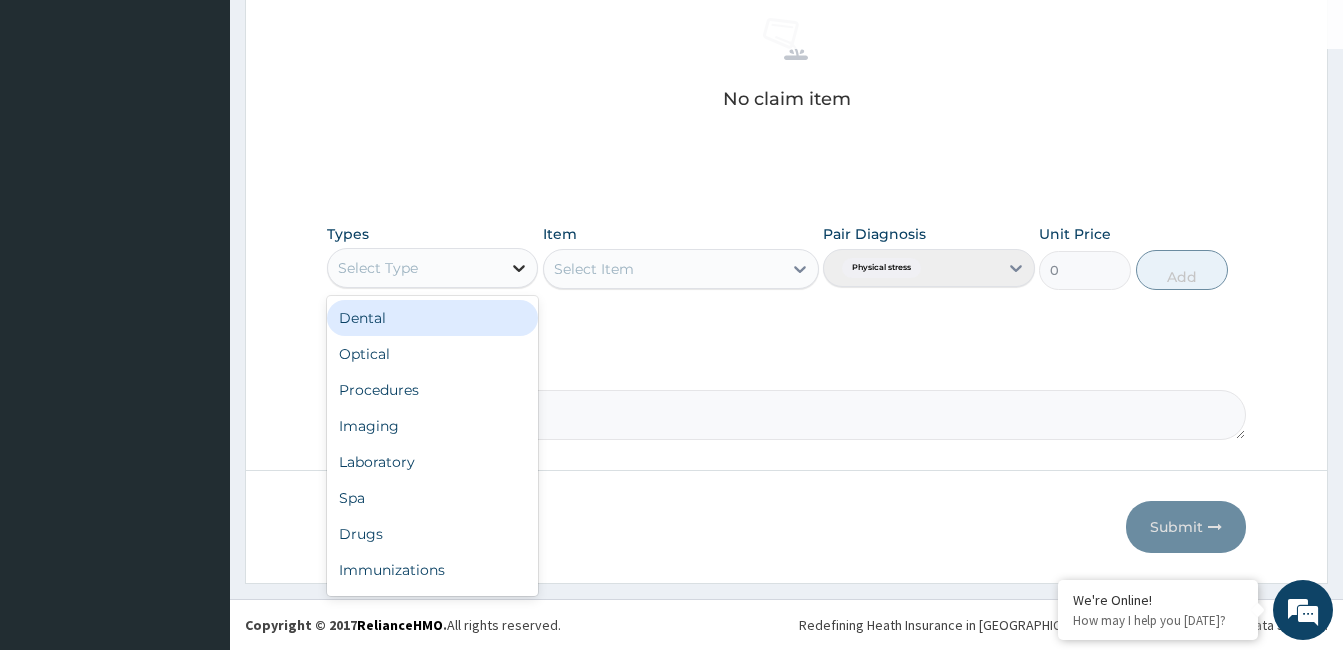 click 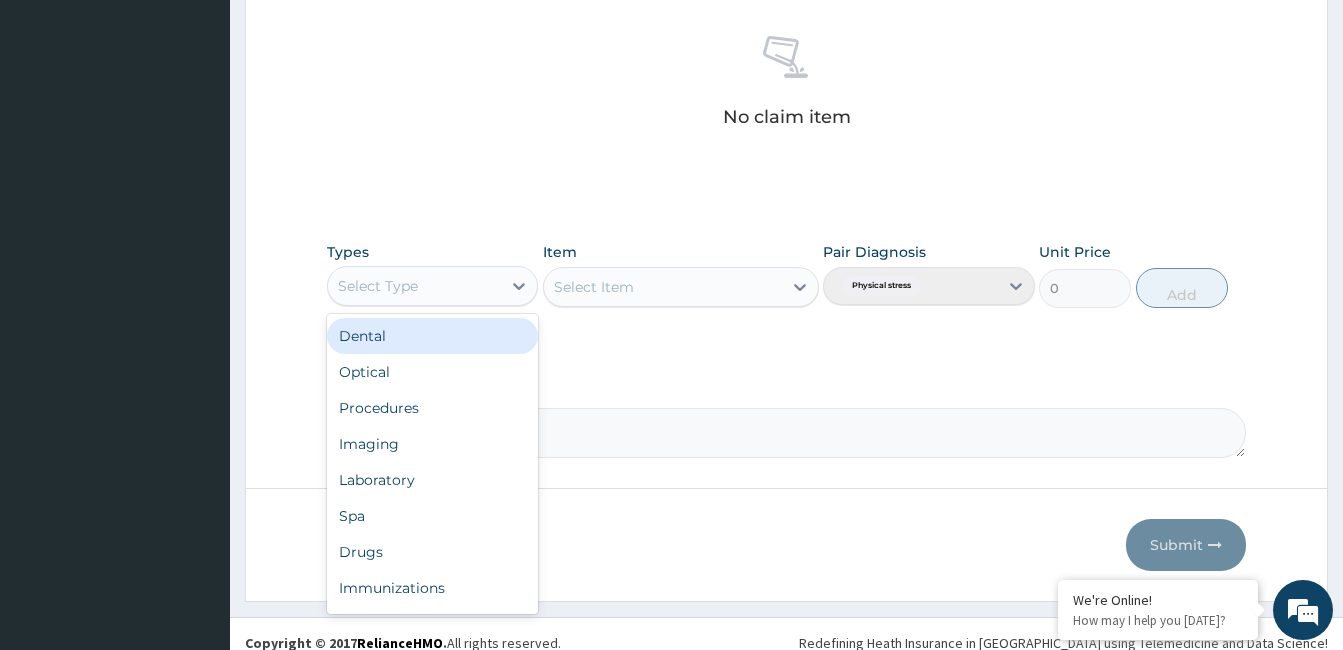 scroll, scrollTop: 810, scrollLeft: 0, axis: vertical 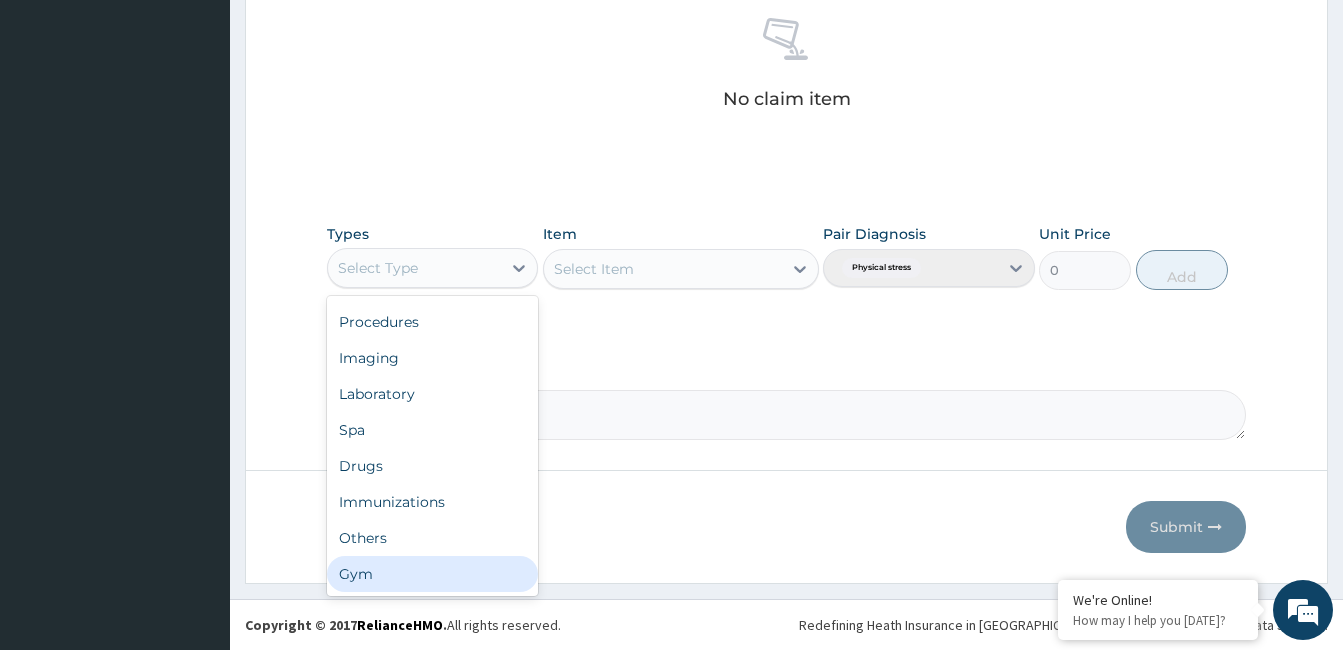 click on "Gym" at bounding box center (432, 574) 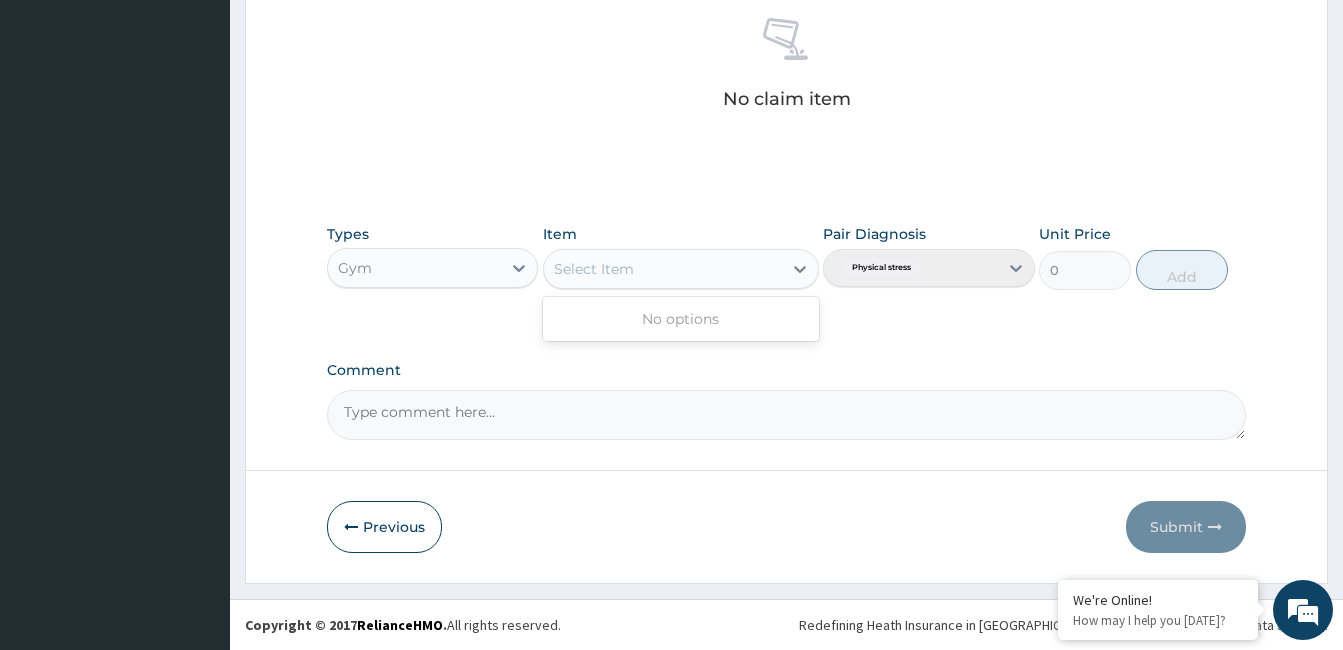 click 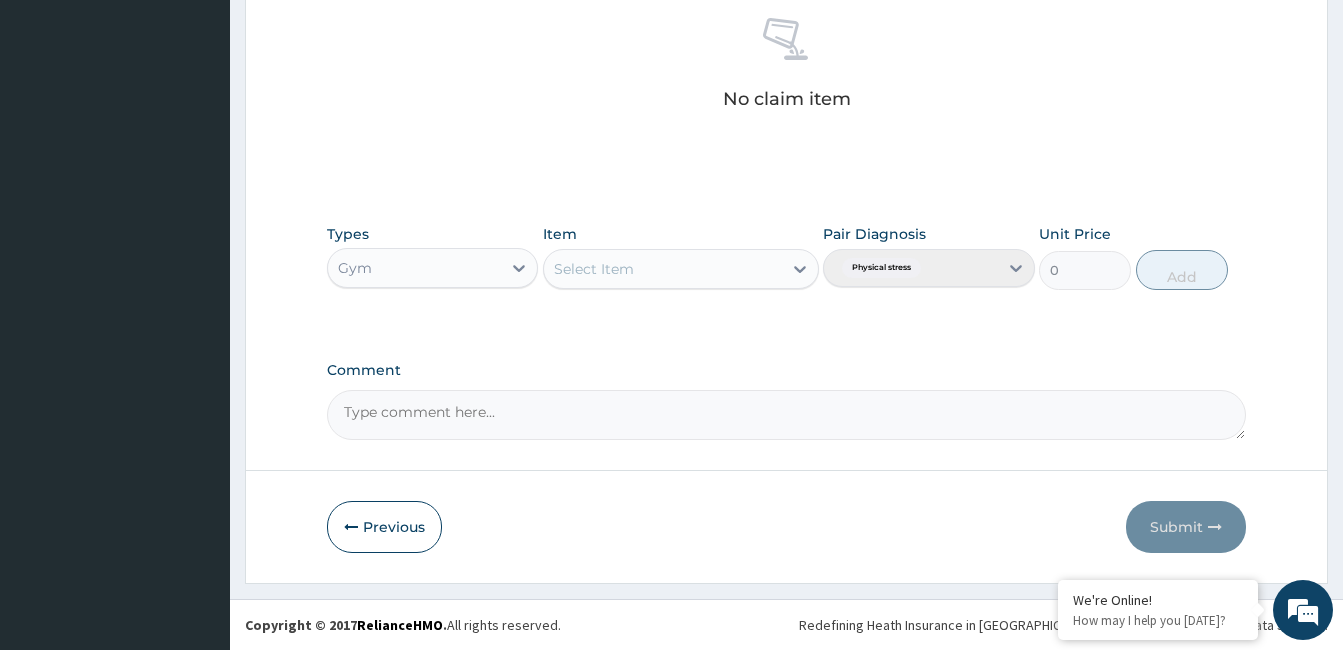 click on "Pair Diagnosis Physical stress" at bounding box center (928, 257) 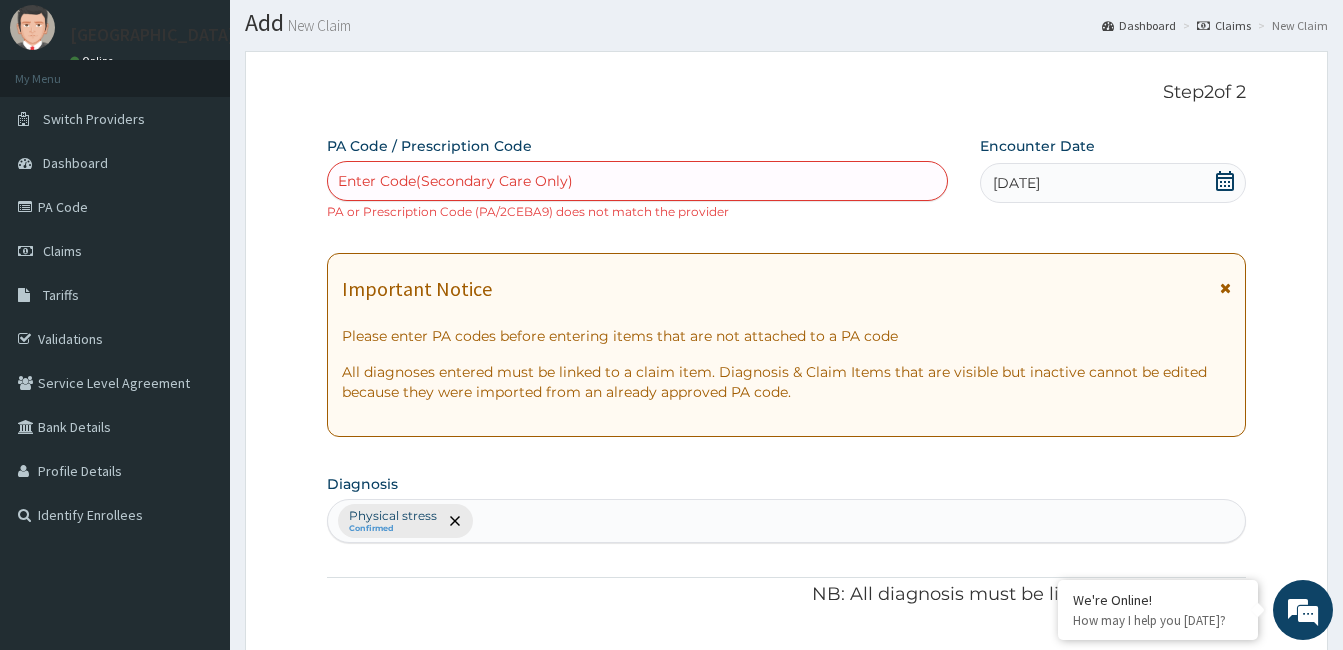 scroll, scrollTop: 0, scrollLeft: 0, axis: both 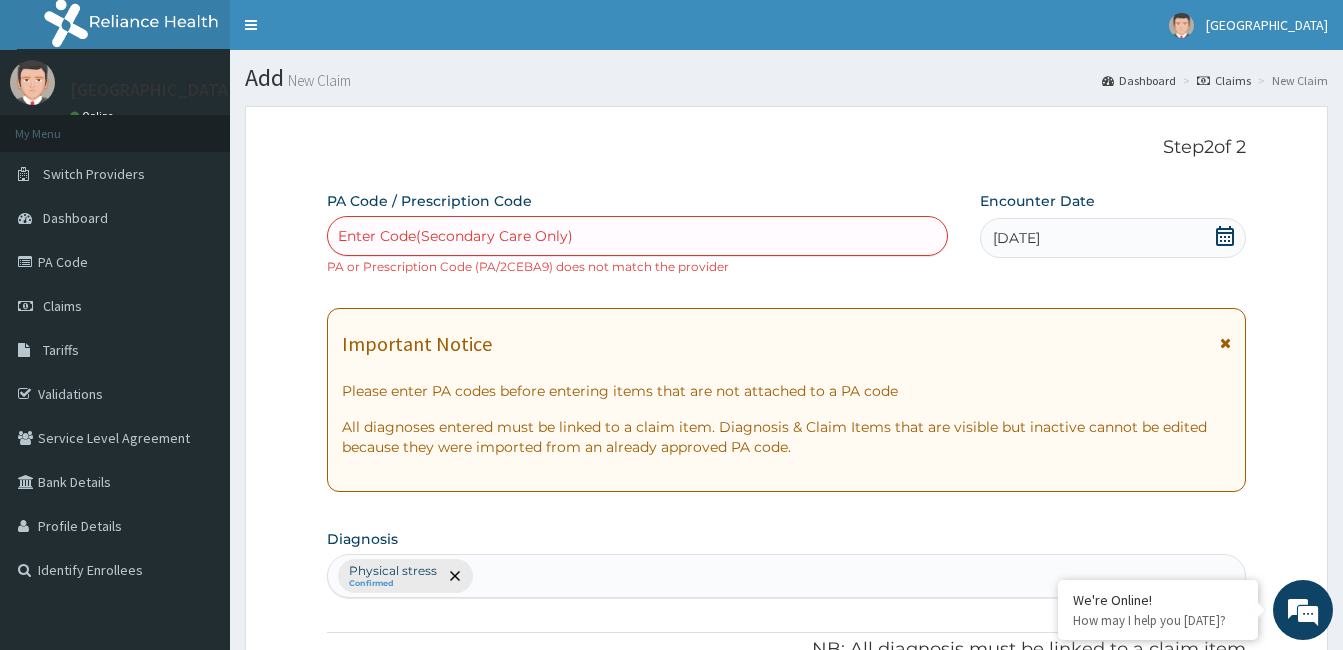 drag, startPoint x: 47, startPoint y: 140, endPoint x: 527, endPoint y: 115, distance: 480.6506 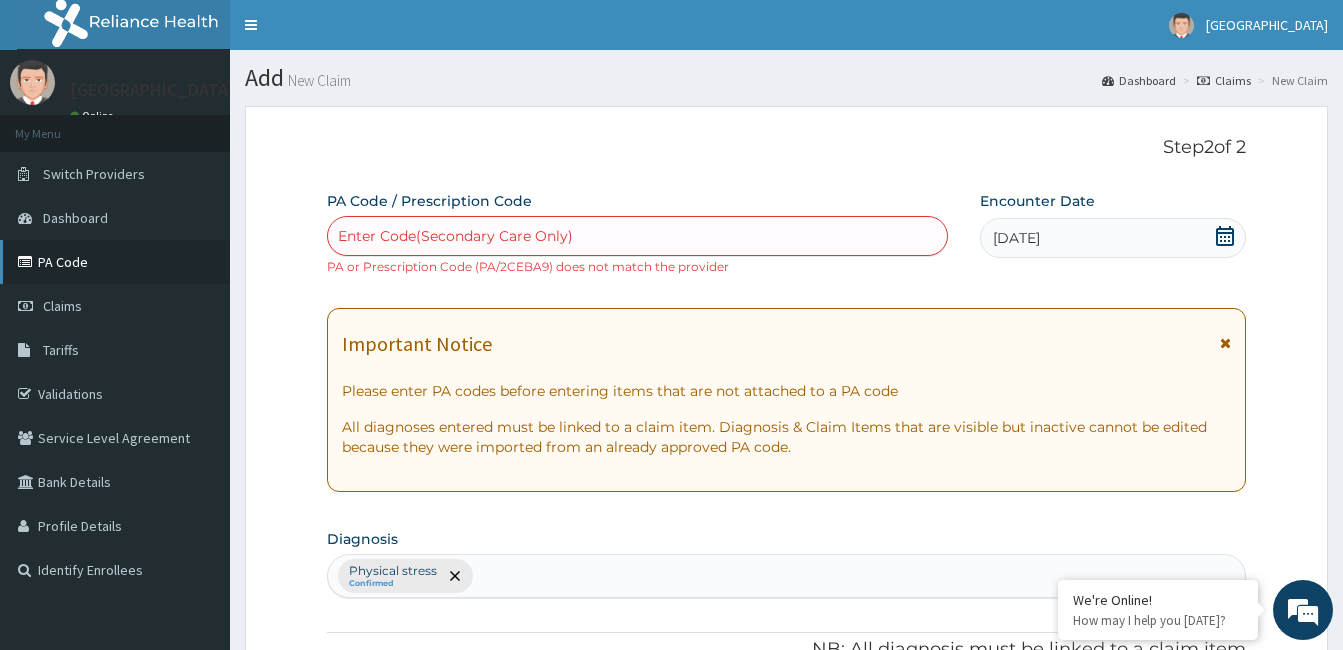 click on "PA Code" at bounding box center (115, 262) 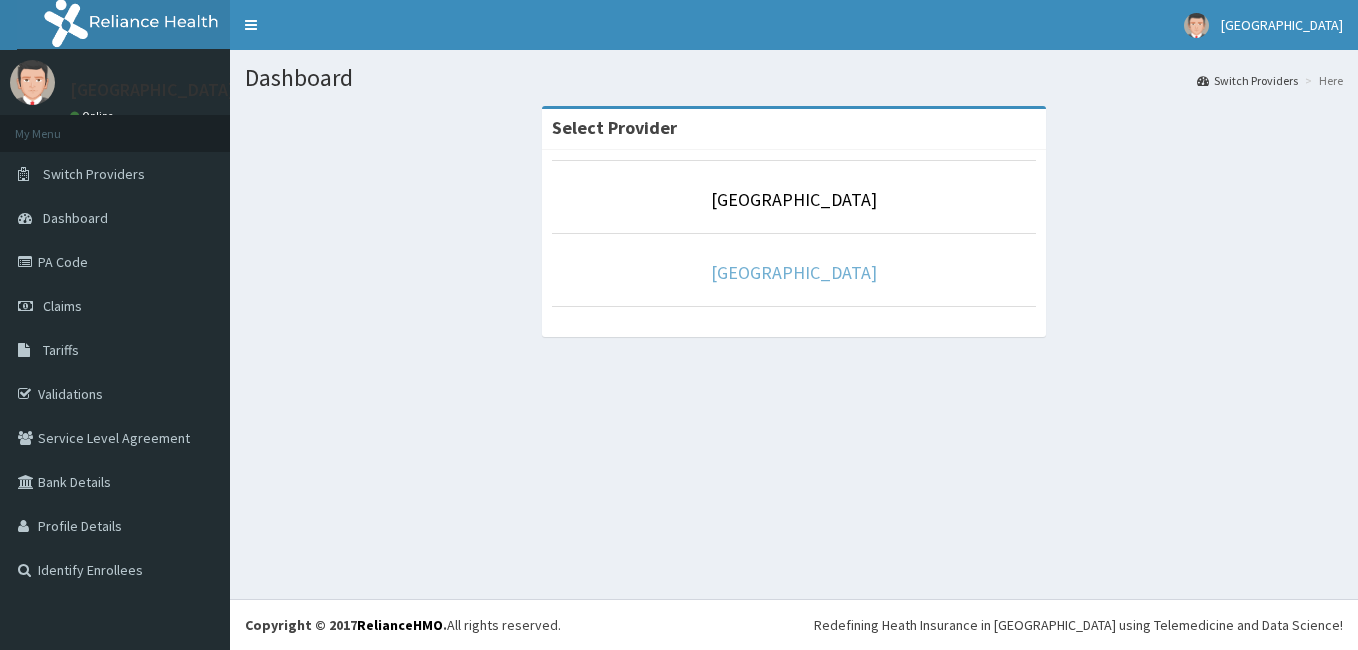 scroll, scrollTop: 0, scrollLeft: 0, axis: both 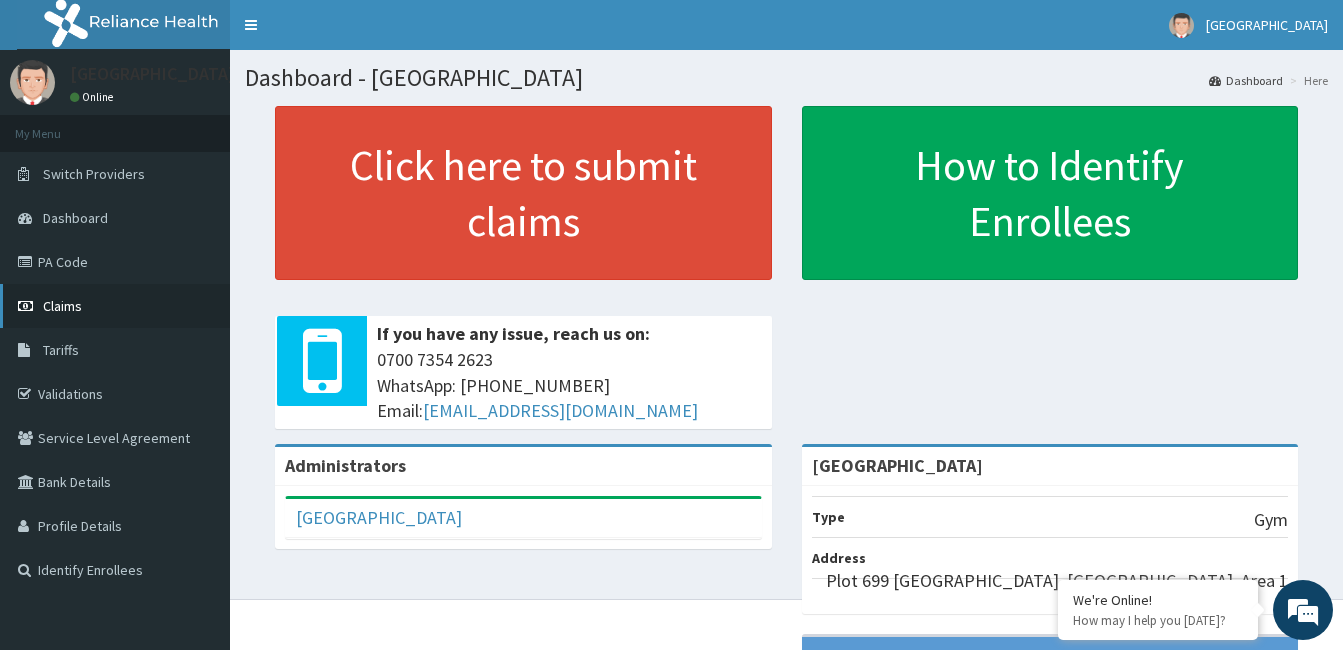 click on "Claims" at bounding box center [62, 306] 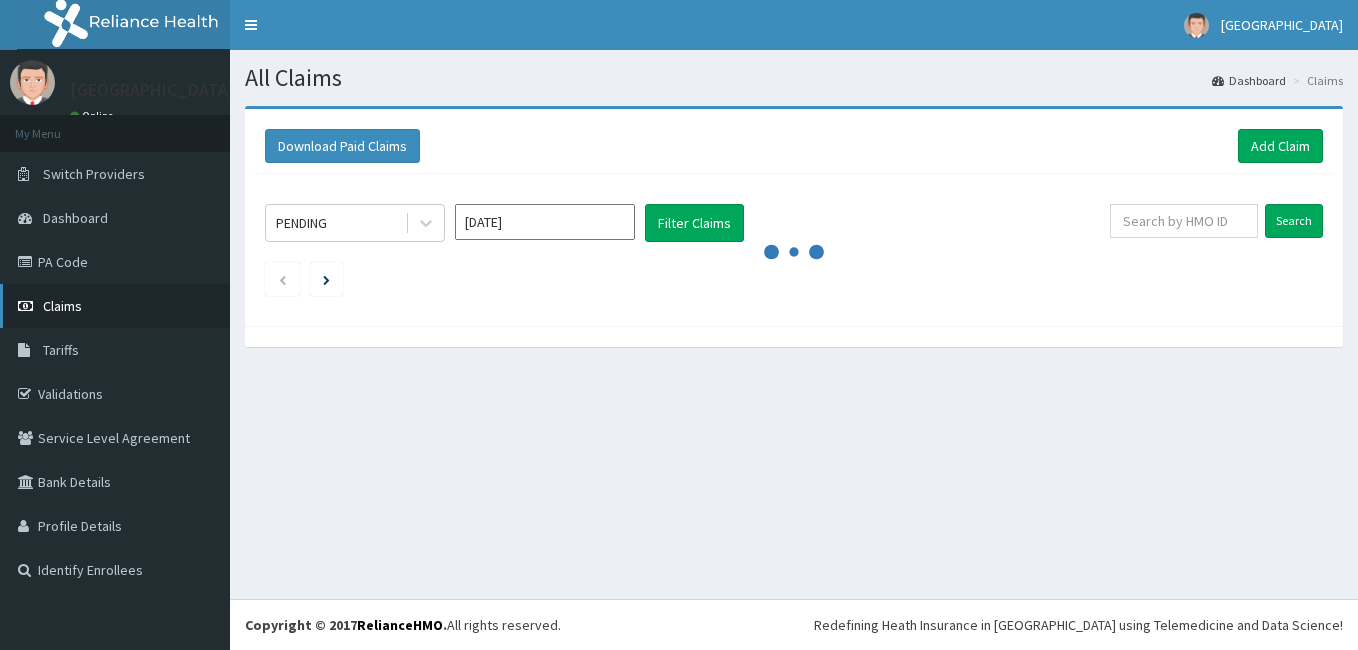 scroll, scrollTop: 0, scrollLeft: 0, axis: both 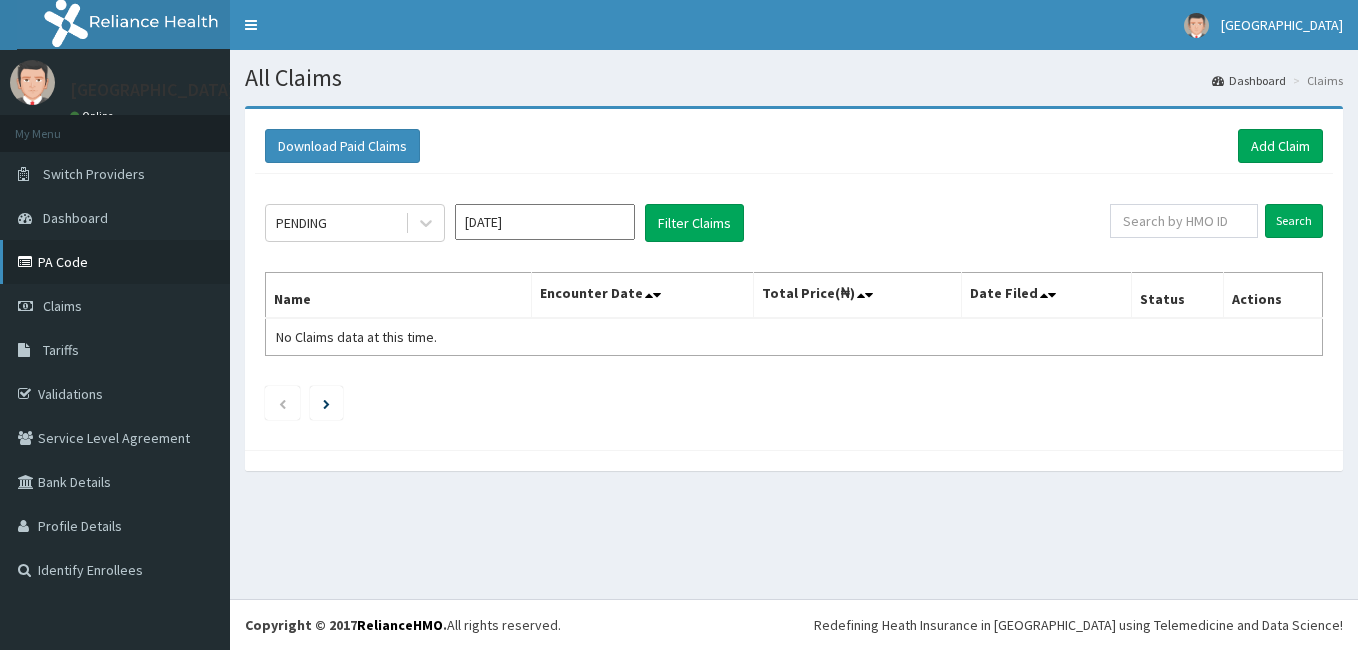 click on "PA Code" at bounding box center (115, 262) 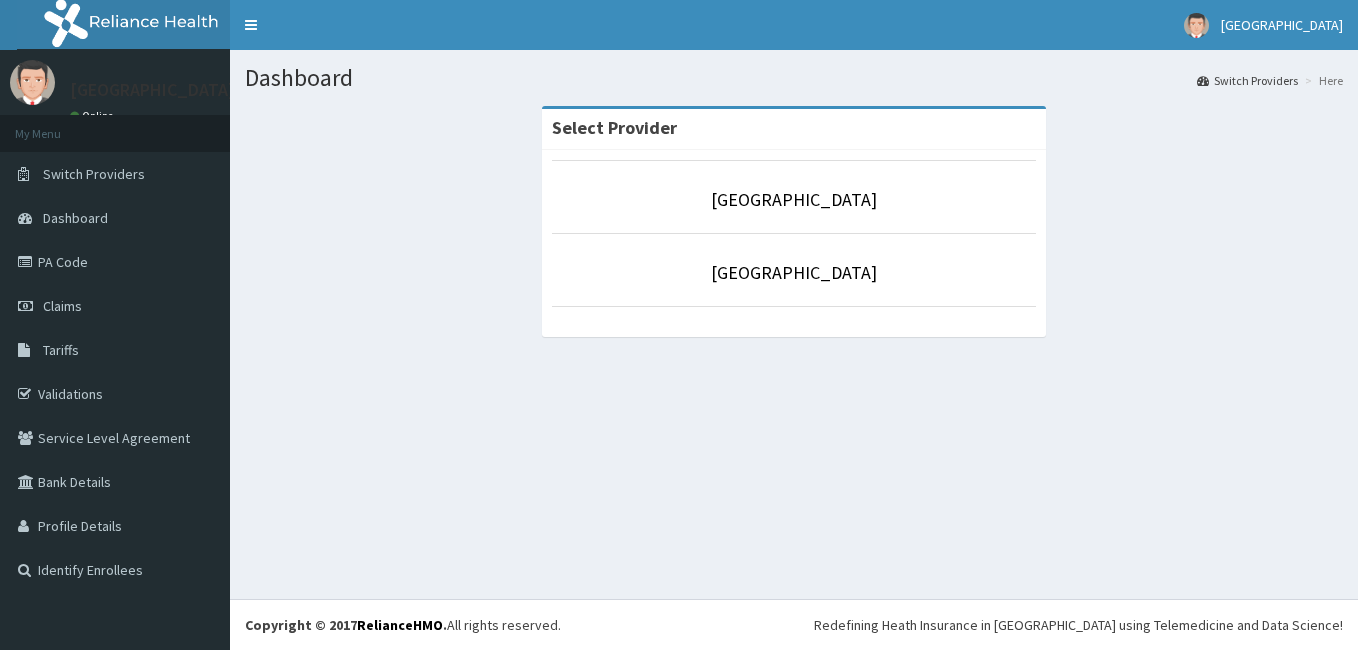 scroll, scrollTop: 0, scrollLeft: 0, axis: both 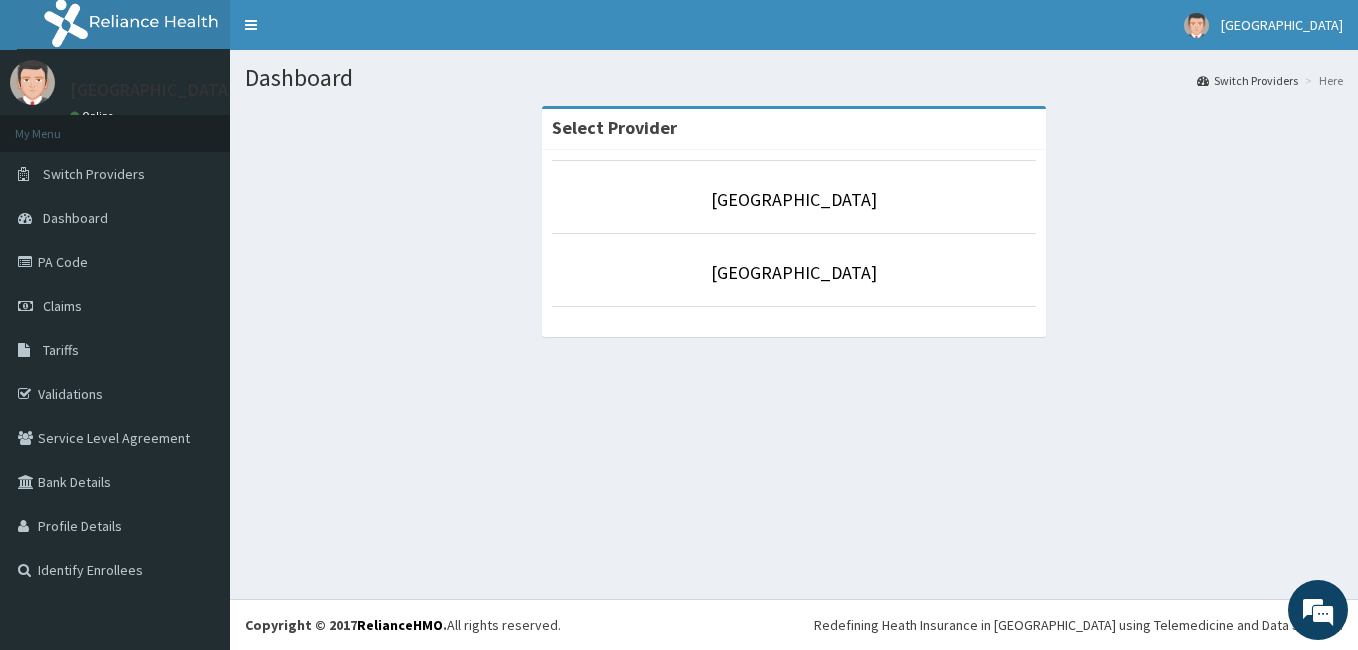 click on "Here" at bounding box center (1321, 80) 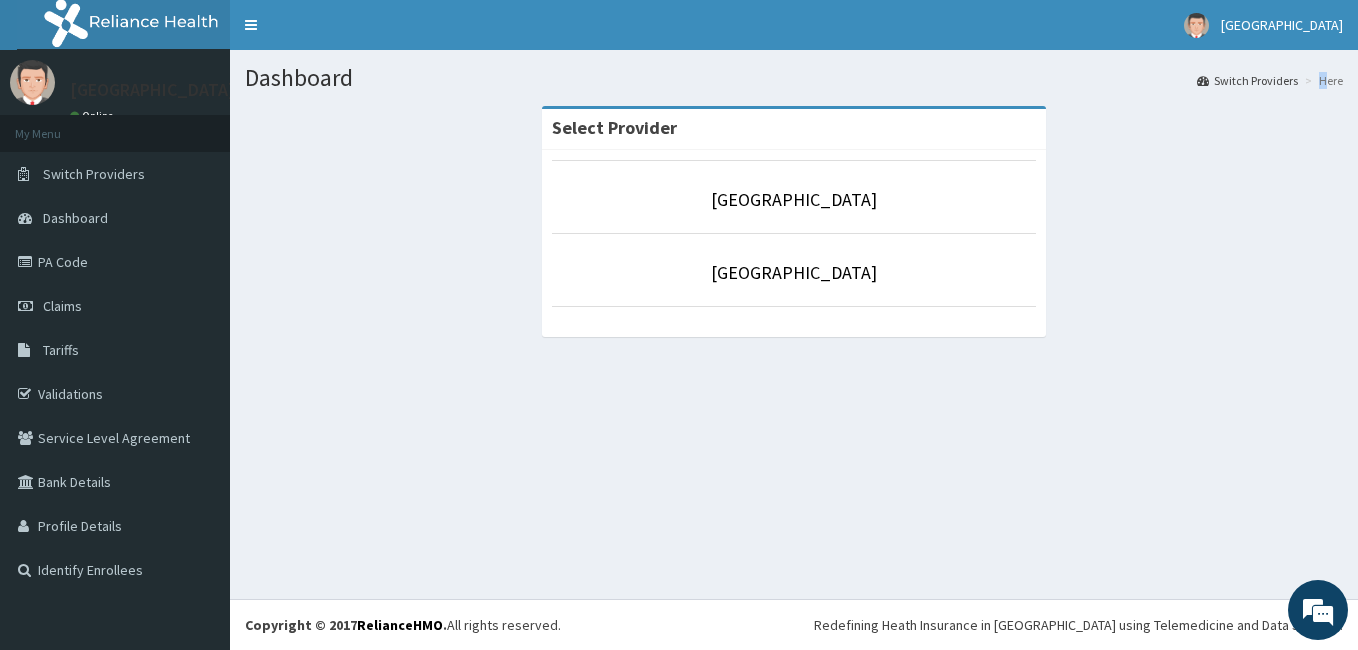 drag, startPoint x: 1325, startPoint y: 80, endPoint x: 1296, endPoint y: 82, distance: 29.068884 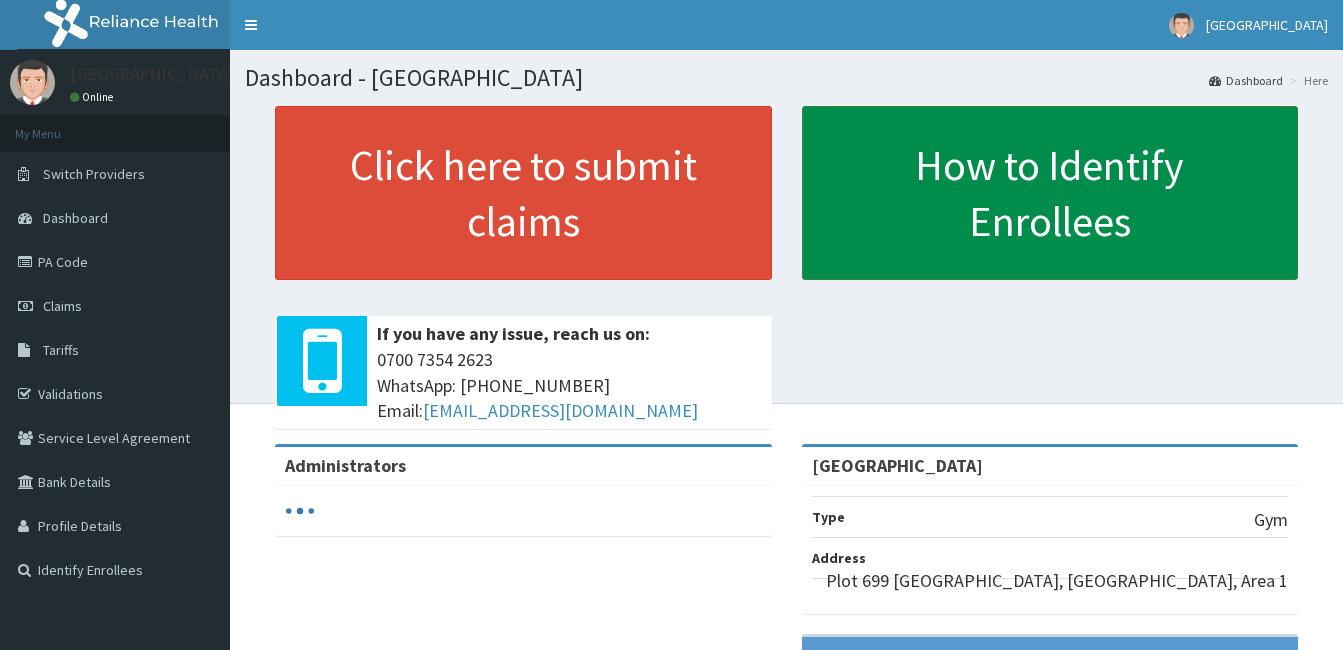 scroll, scrollTop: 0, scrollLeft: 0, axis: both 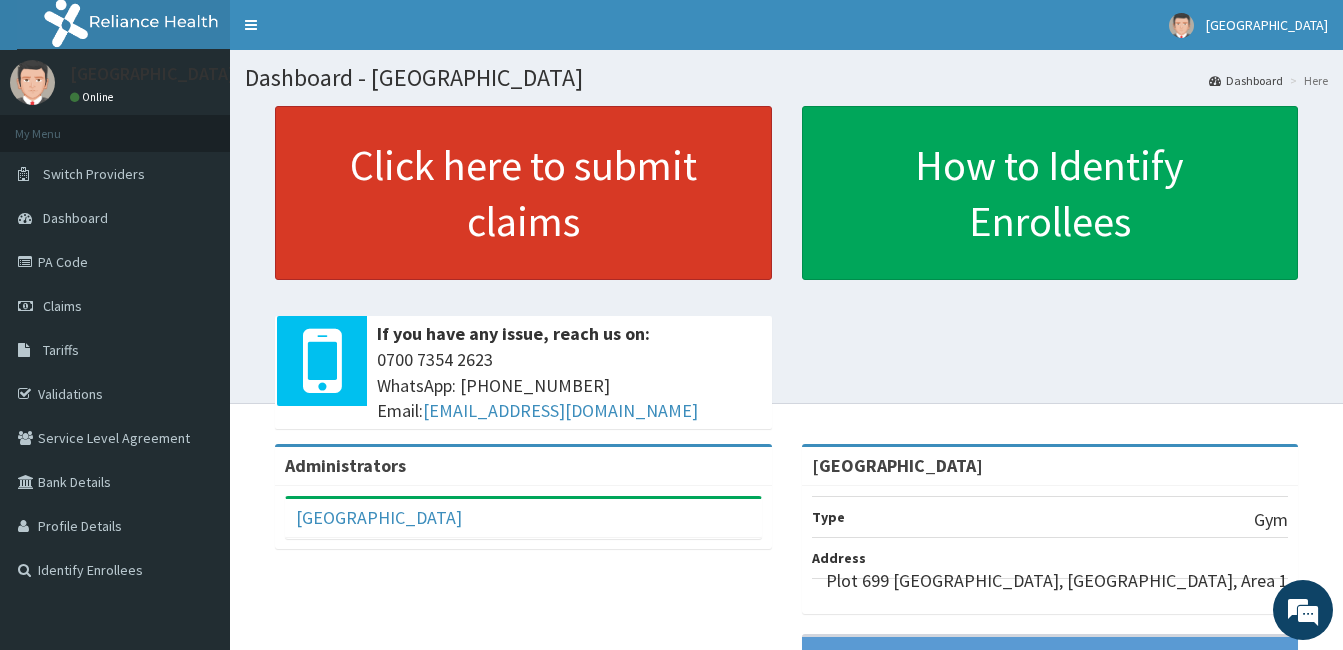 click on "Click here to submit claims" at bounding box center [523, 193] 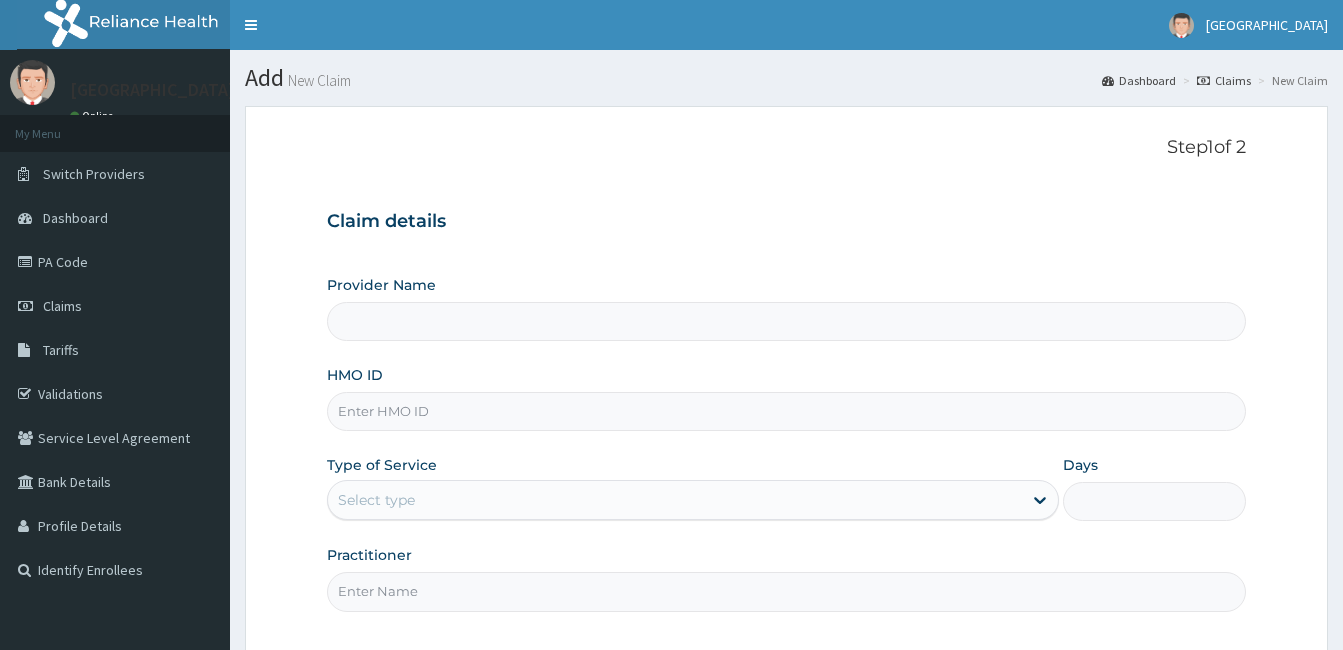 scroll, scrollTop: 0, scrollLeft: 0, axis: both 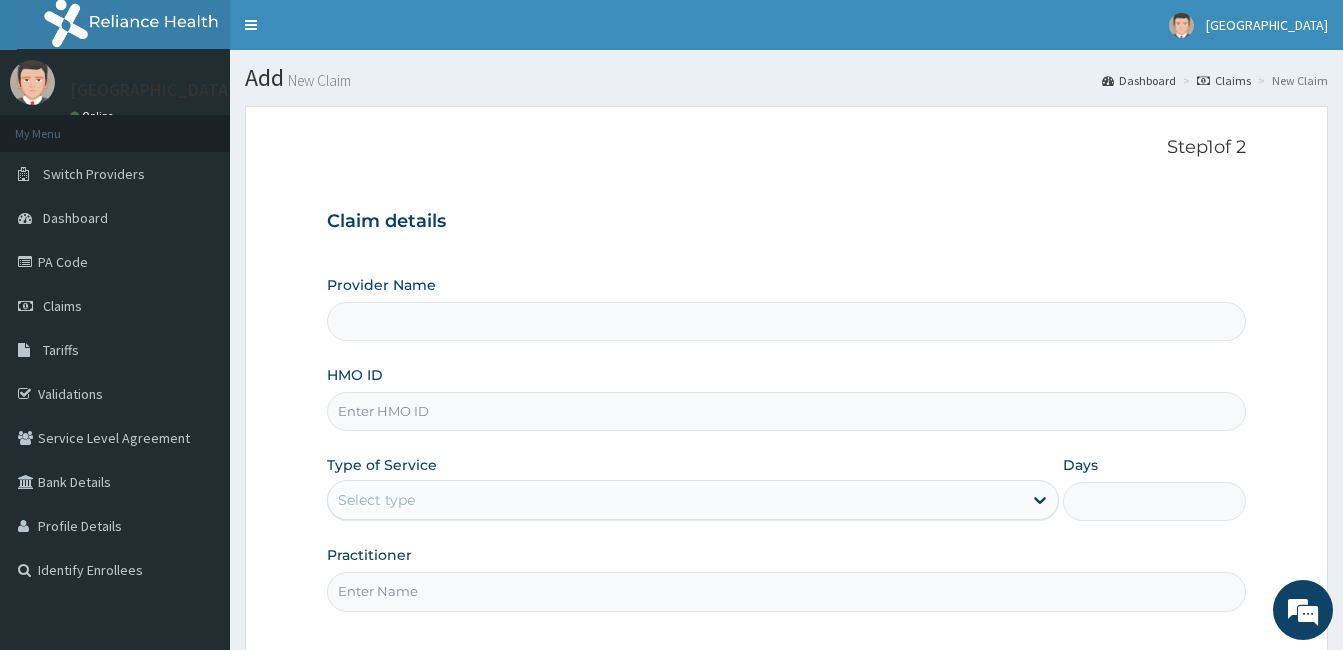 type on "[GEOGRAPHIC_DATA]" 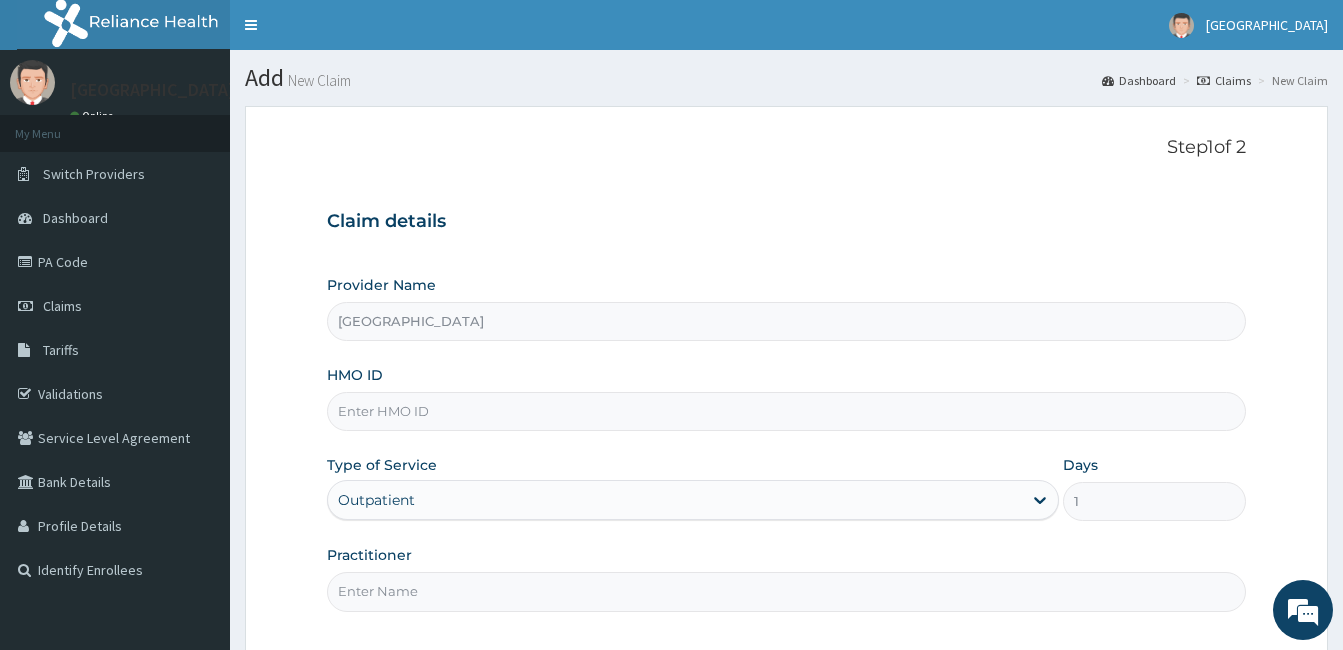 click on "New Claim" at bounding box center (1290, 80) 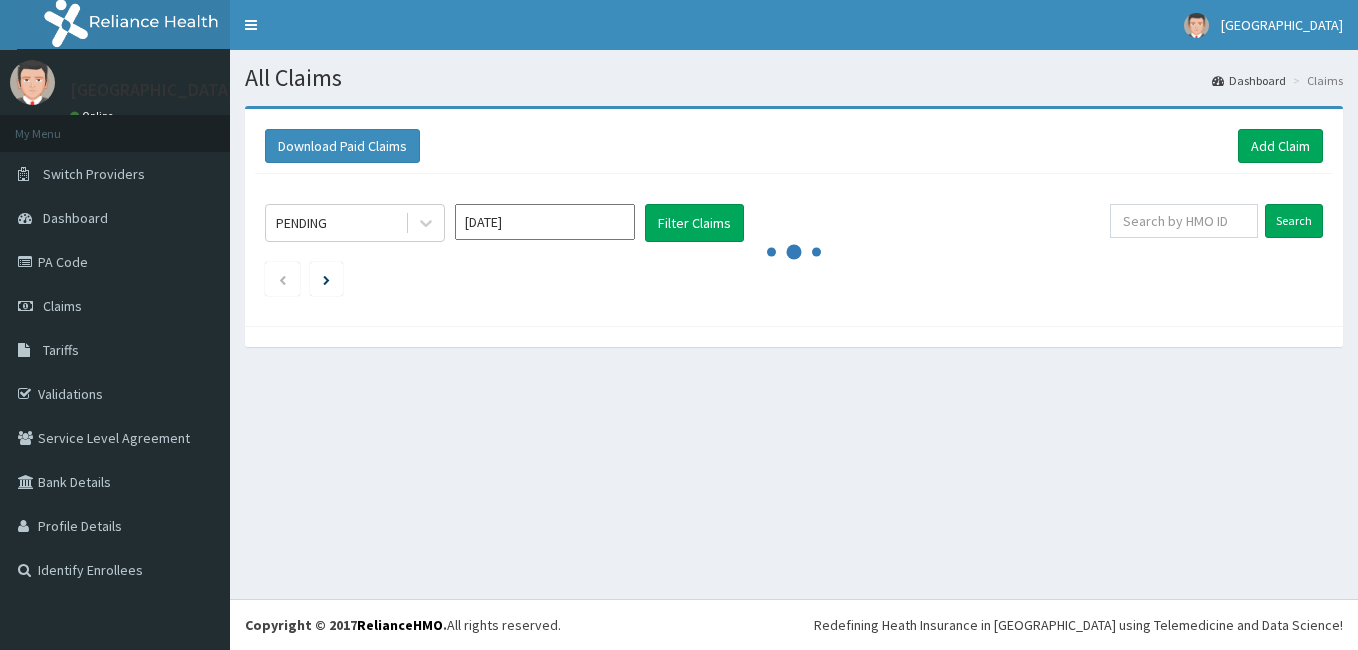 scroll, scrollTop: 0, scrollLeft: 0, axis: both 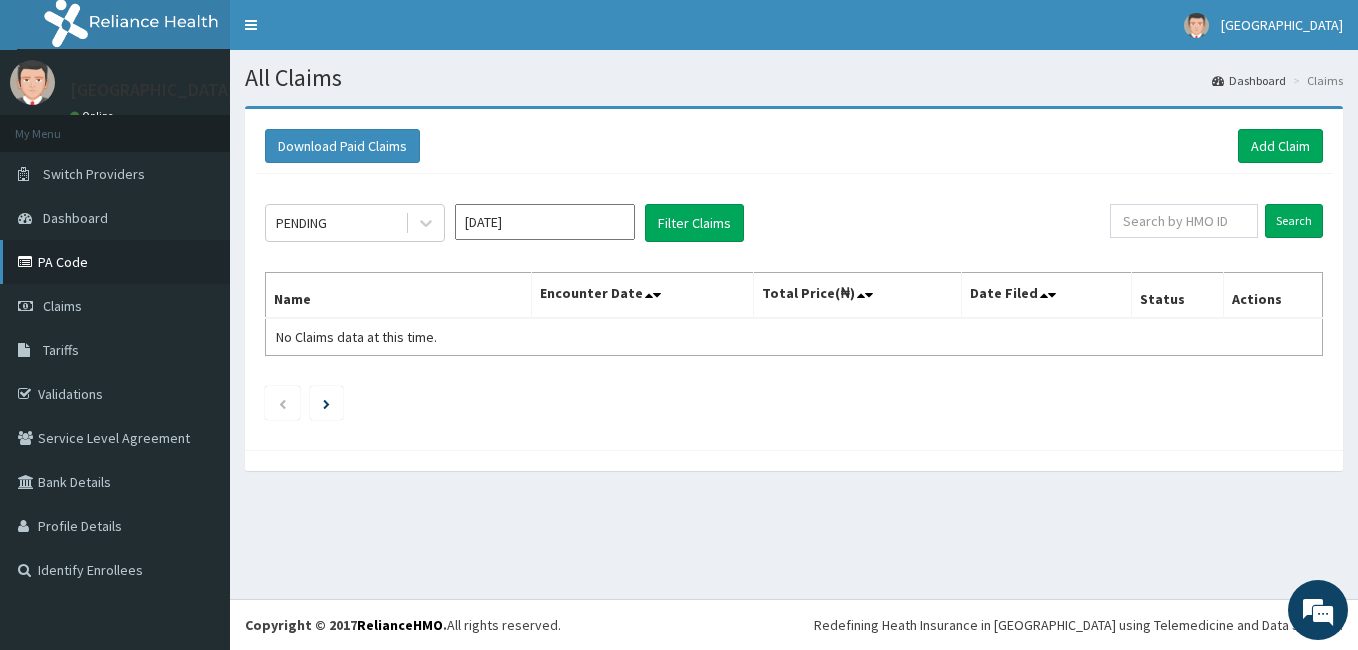 click on "PA Code" at bounding box center (115, 262) 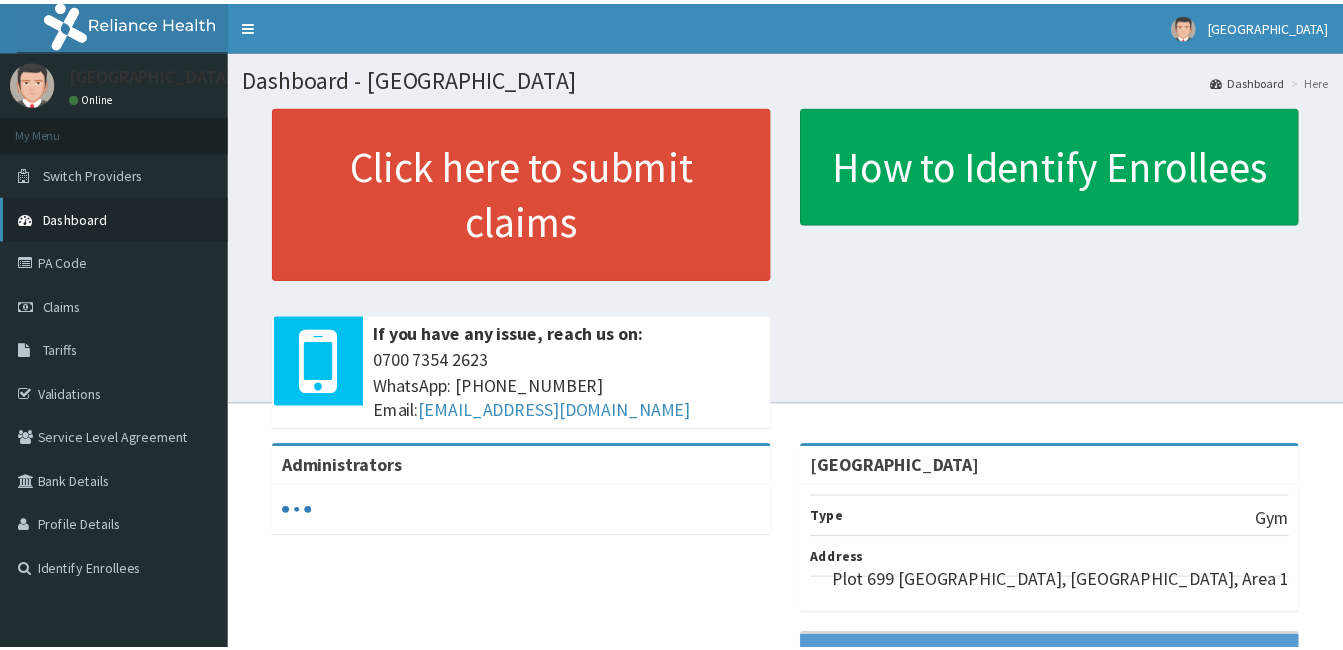 scroll, scrollTop: 0, scrollLeft: 0, axis: both 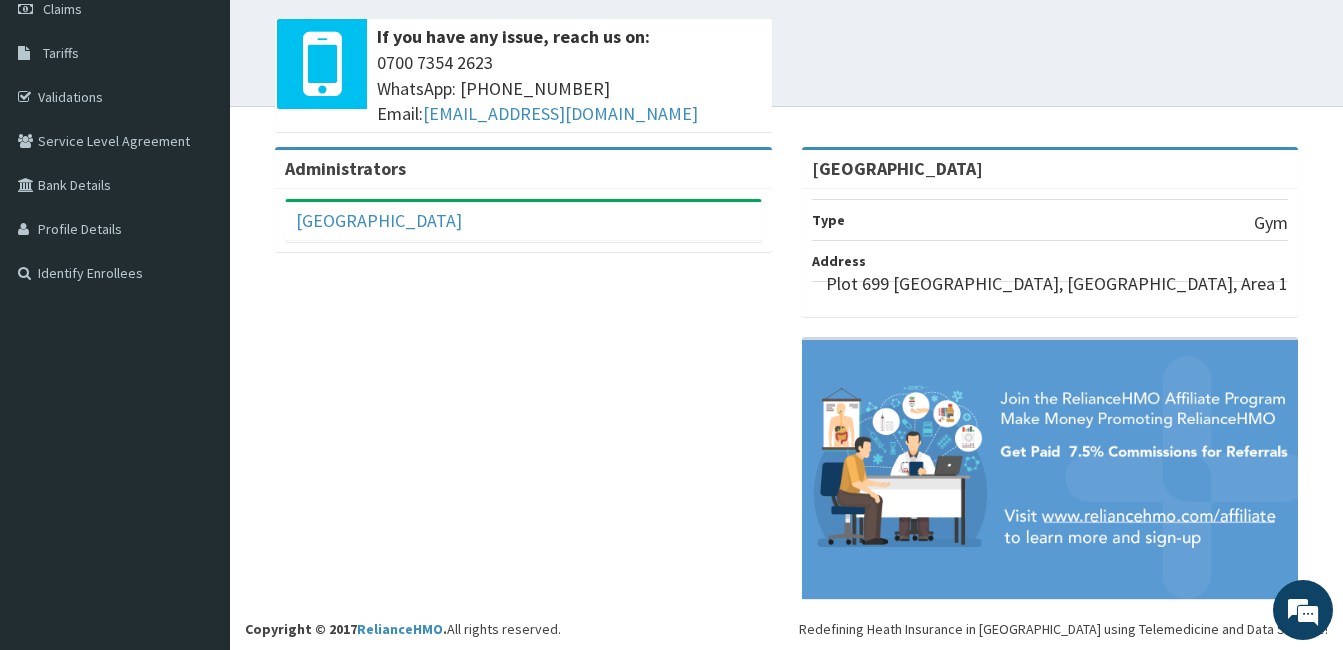 click on "[GEOGRAPHIC_DATA]" at bounding box center [897, 168] 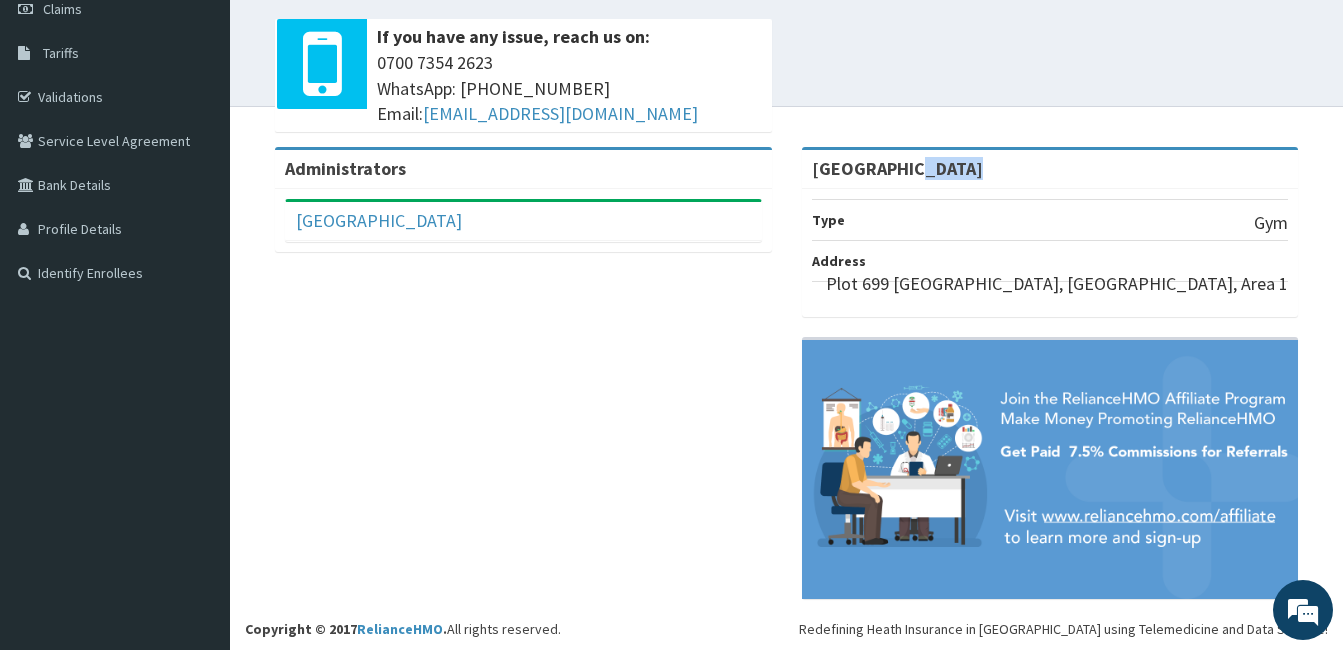 click on "[GEOGRAPHIC_DATA]" at bounding box center (897, 168) 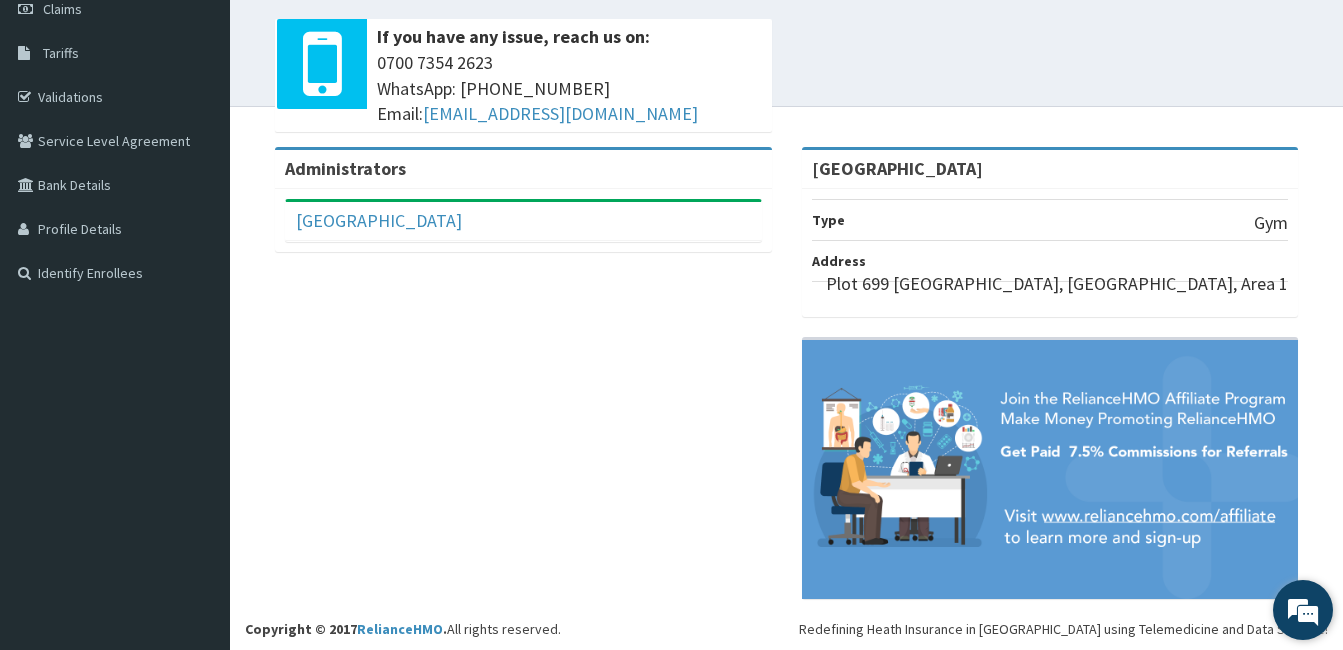 click at bounding box center [1303, 610] 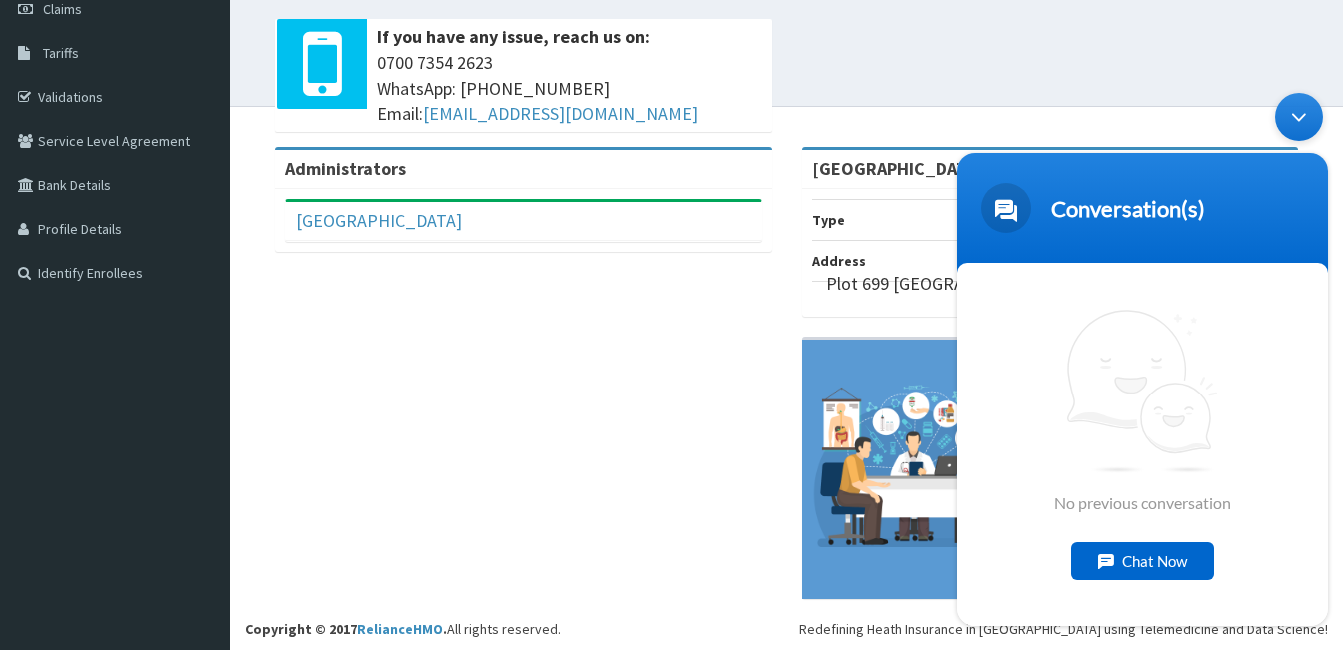 click on "Type   Gym
Address   Plot 699 Cadastral Zone, Durumi, Area 1" at bounding box center [1050, 253] 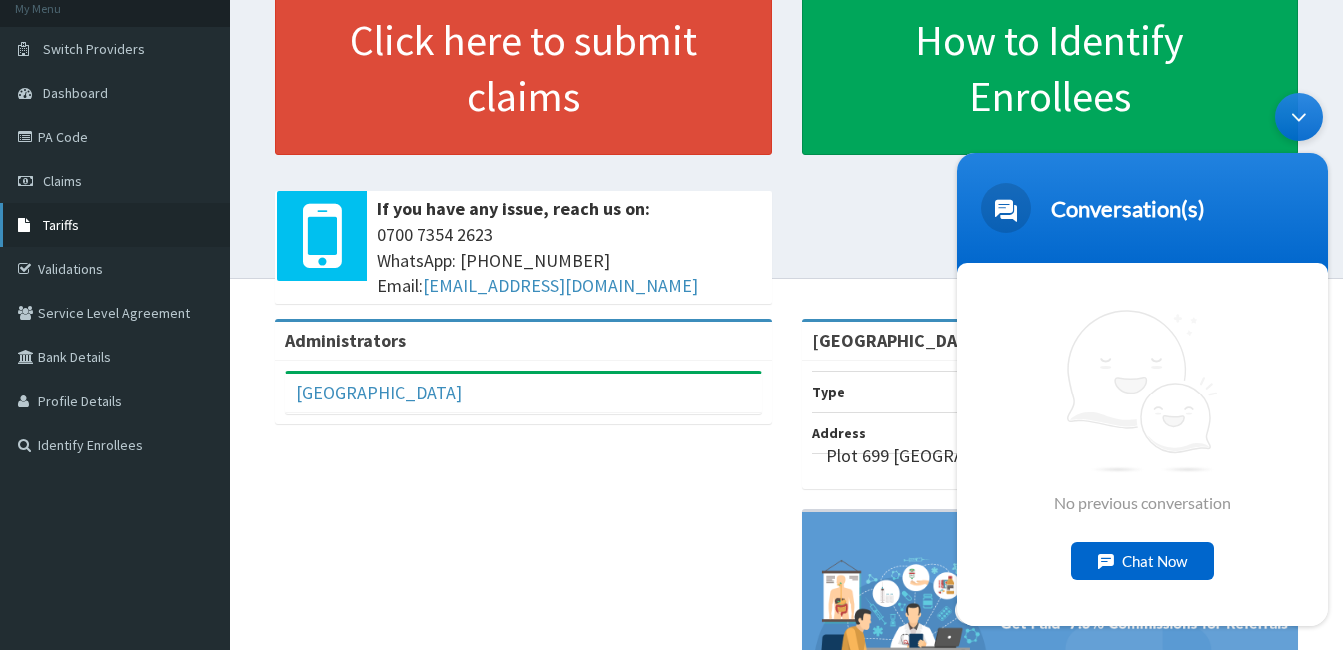 scroll, scrollTop: 97, scrollLeft: 0, axis: vertical 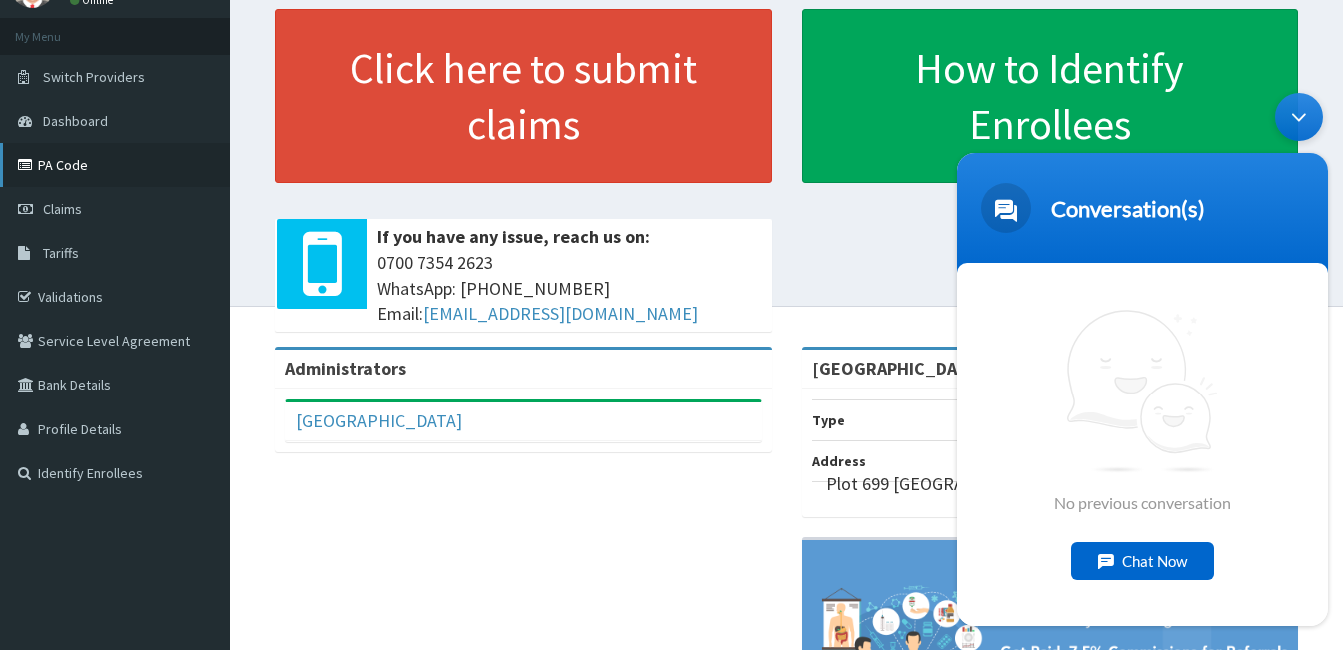 click on "PA Code" at bounding box center (115, 165) 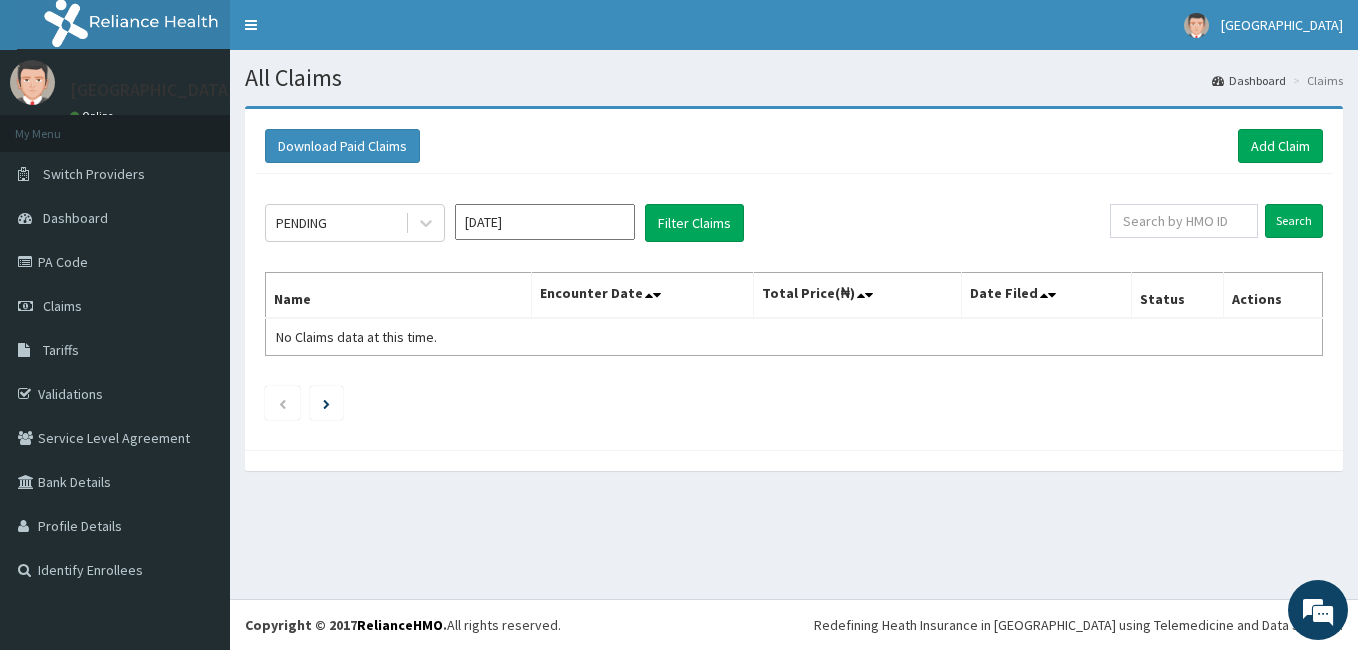 scroll, scrollTop: 0, scrollLeft: 0, axis: both 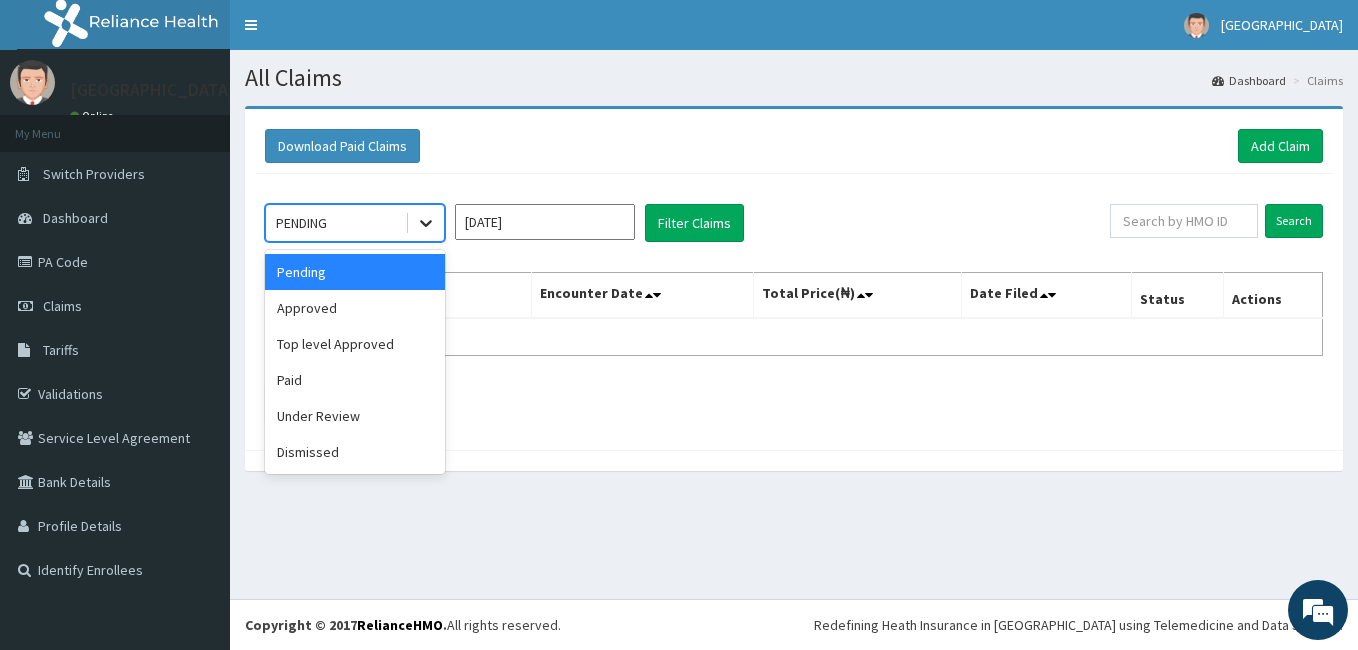 click 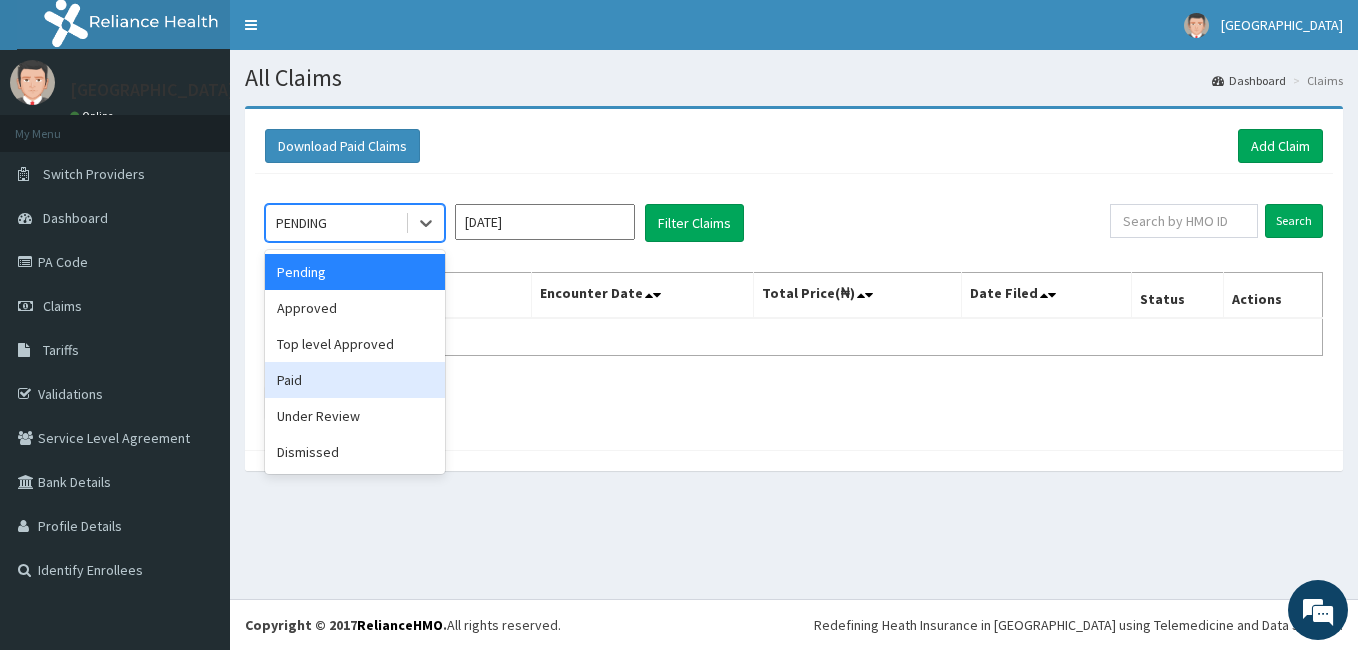 click on "Paid" at bounding box center [355, 380] 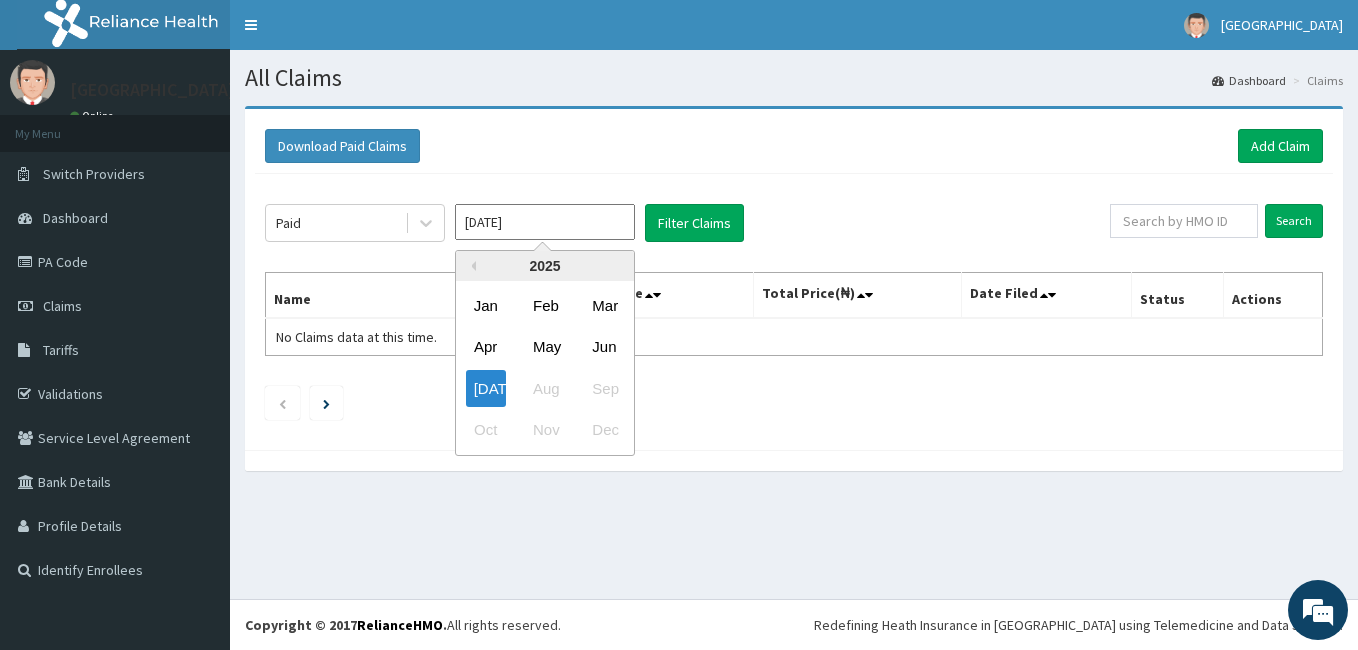 click on "Jul 2025" at bounding box center (545, 222) 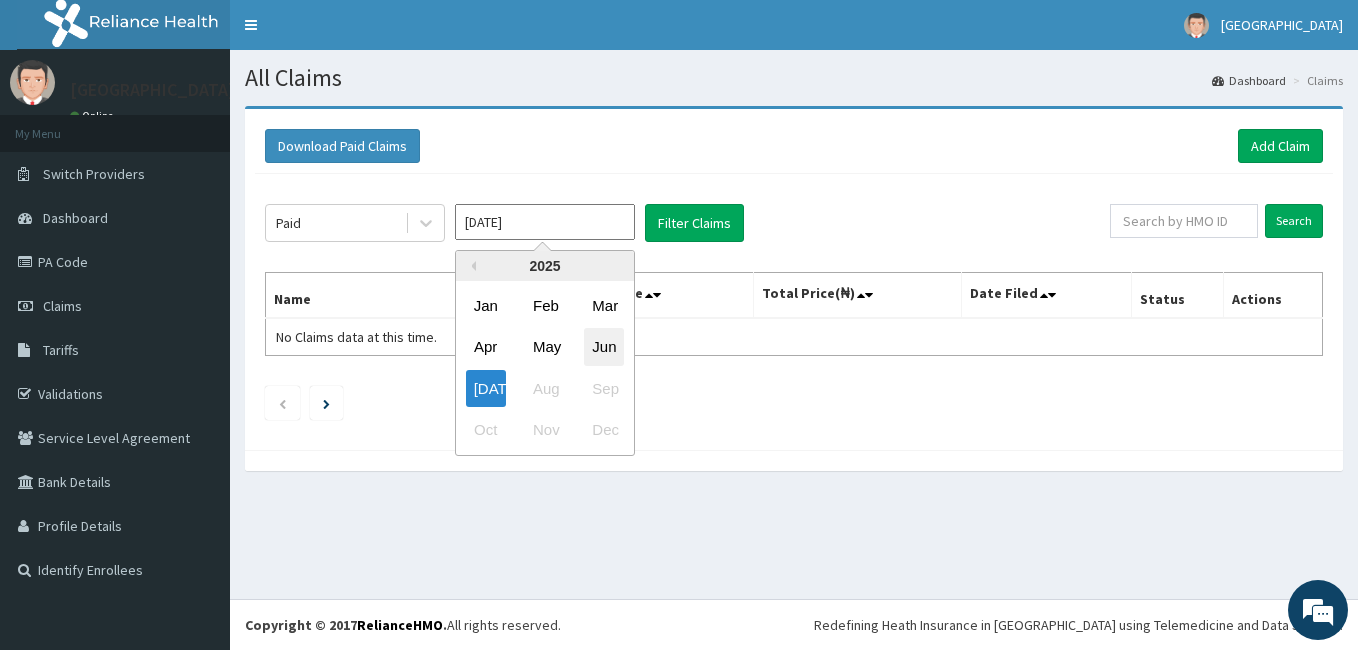 click on "Jun" at bounding box center (604, 347) 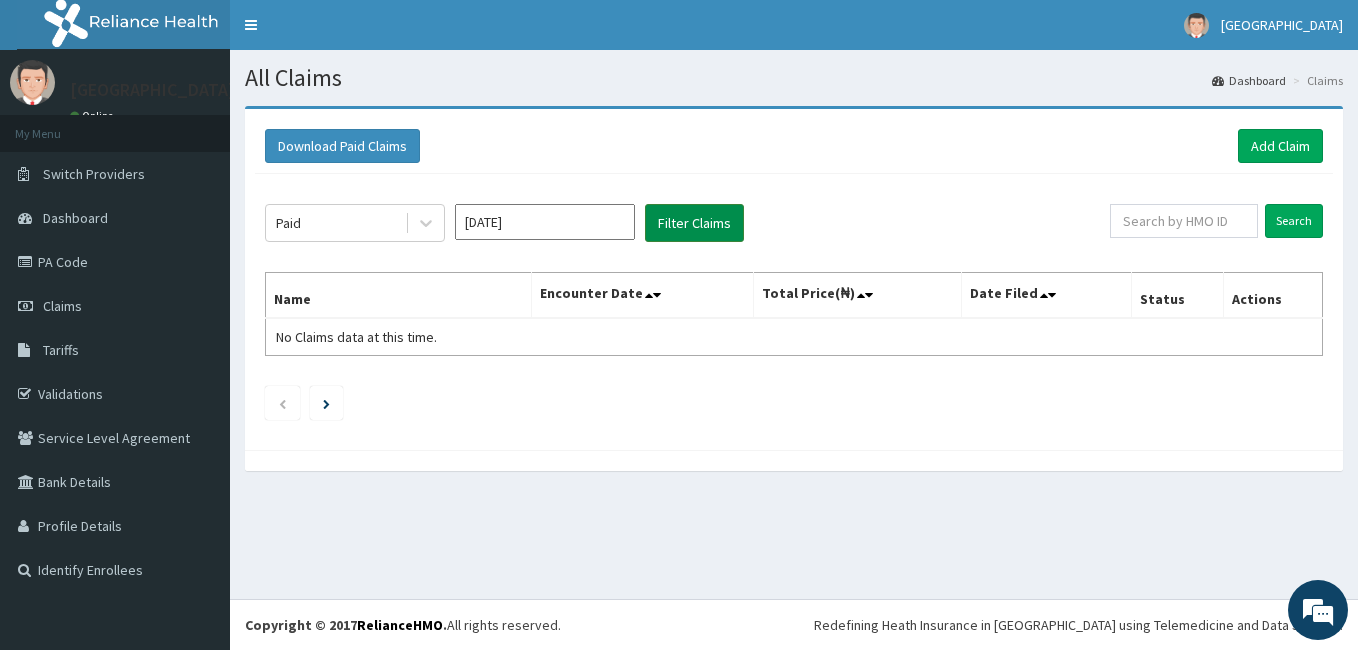 click on "Filter Claims" at bounding box center (694, 223) 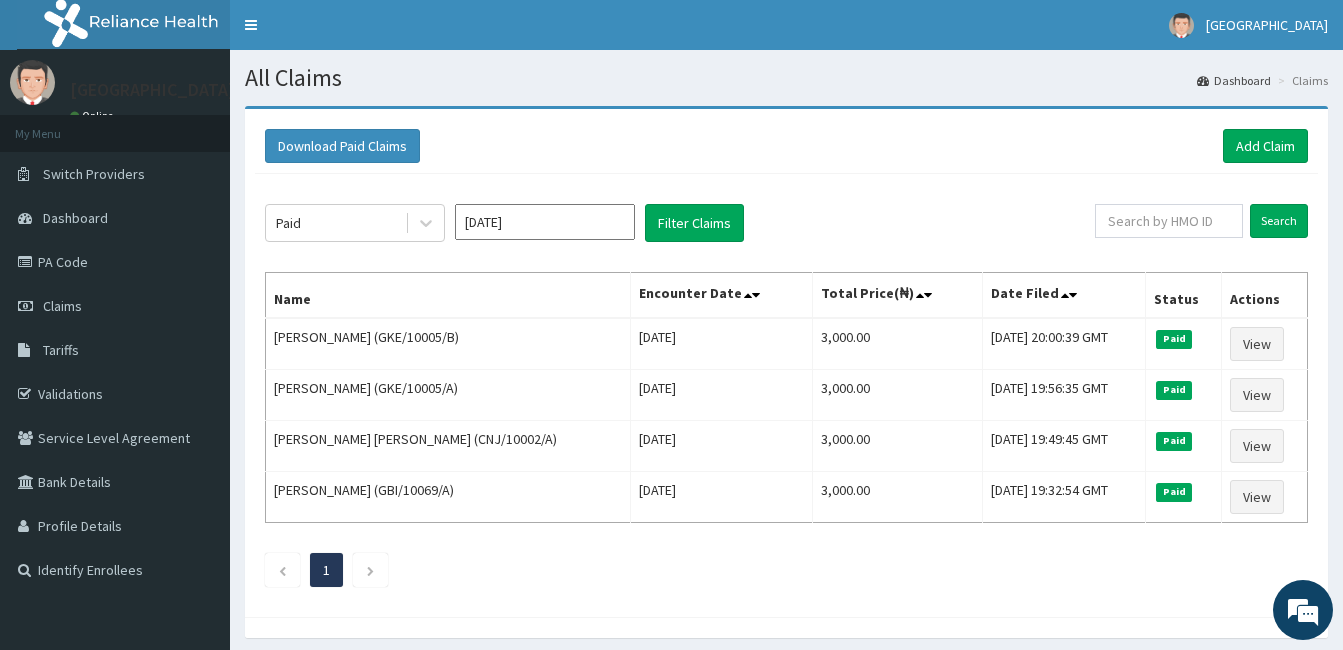 click on "Paid Jun 2025 Filter Claims" at bounding box center (680, 223) 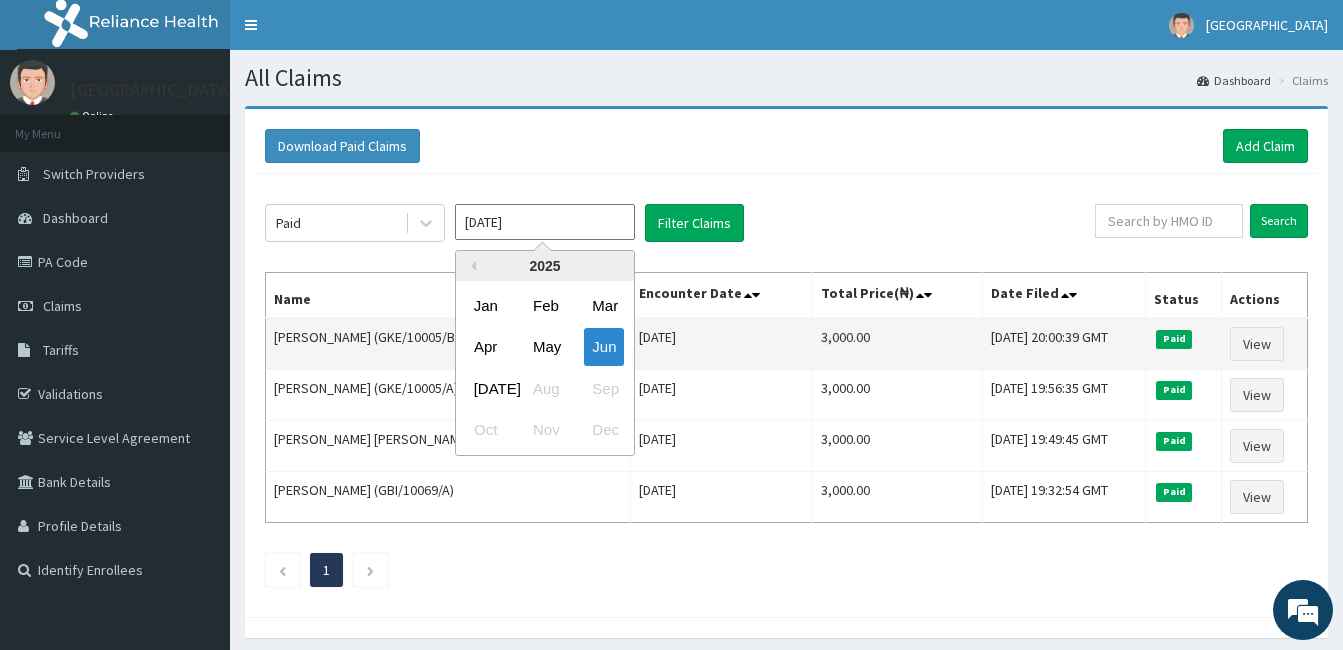 click on "May" at bounding box center (545, 347) 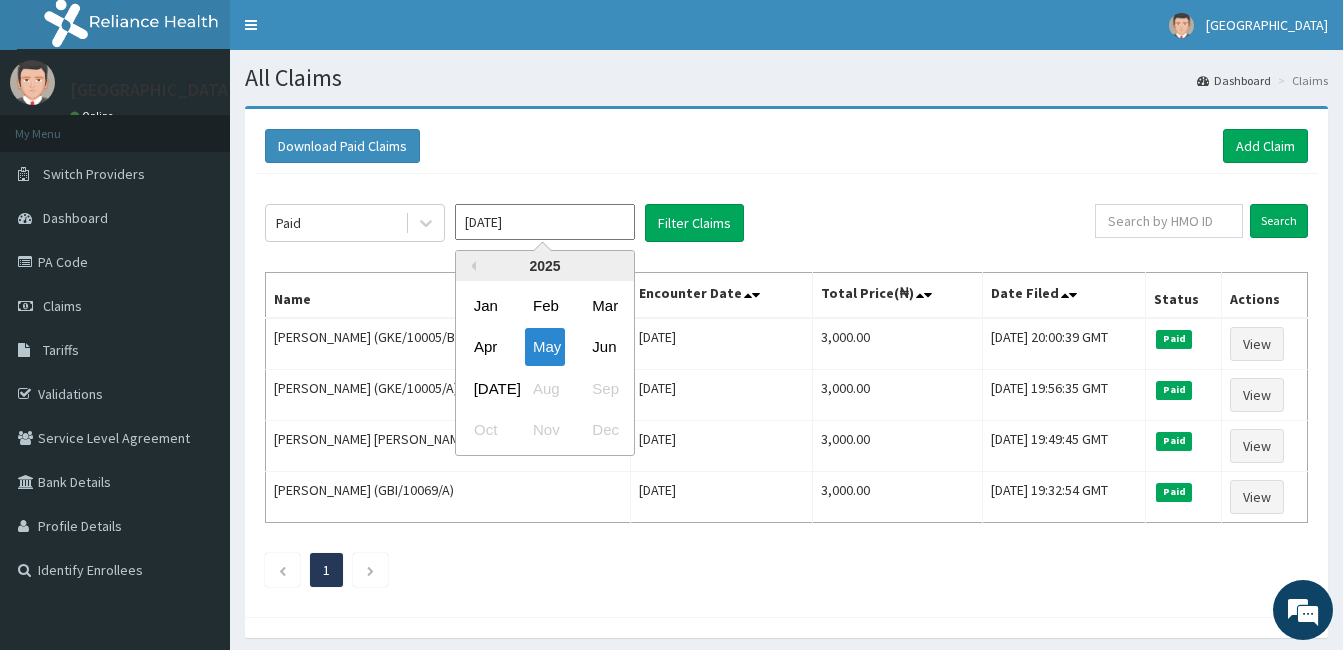 click on "May 2025" at bounding box center [545, 222] 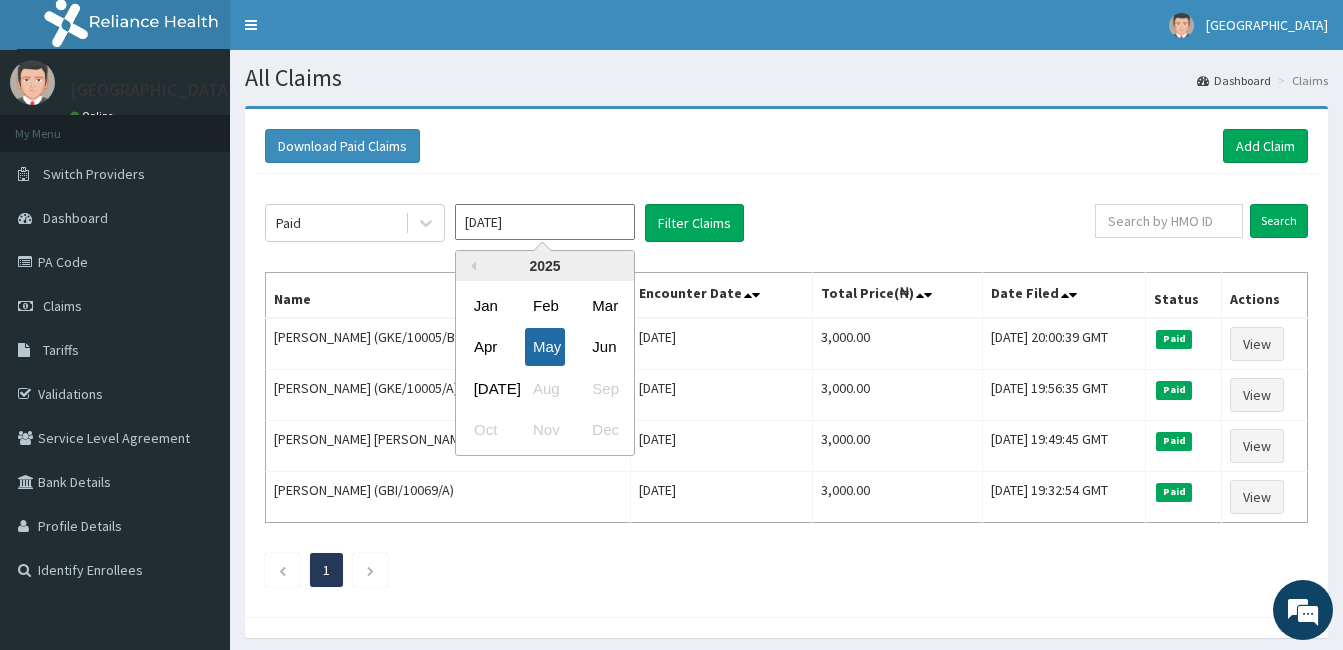 click on "May" at bounding box center (545, 347) 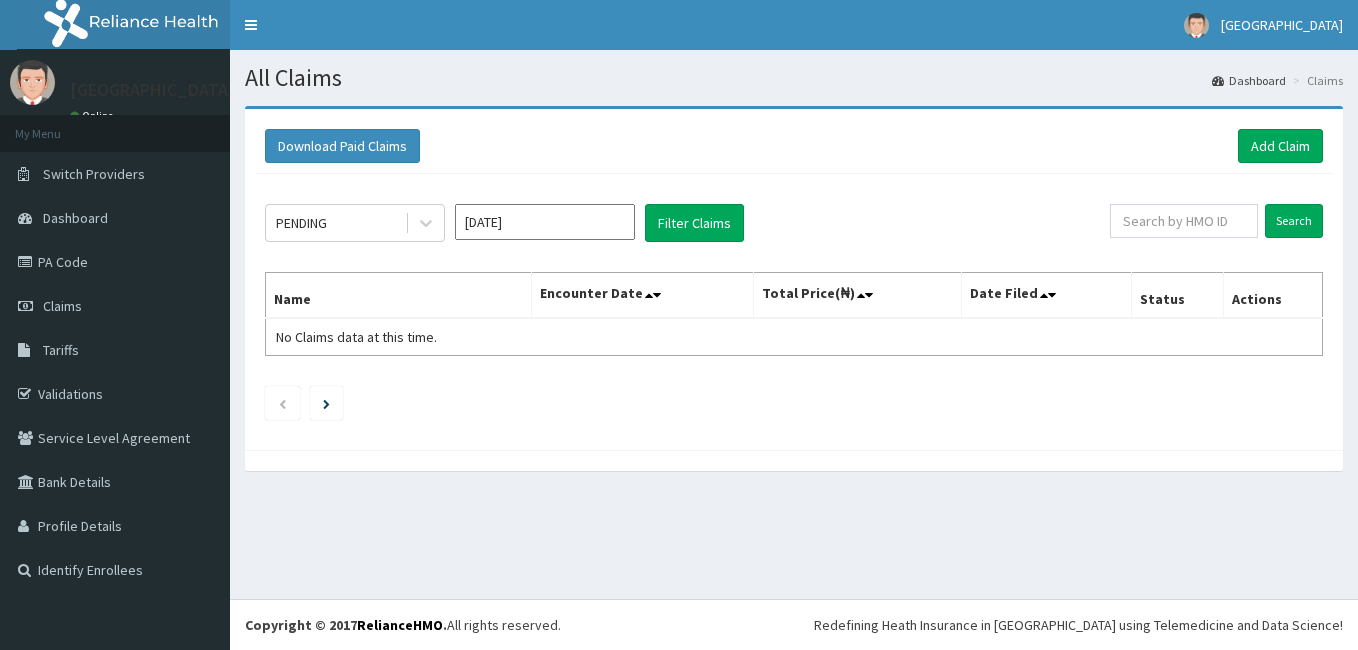 scroll, scrollTop: 0, scrollLeft: 0, axis: both 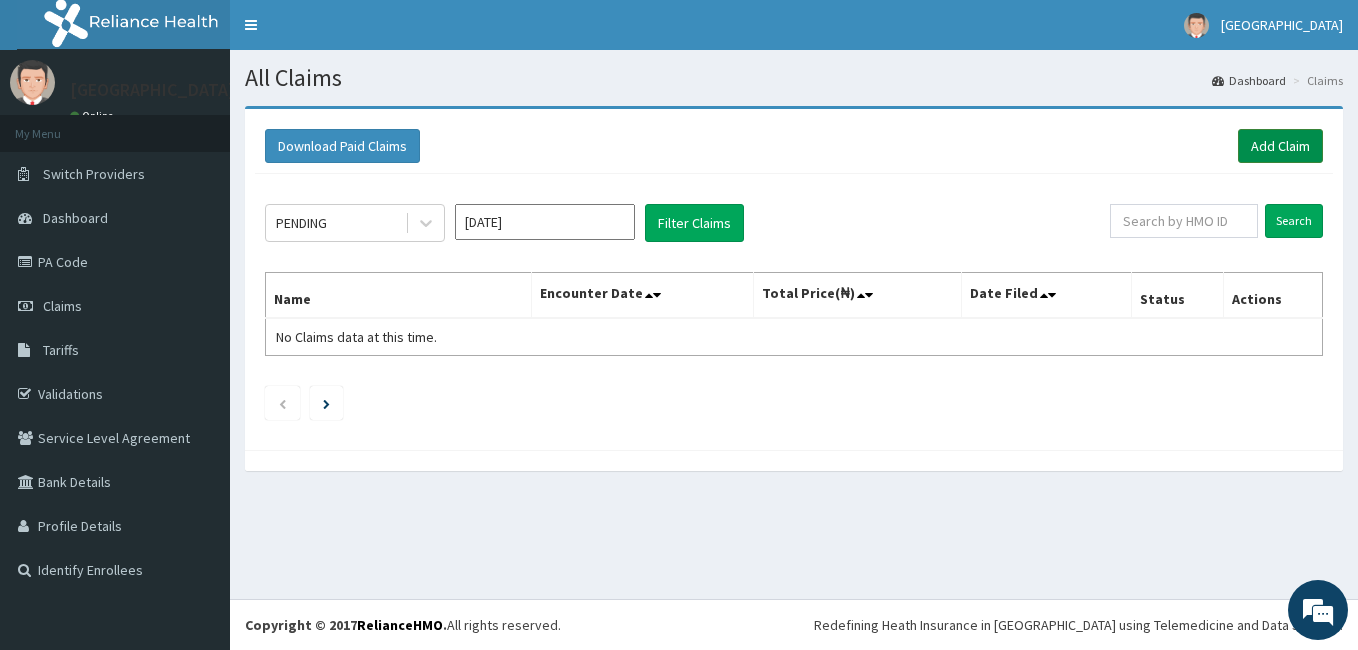 click on "Add Claim" at bounding box center (1280, 146) 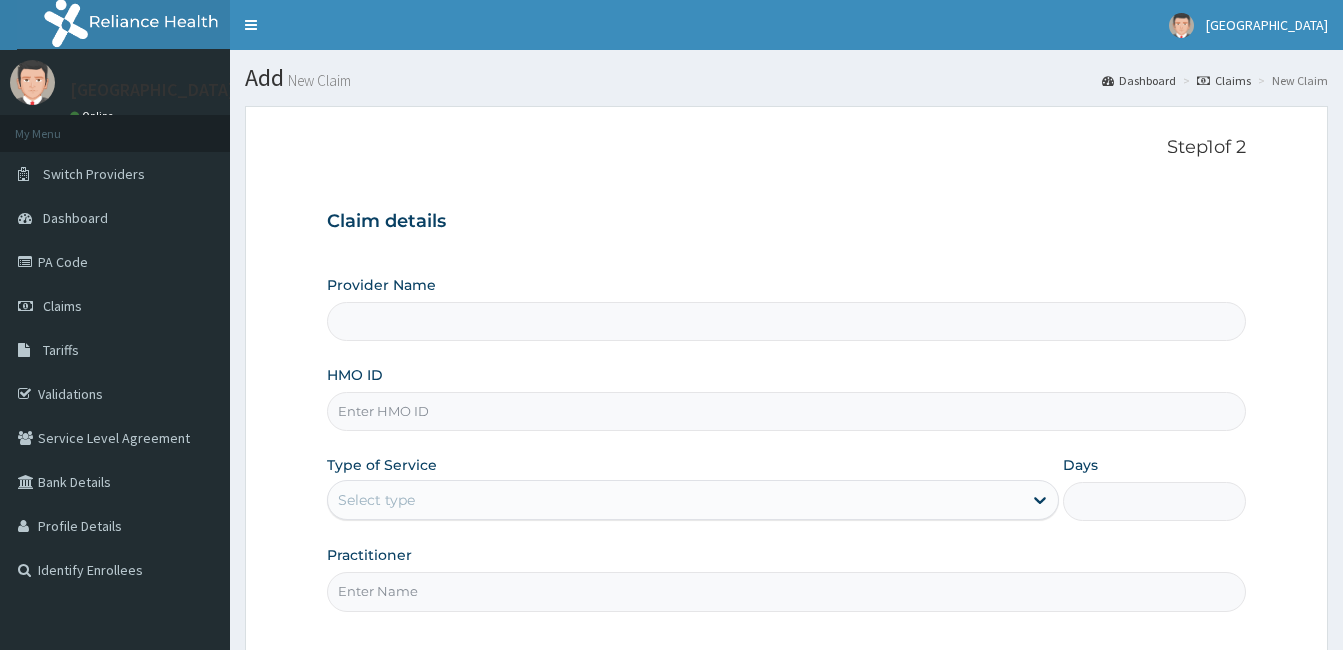 scroll, scrollTop: 0, scrollLeft: 0, axis: both 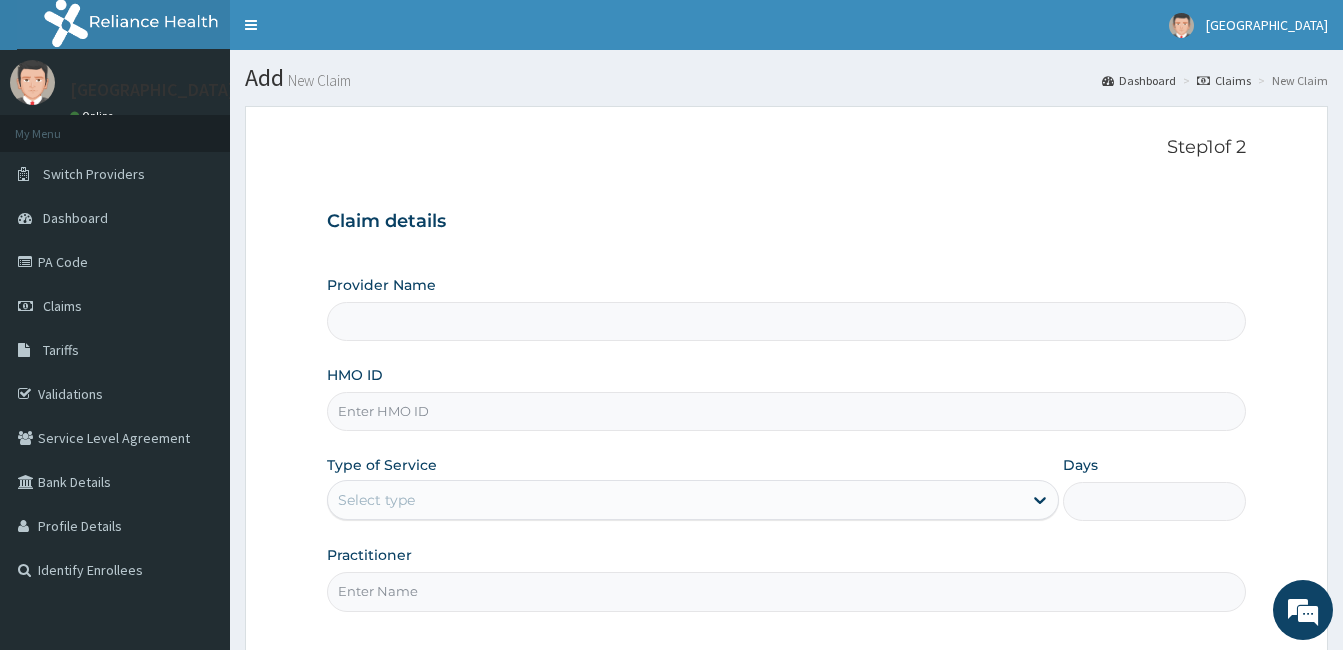 type on "[GEOGRAPHIC_DATA]" 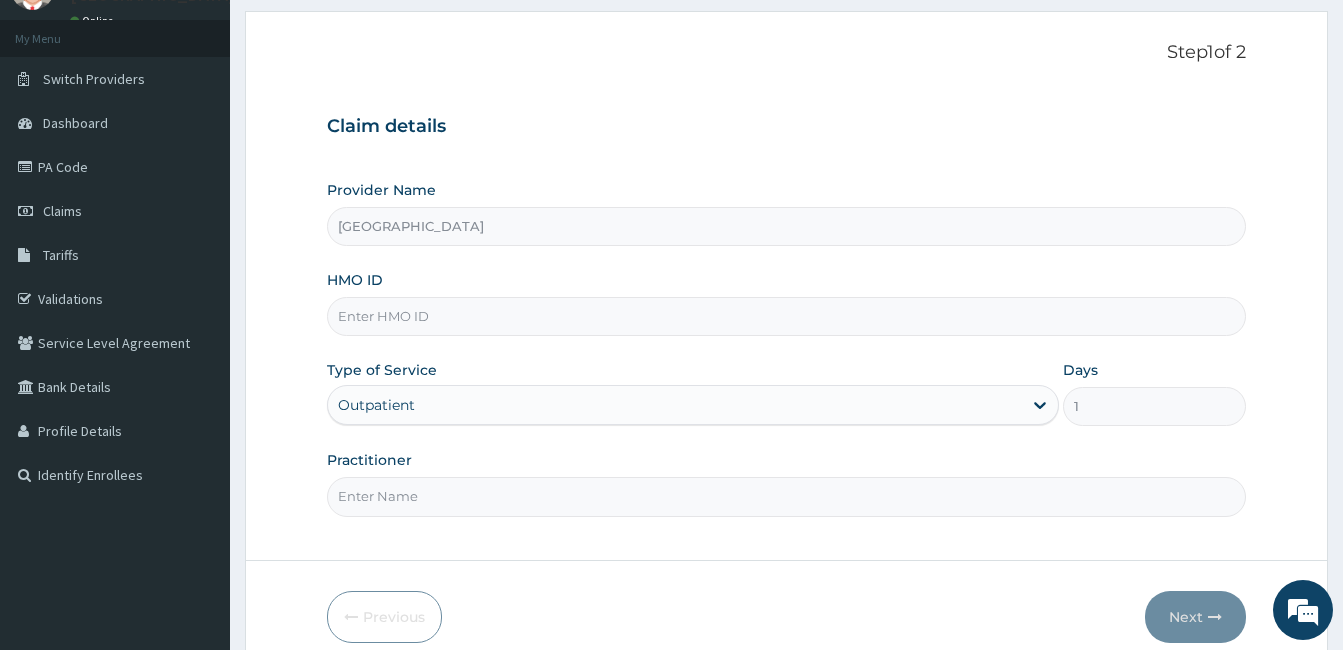 scroll, scrollTop: 100, scrollLeft: 0, axis: vertical 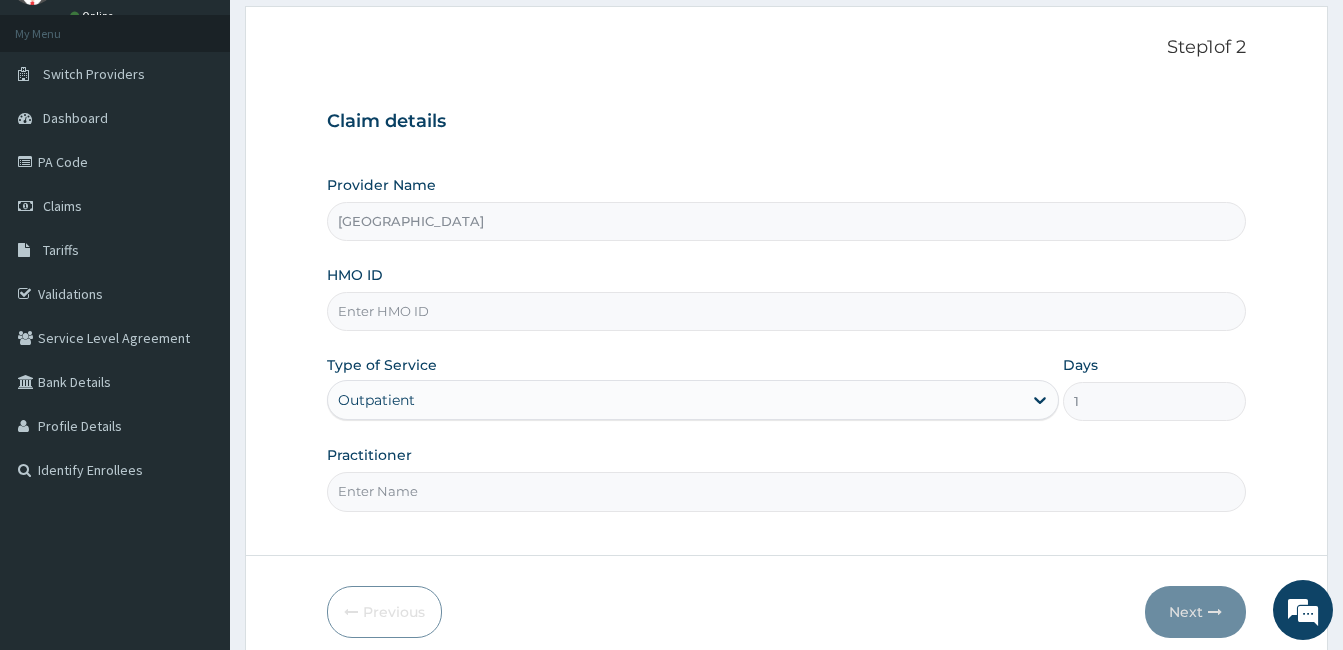 click on "HMO ID" at bounding box center [786, 311] 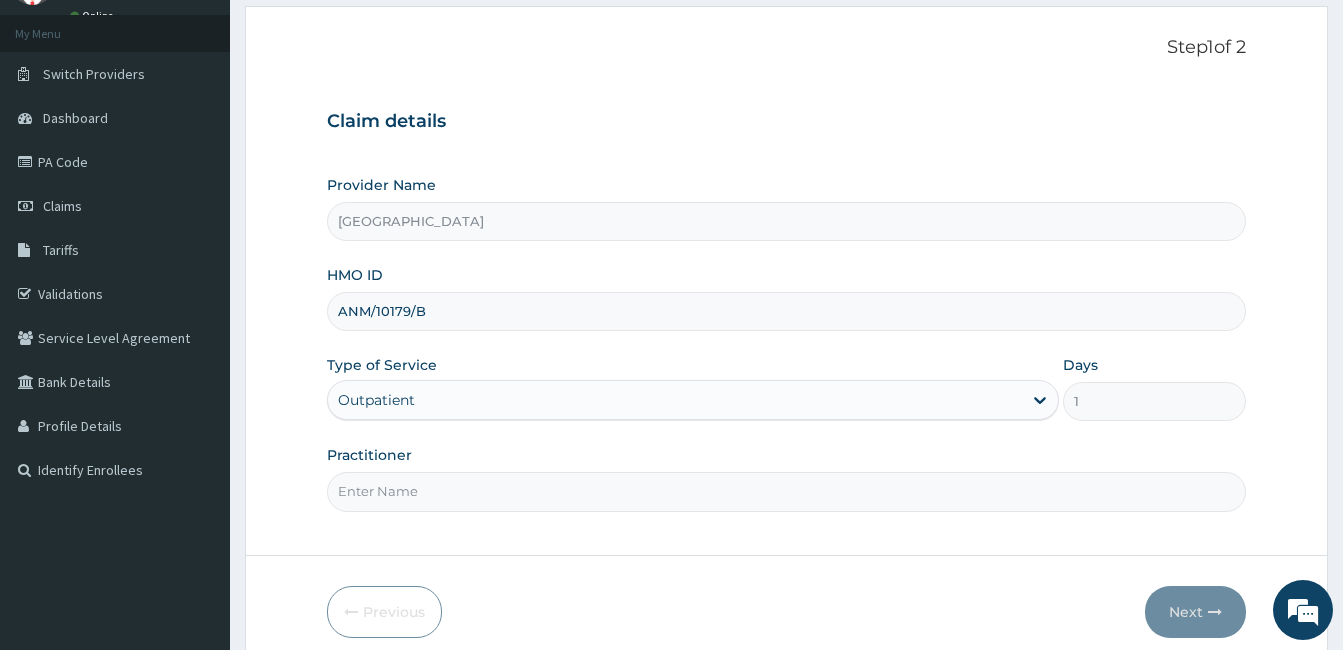 type on "ANM/10179/B" 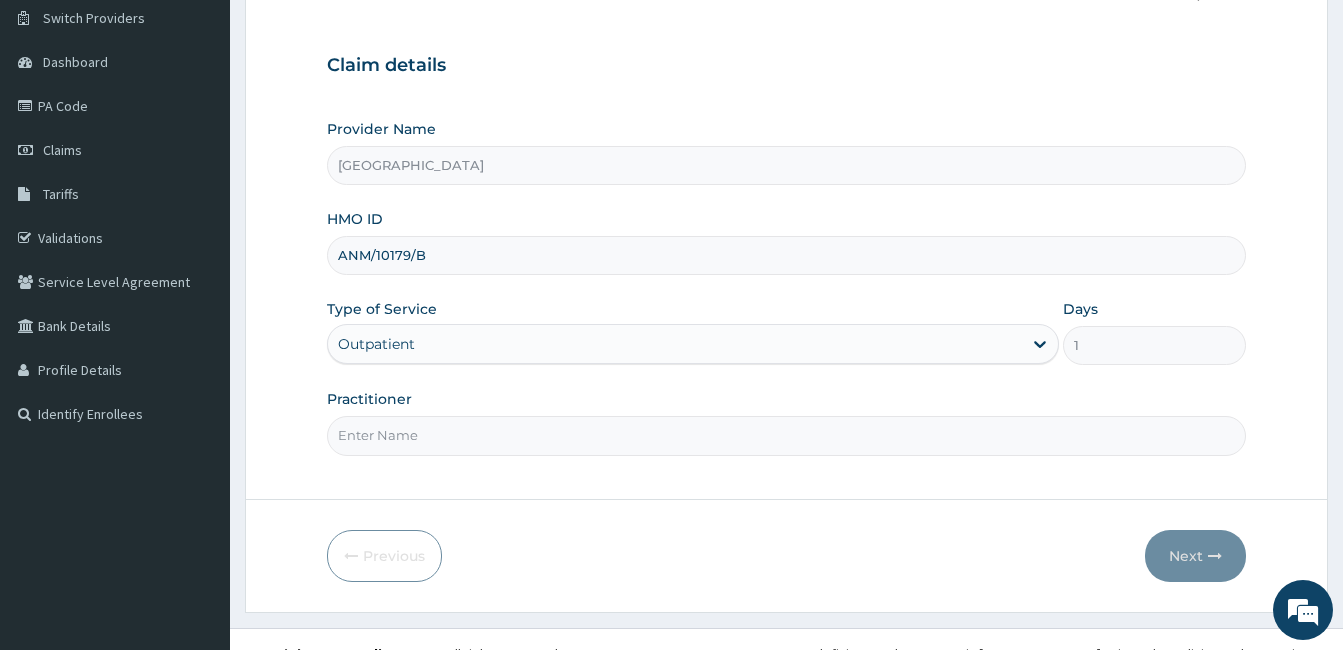 scroll, scrollTop: 185, scrollLeft: 0, axis: vertical 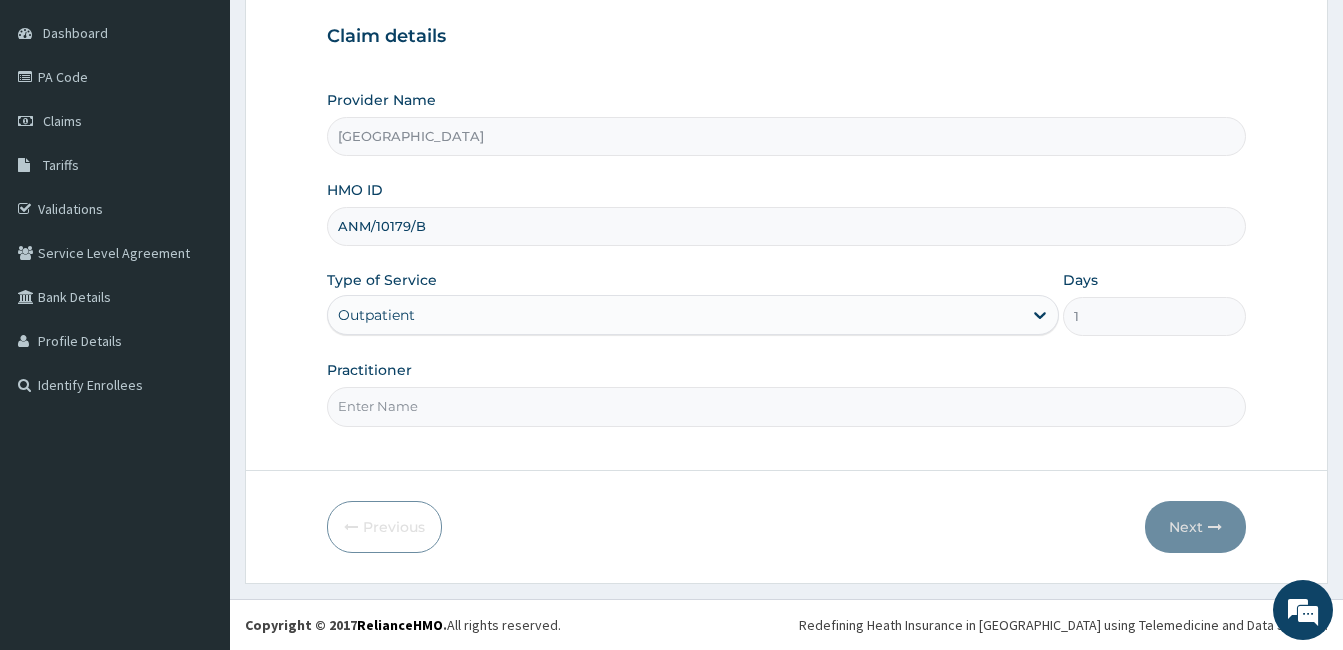 click on "Outpatient" at bounding box center [693, 315] 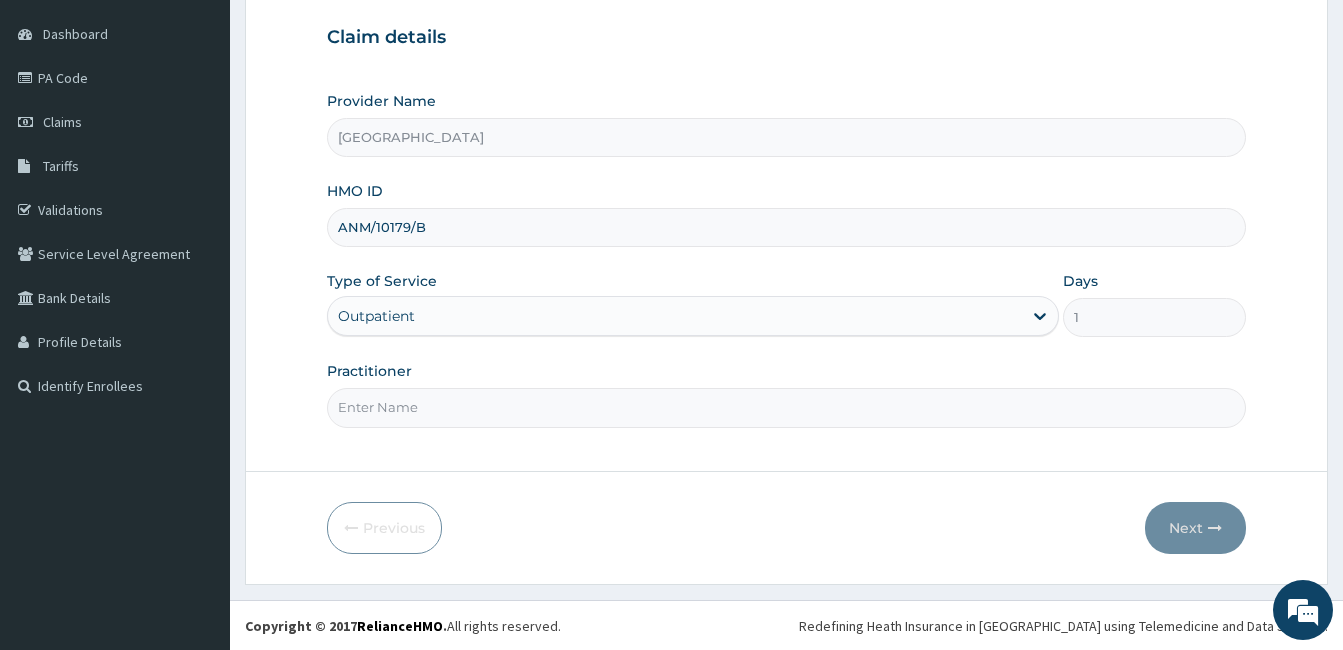 scroll, scrollTop: 185, scrollLeft: 0, axis: vertical 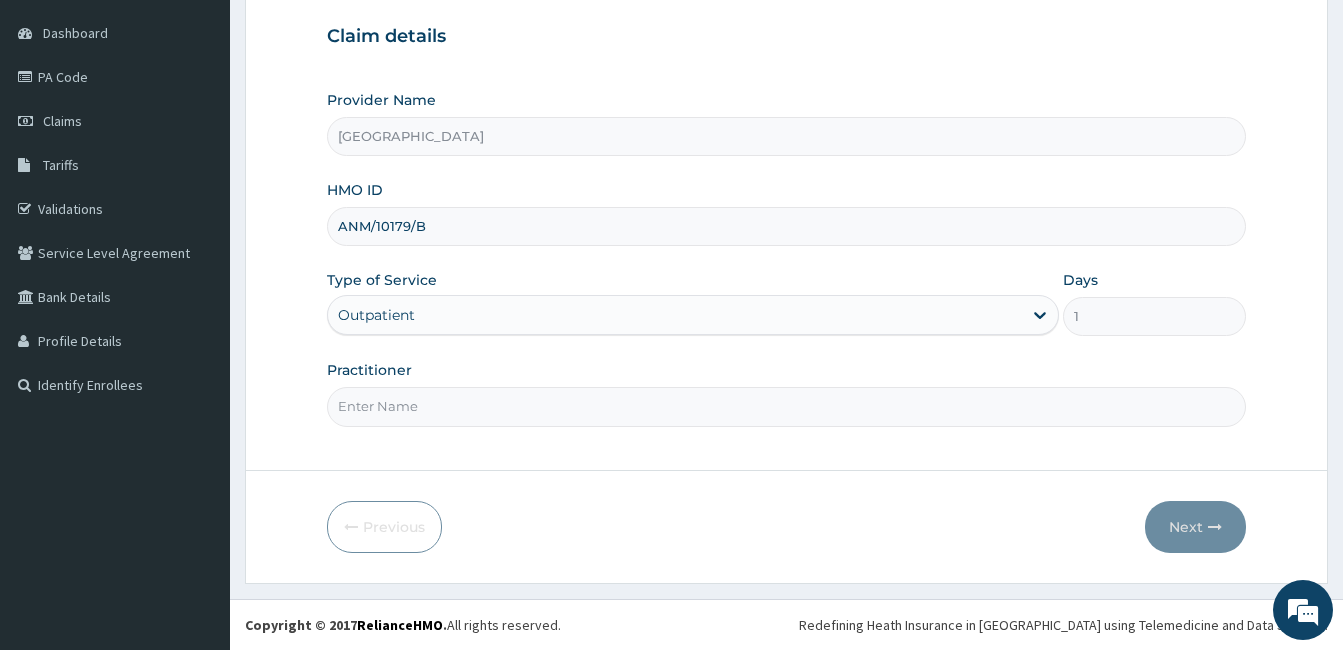 click on "Outpatient" at bounding box center [693, 315] 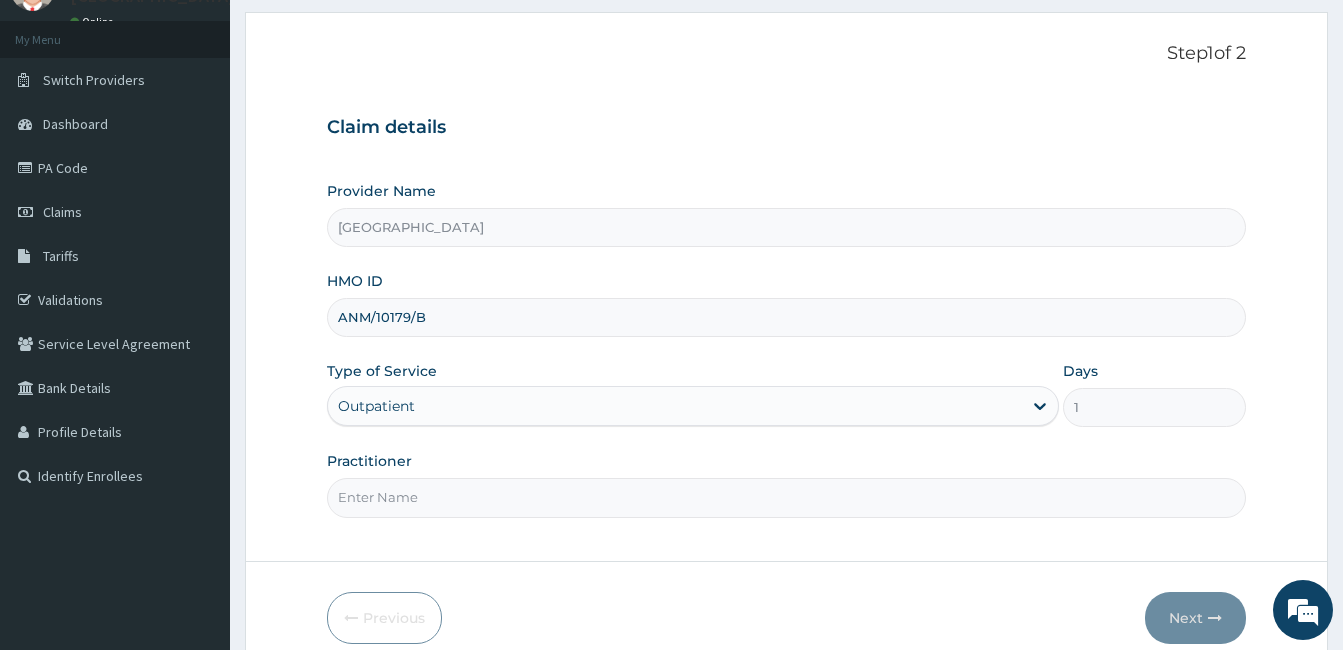 scroll, scrollTop: 185, scrollLeft: 0, axis: vertical 